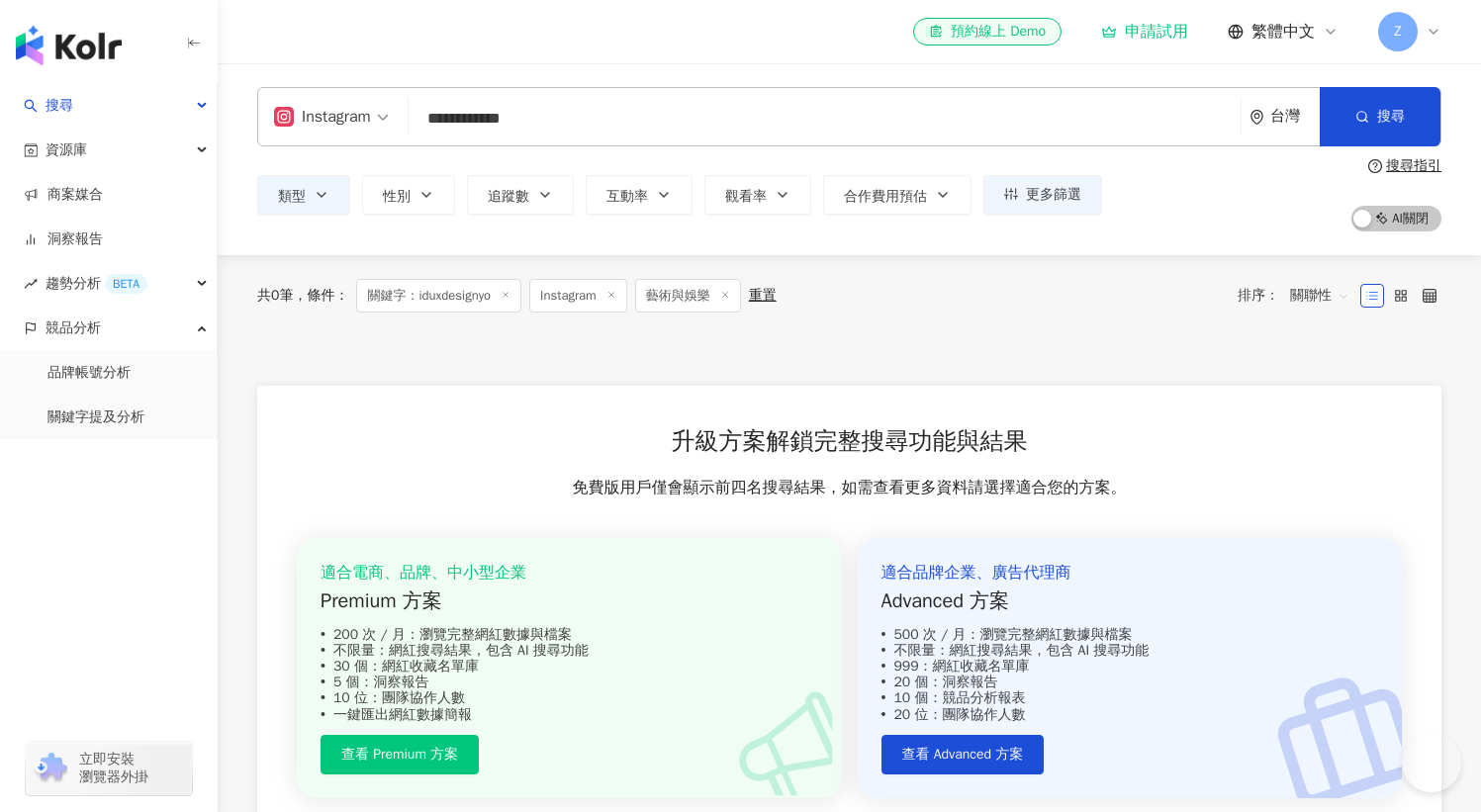 scroll, scrollTop: 0, scrollLeft: 0, axis: both 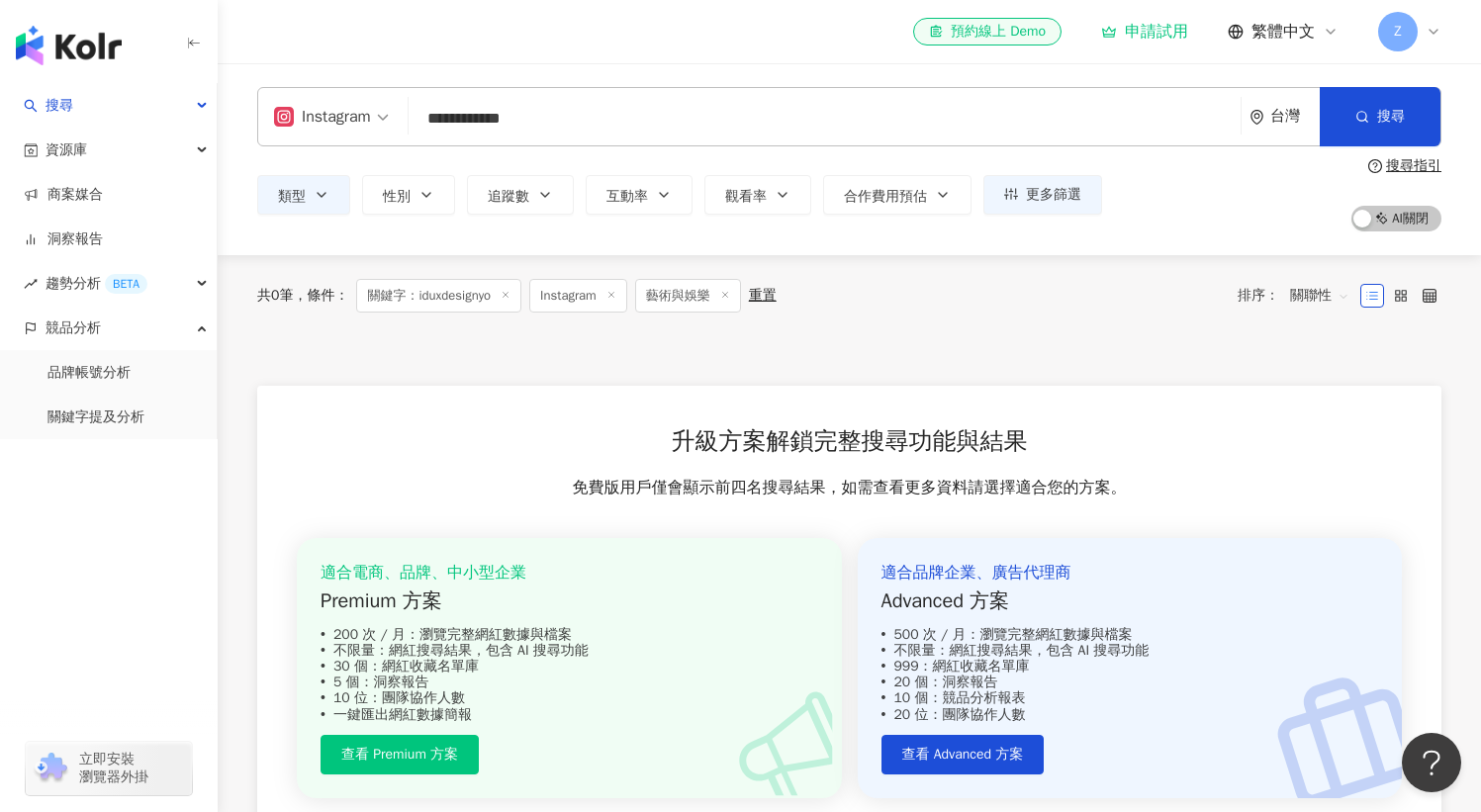 click on "**********" at bounding box center (824, 119) 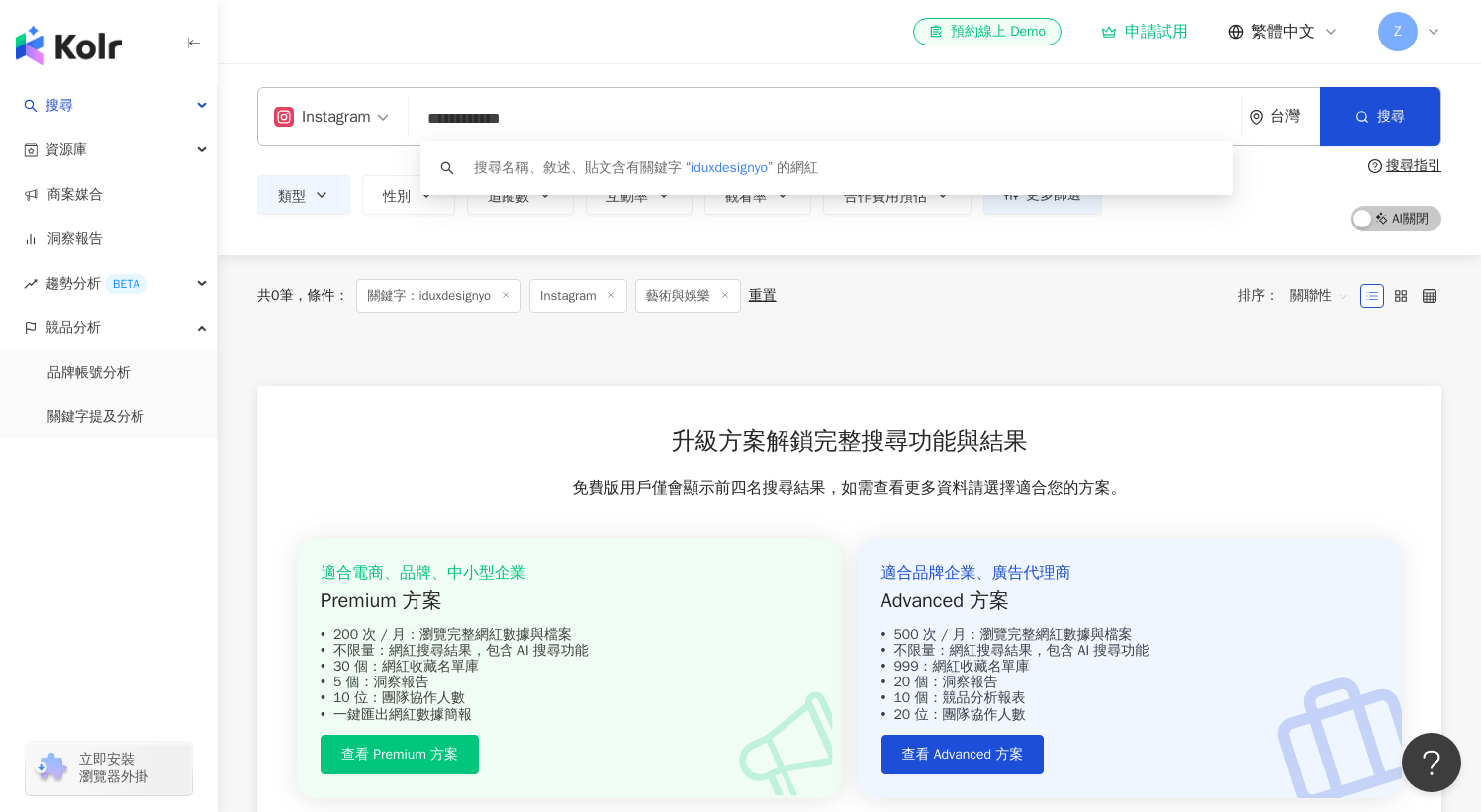 click on "**********" at bounding box center [824, 119] 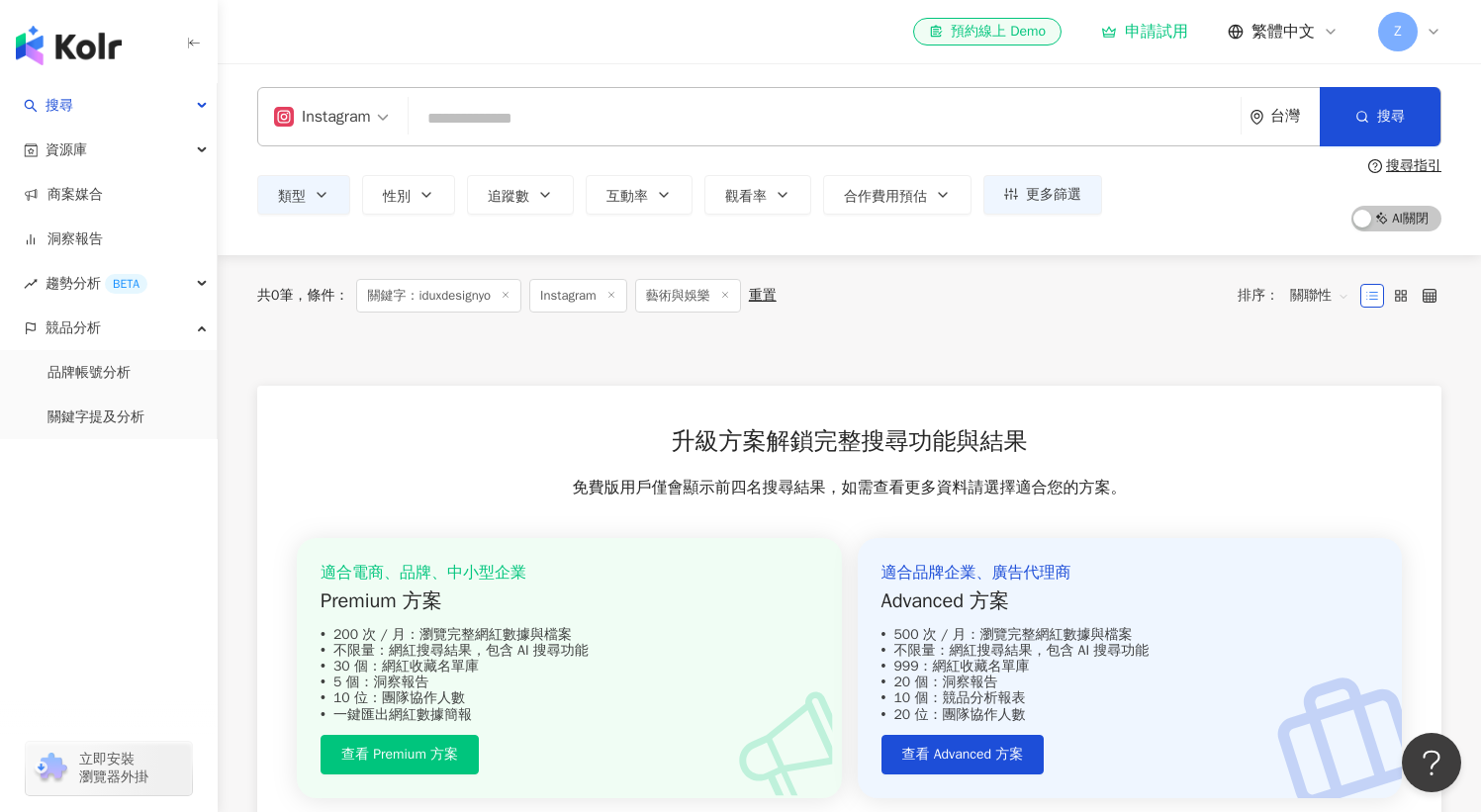 click on "Instagram" at bounding box center [323, 117] 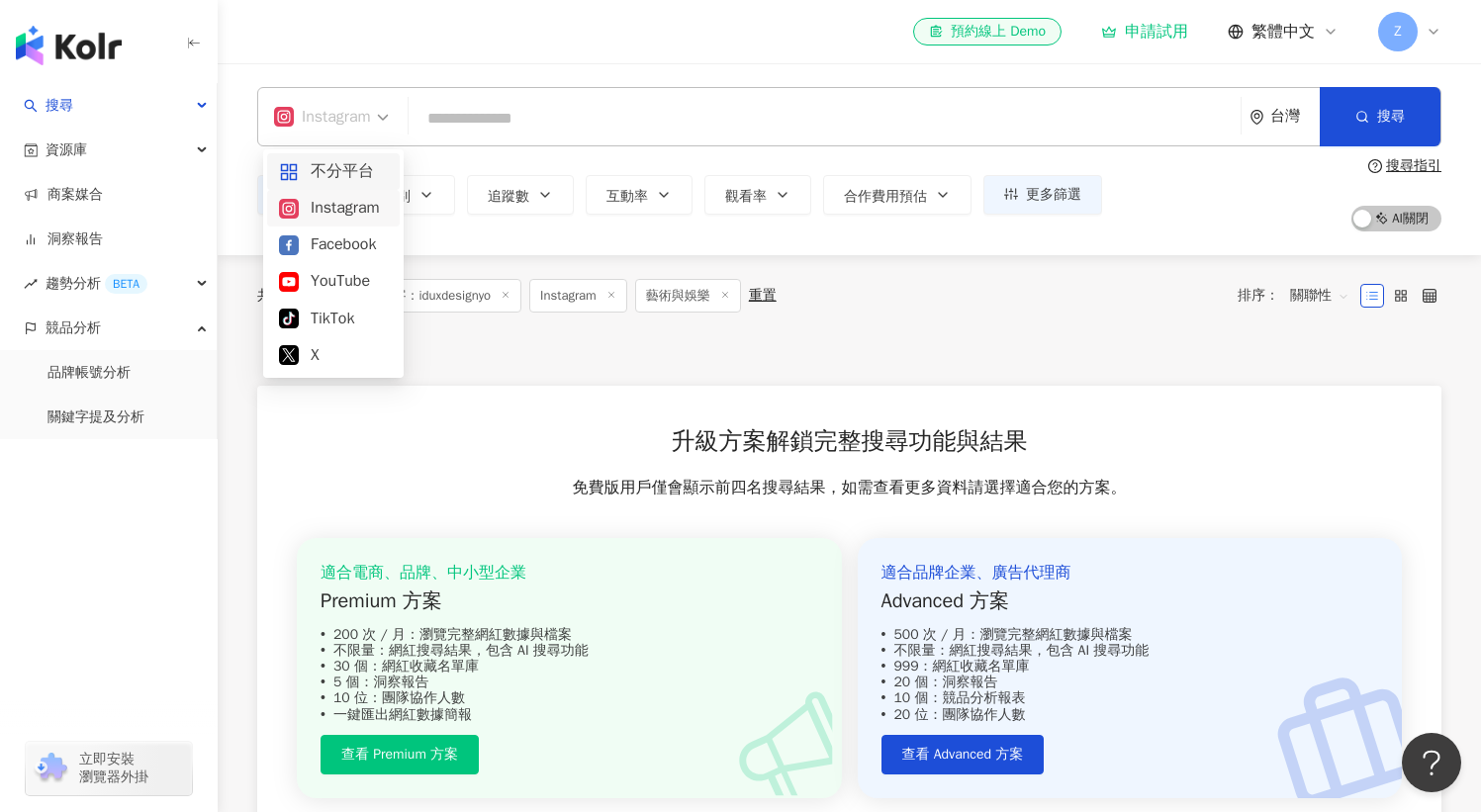 click on "不分平台" at bounding box center (333, 171) 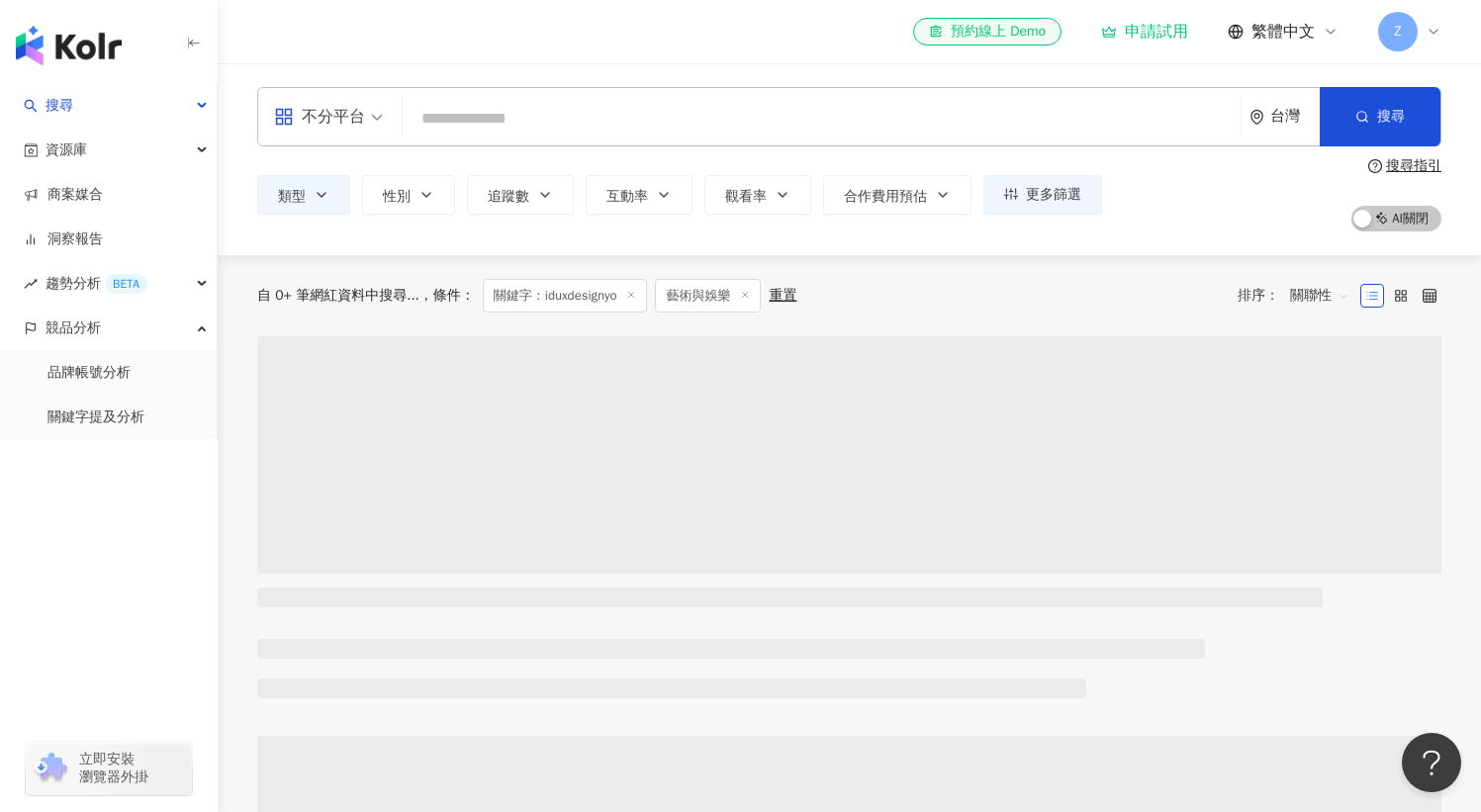 click on "不分平台" at bounding box center [328, 117] 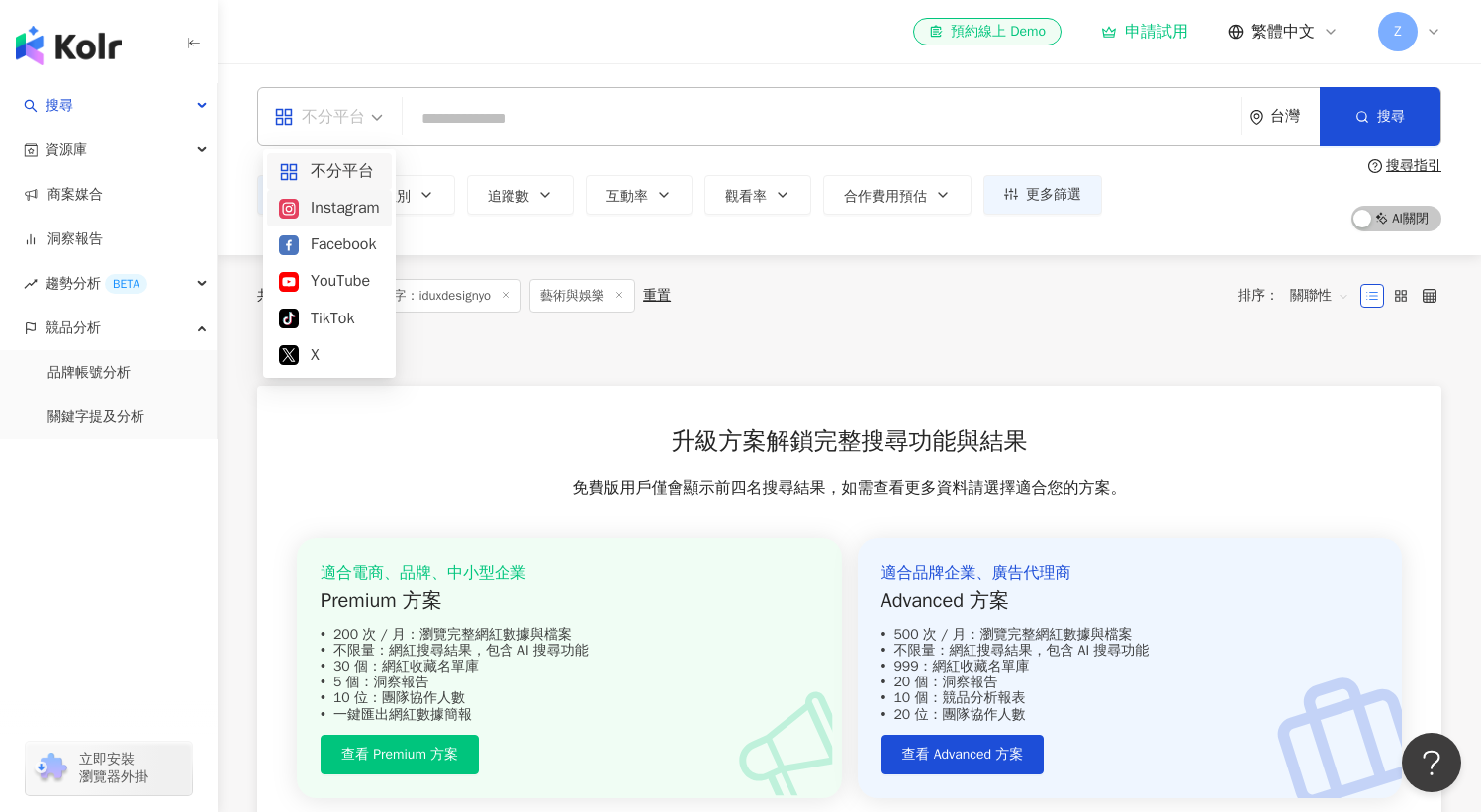 click on "Instagram" at bounding box center [329, 208] 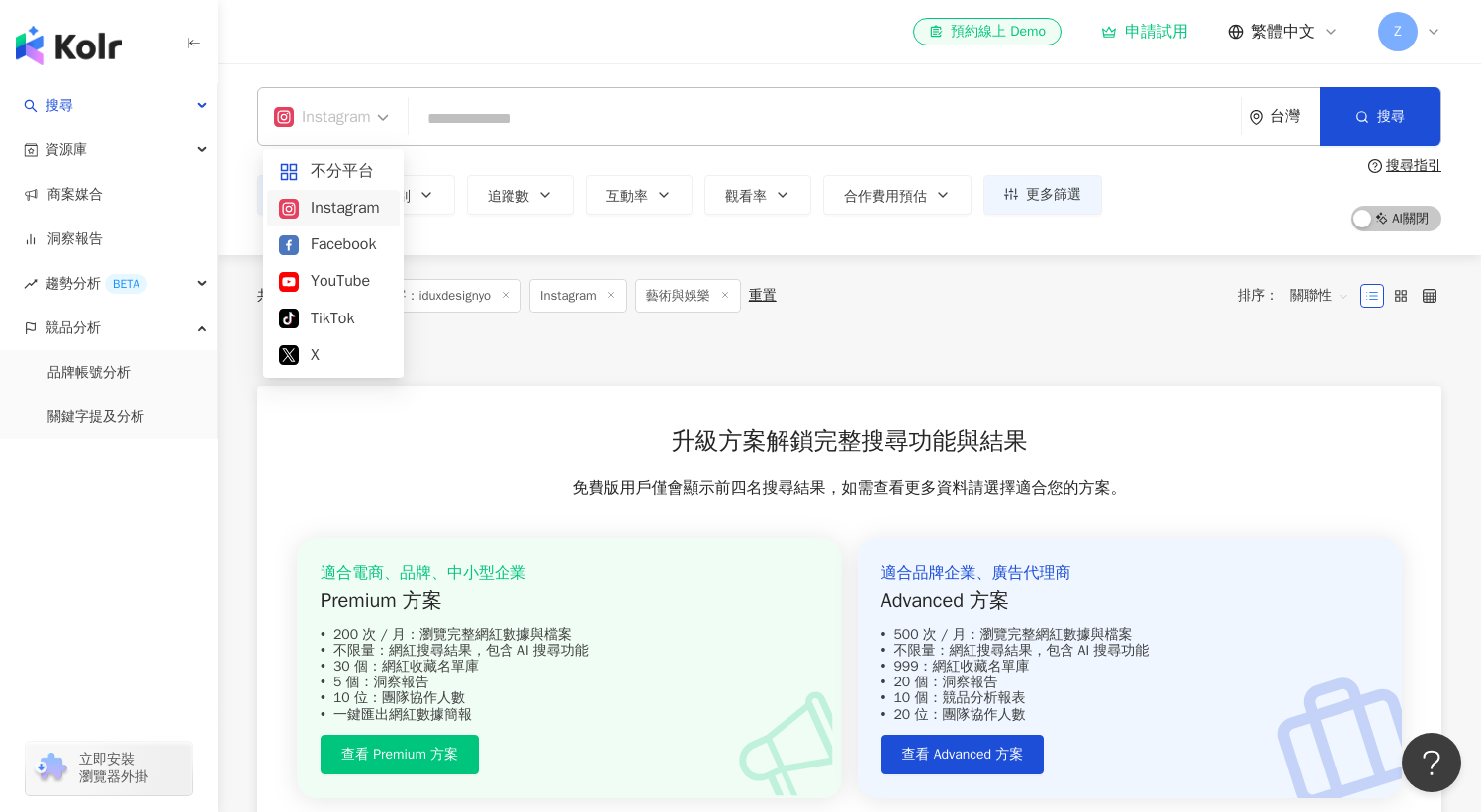 click on "Instagram" at bounding box center (323, 117) 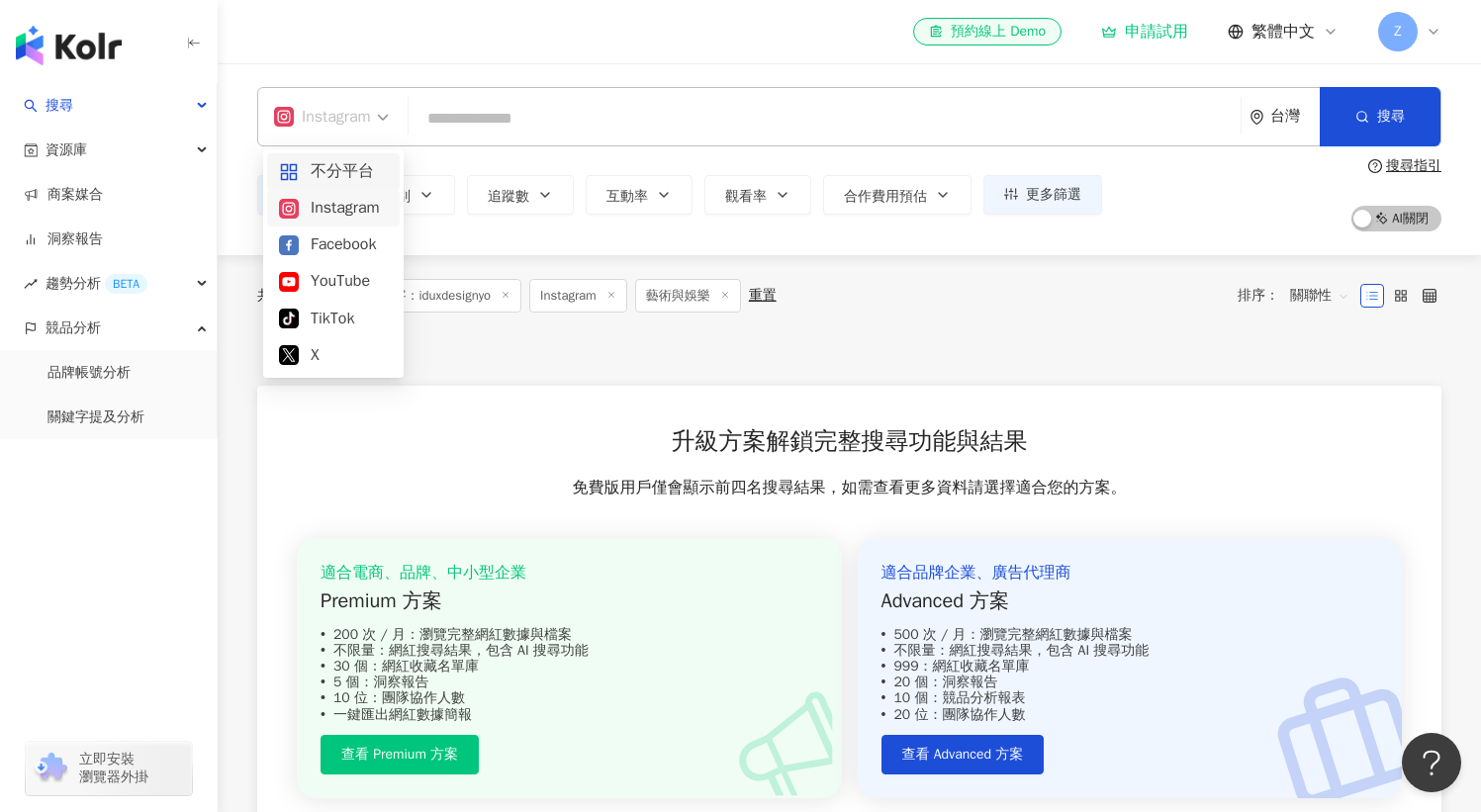 click on "不分平台" at bounding box center (333, 171) 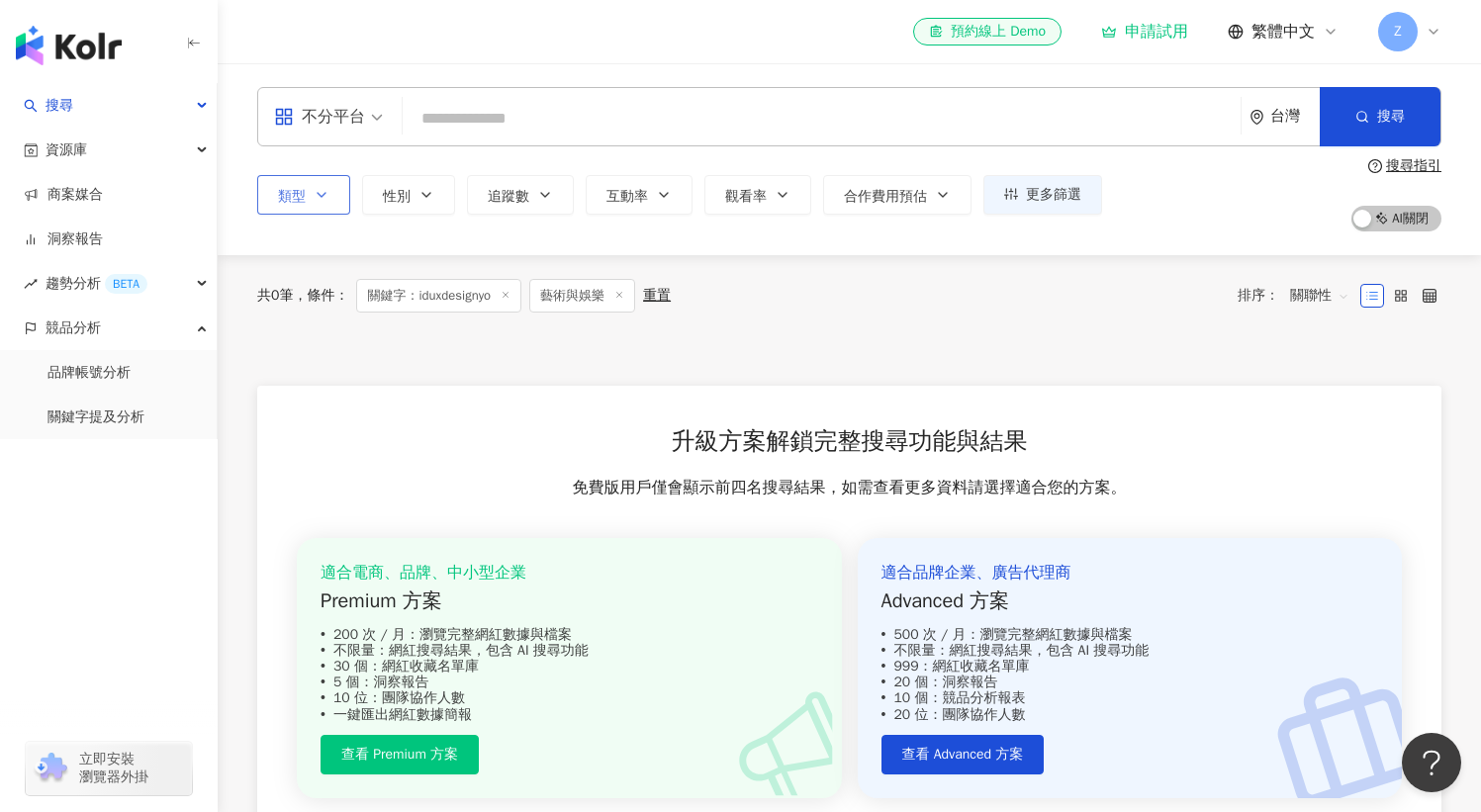 click on "類型" at bounding box center [304, 195] 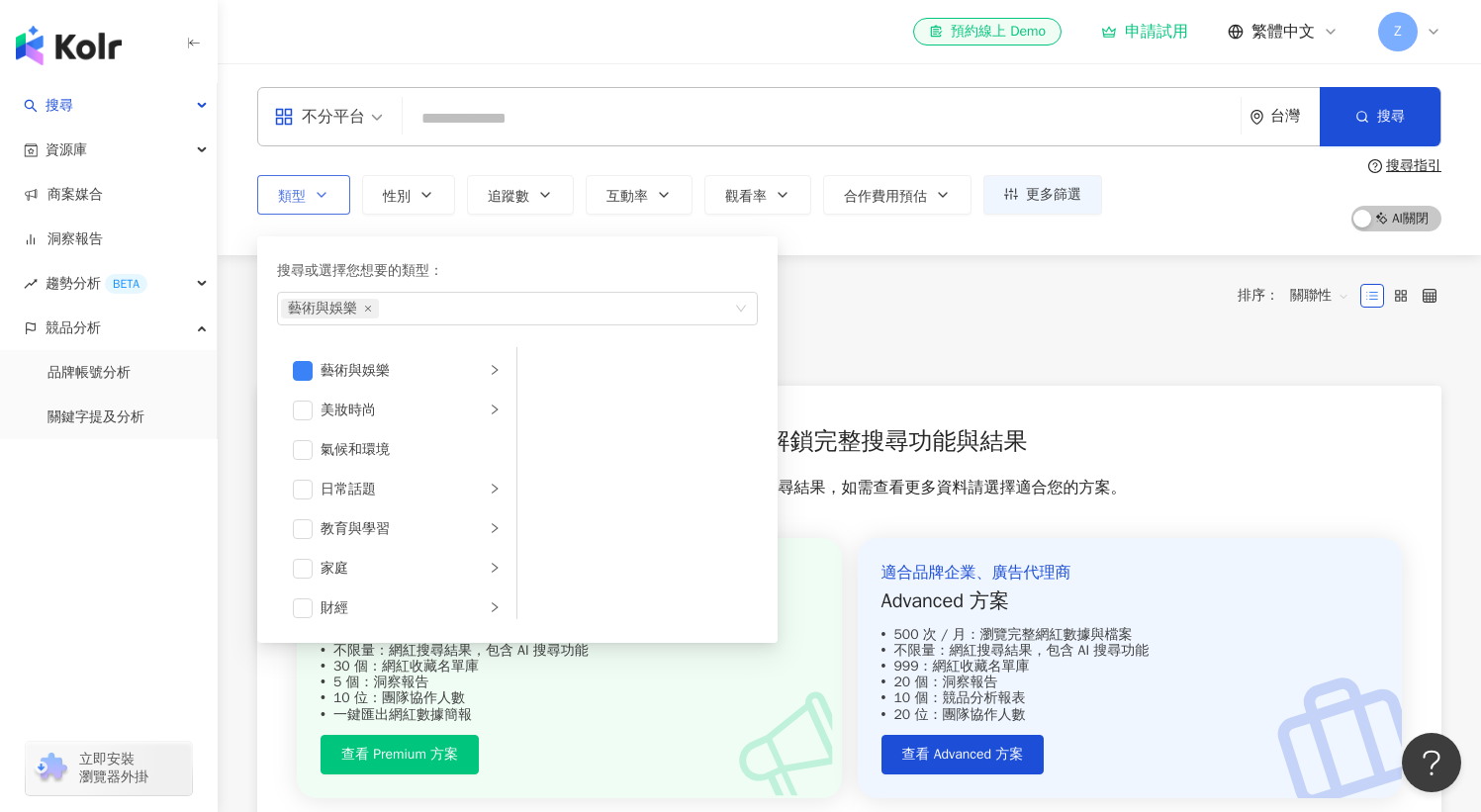click on "類型 搜尋或選擇您想要的類型： 藝術與娛樂   藝術與娛樂 美妝時尚 氣候和環境 日常話題 教育與學習 家庭 財經 美食 命理占卜 遊戲 法政社會 生活風格 影視娛樂 醫療與健康 寵物 攝影 感情 宗教 促購導購 運動 科技 交通工具 旅遊 成人" at bounding box center [304, 195] 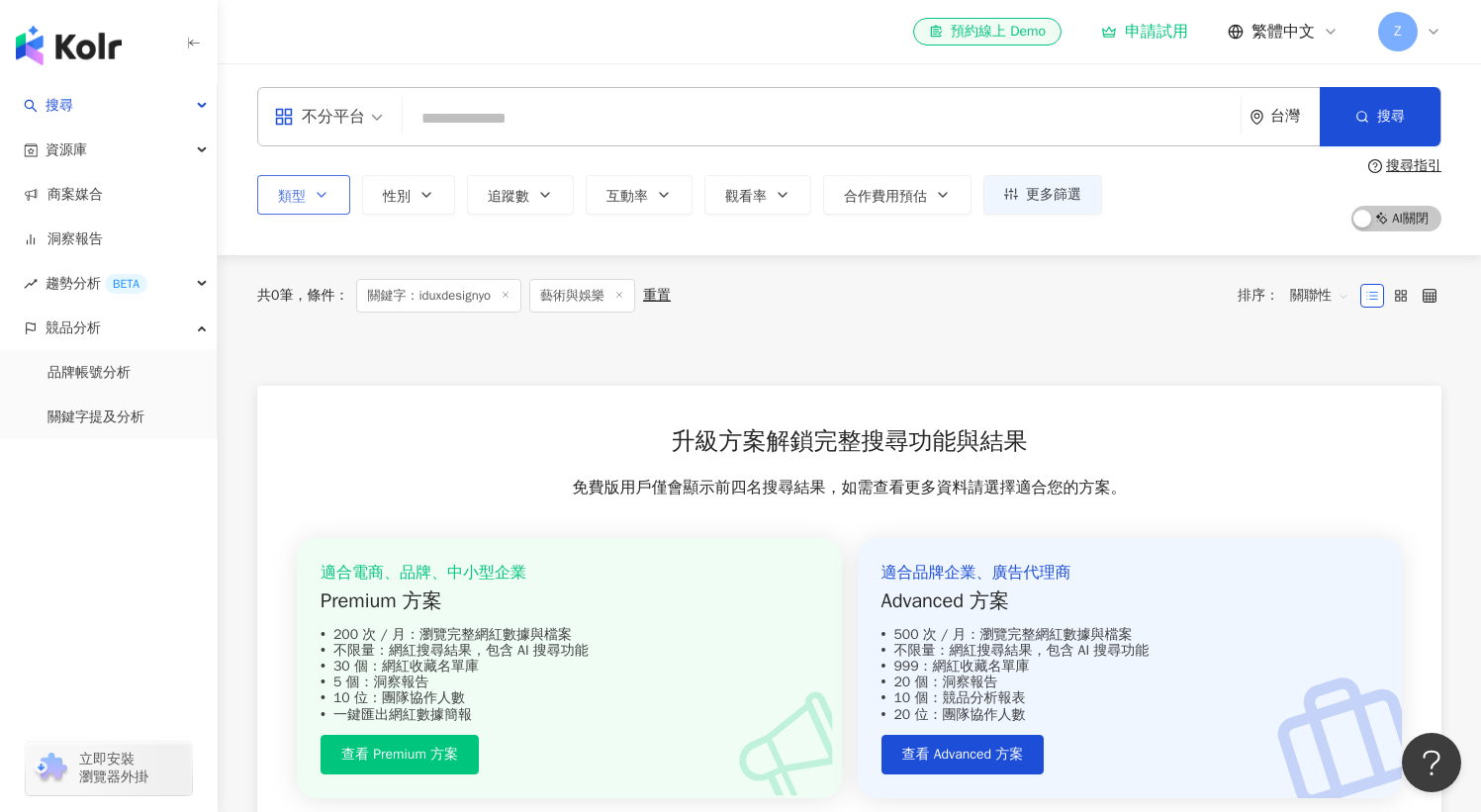 click on "類型" at bounding box center [304, 195] 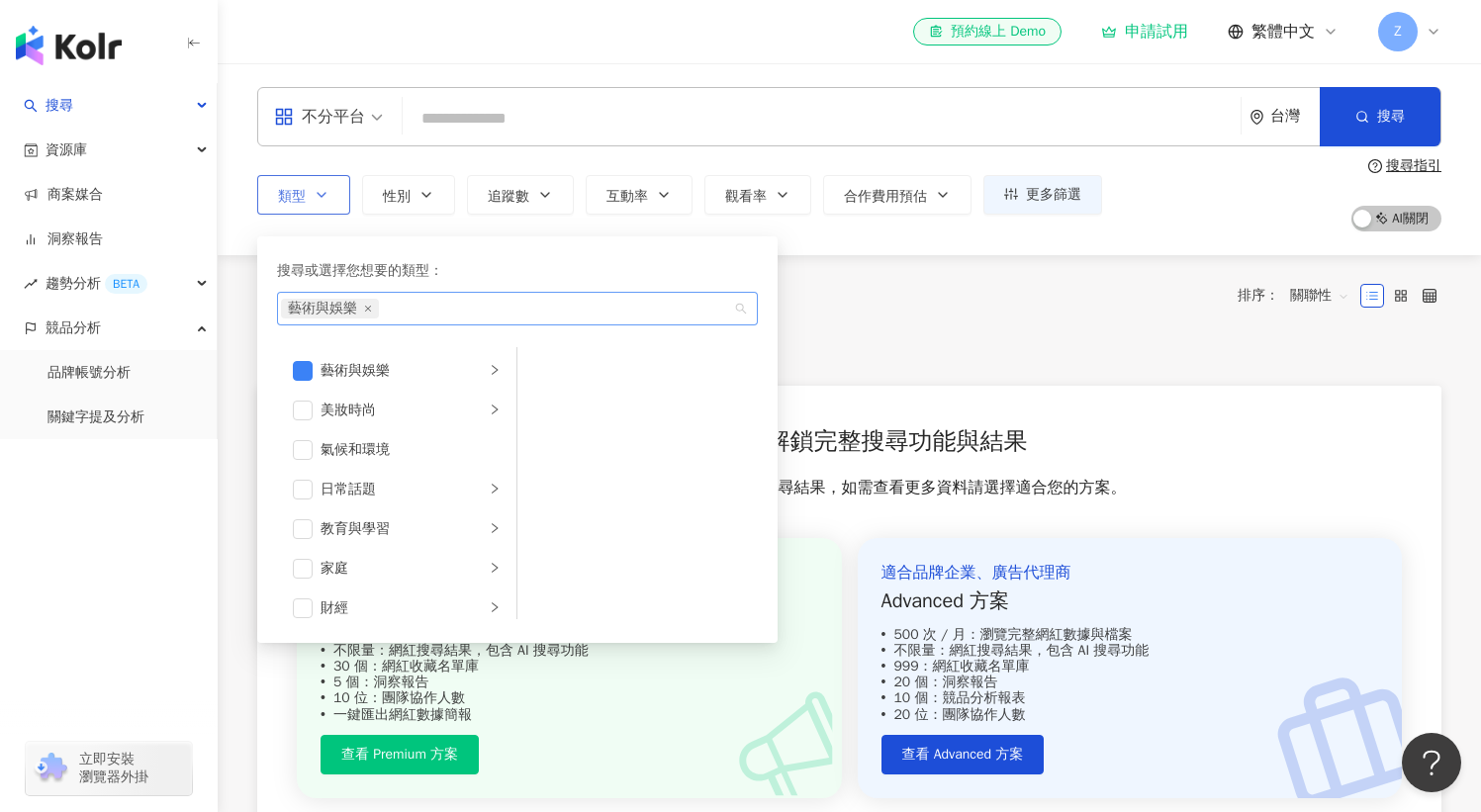 click on "藝術與娛樂" at bounding box center [507, 309] 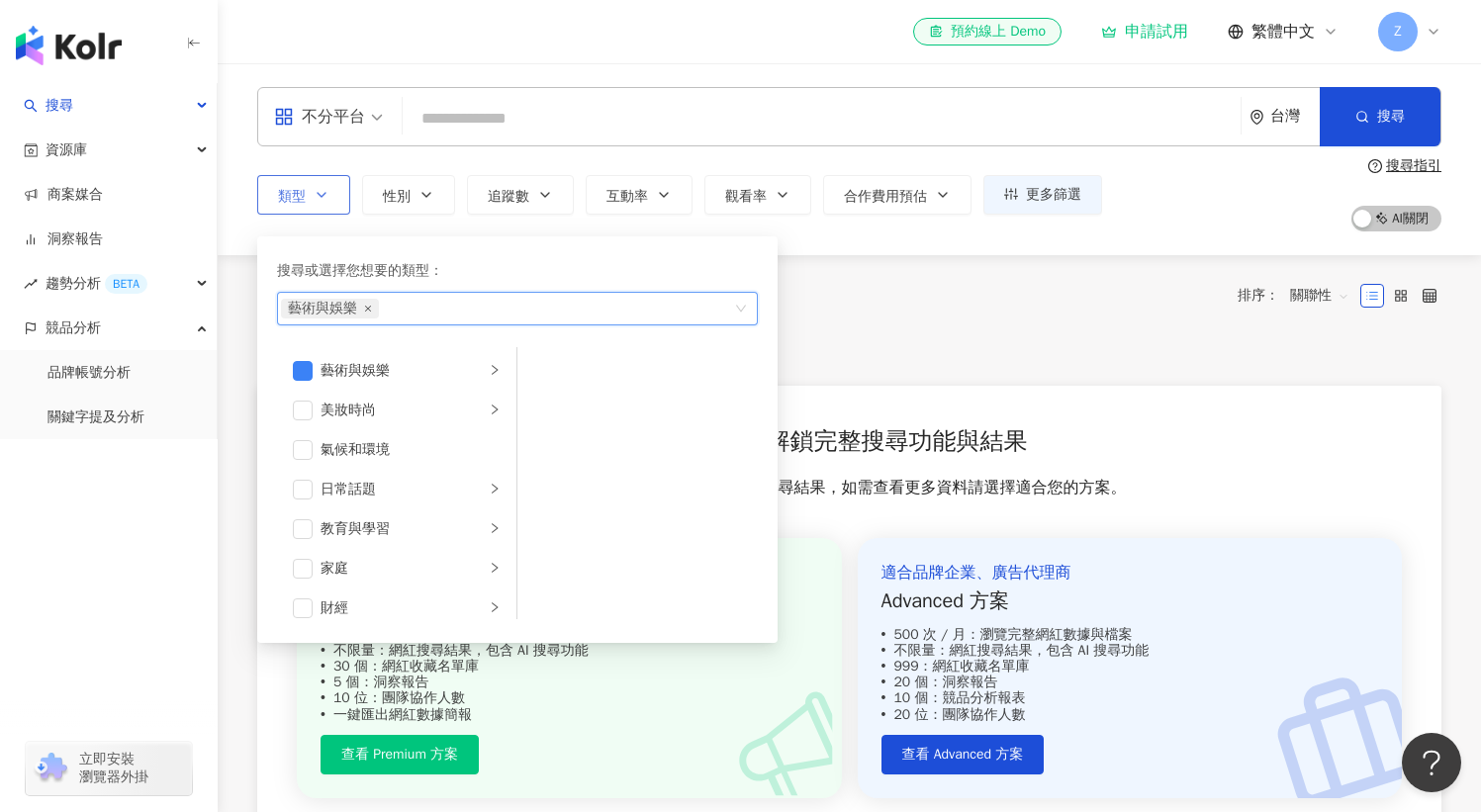 click 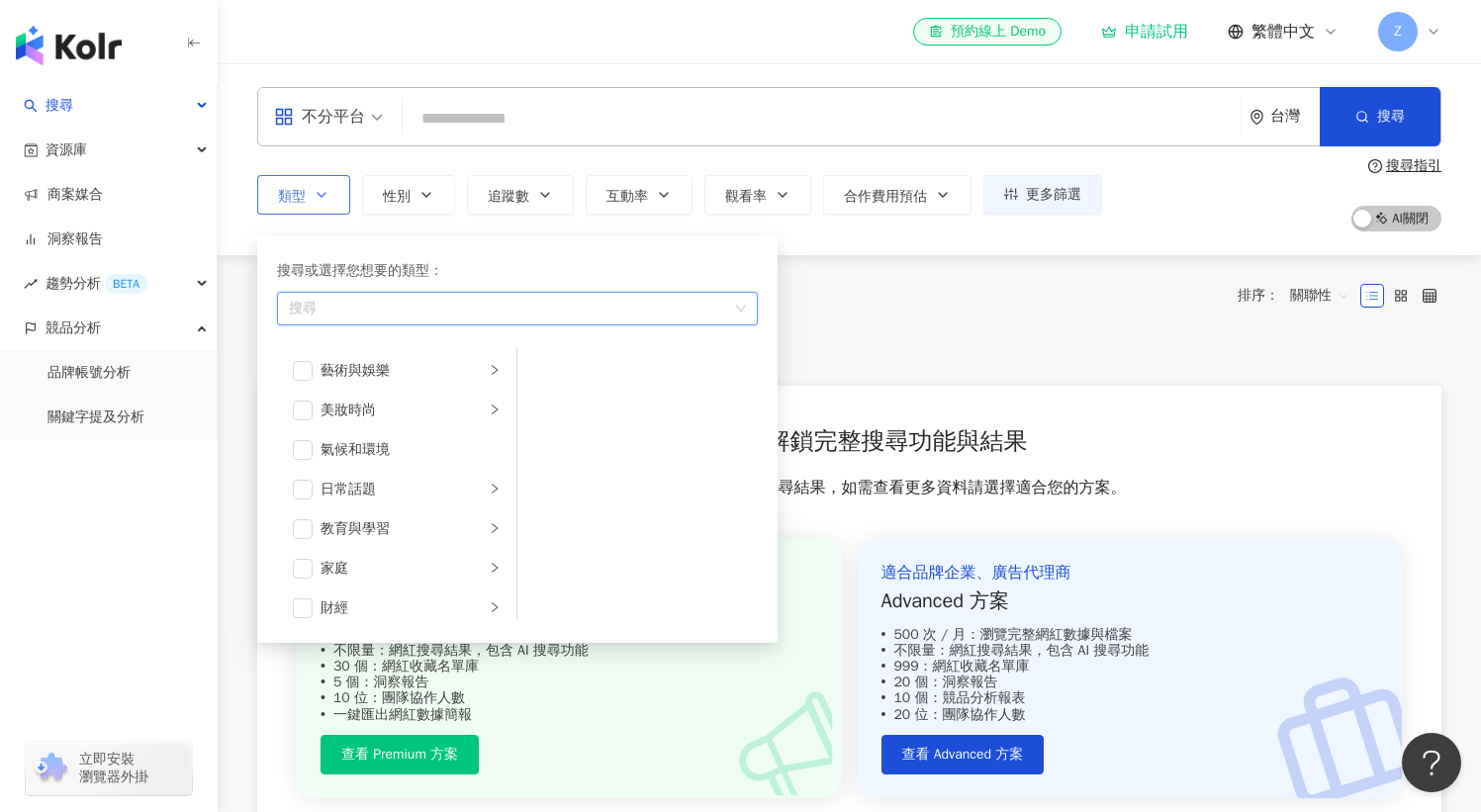 click at bounding box center (507, 309) 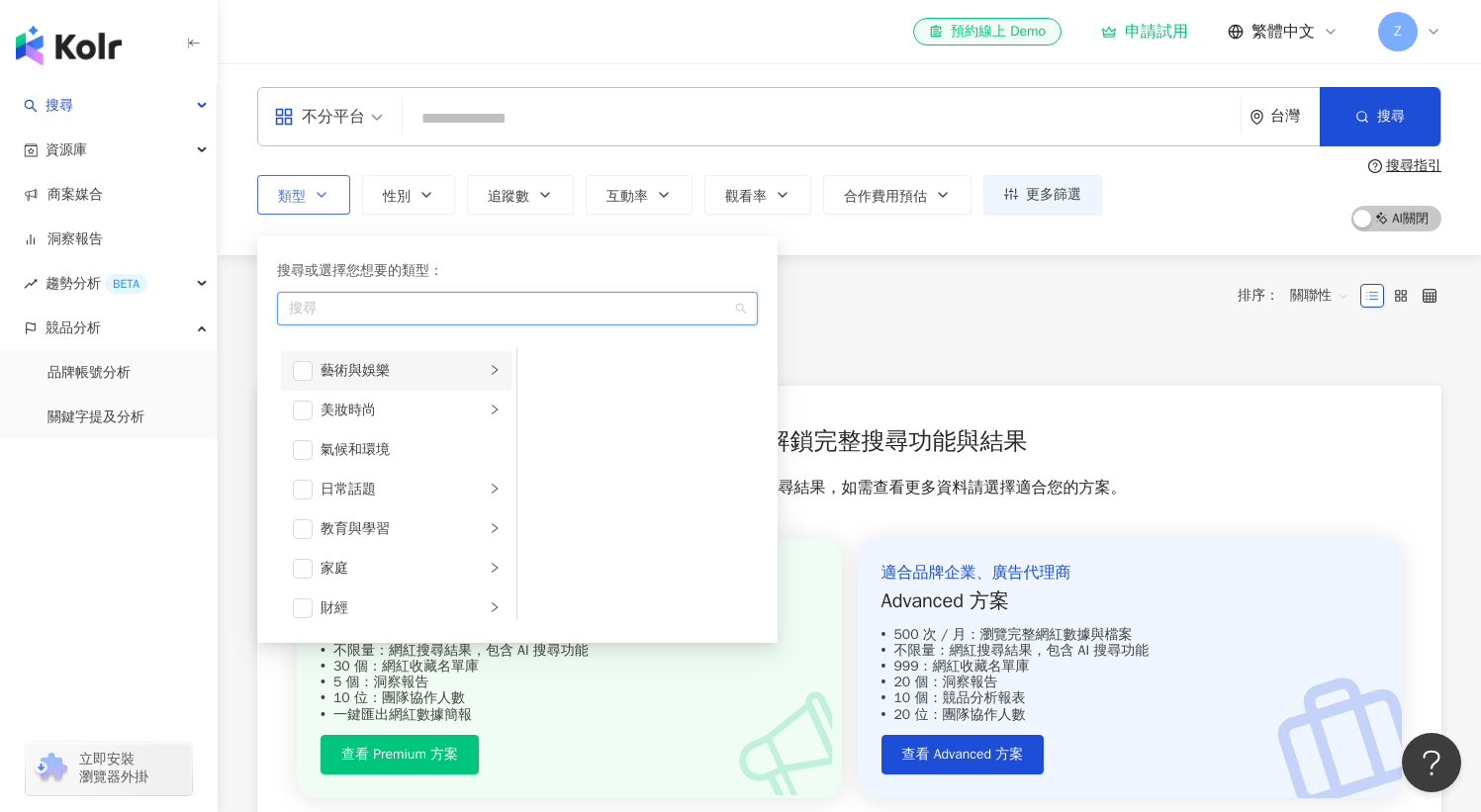click on "藝術與娛樂" at bounding box center (403, 371) 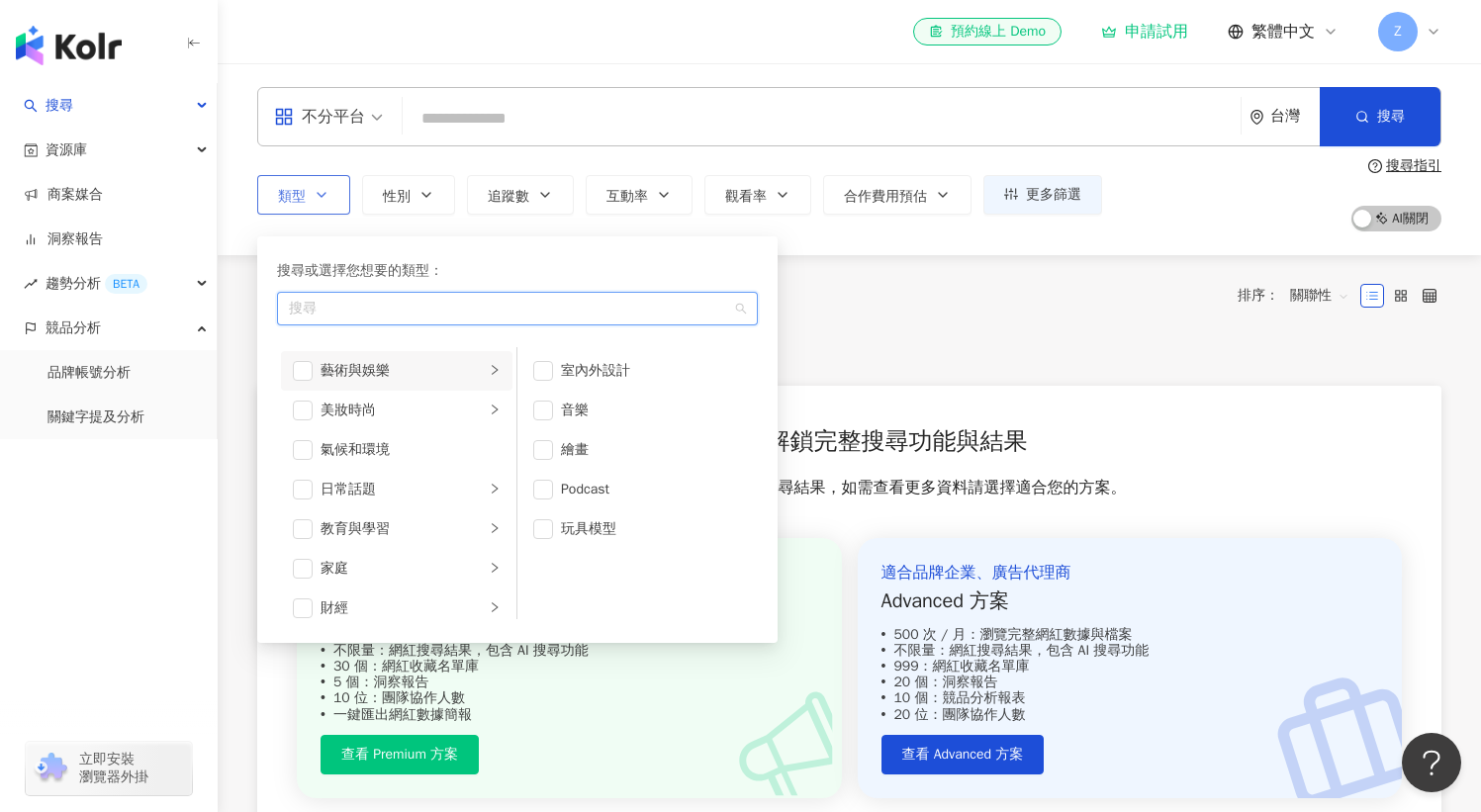 click on "類型 搜尋或選擇您想要的類型：   搜尋 藝術與娛樂 美妝時尚 氣候和環境 日常話題 教育與學習 家庭 財經 美食 命理占卜 遊戲 法政社會 生活風格 影視娛樂 醫療與健康 寵物 攝影 感情 宗教 促購導購 運動 科技 交通工具 旅遊 成人 室內外設計 音樂 繪畫 Podcast 玩具模型" at bounding box center (304, 195) 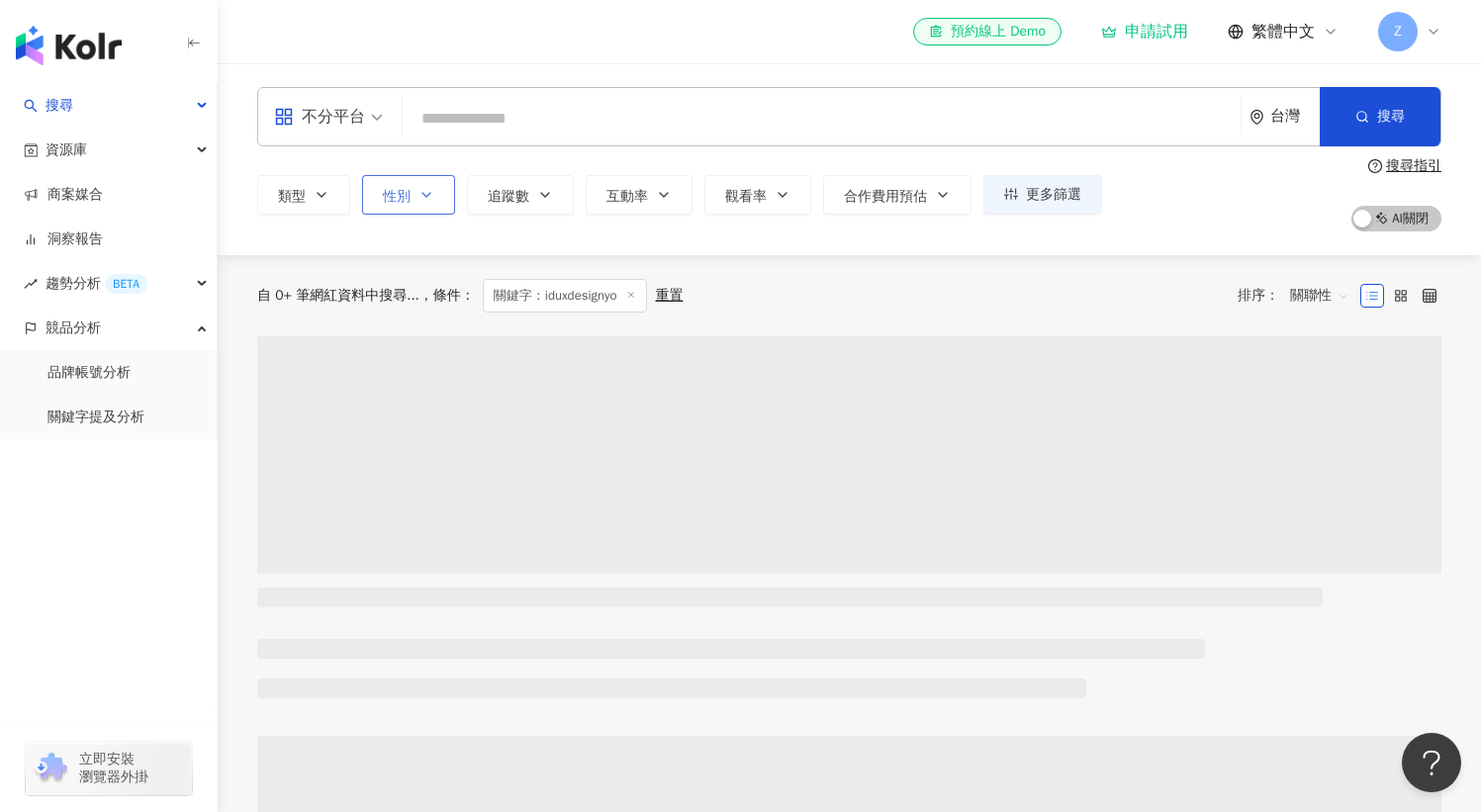click on "性別" at bounding box center (409, 195) 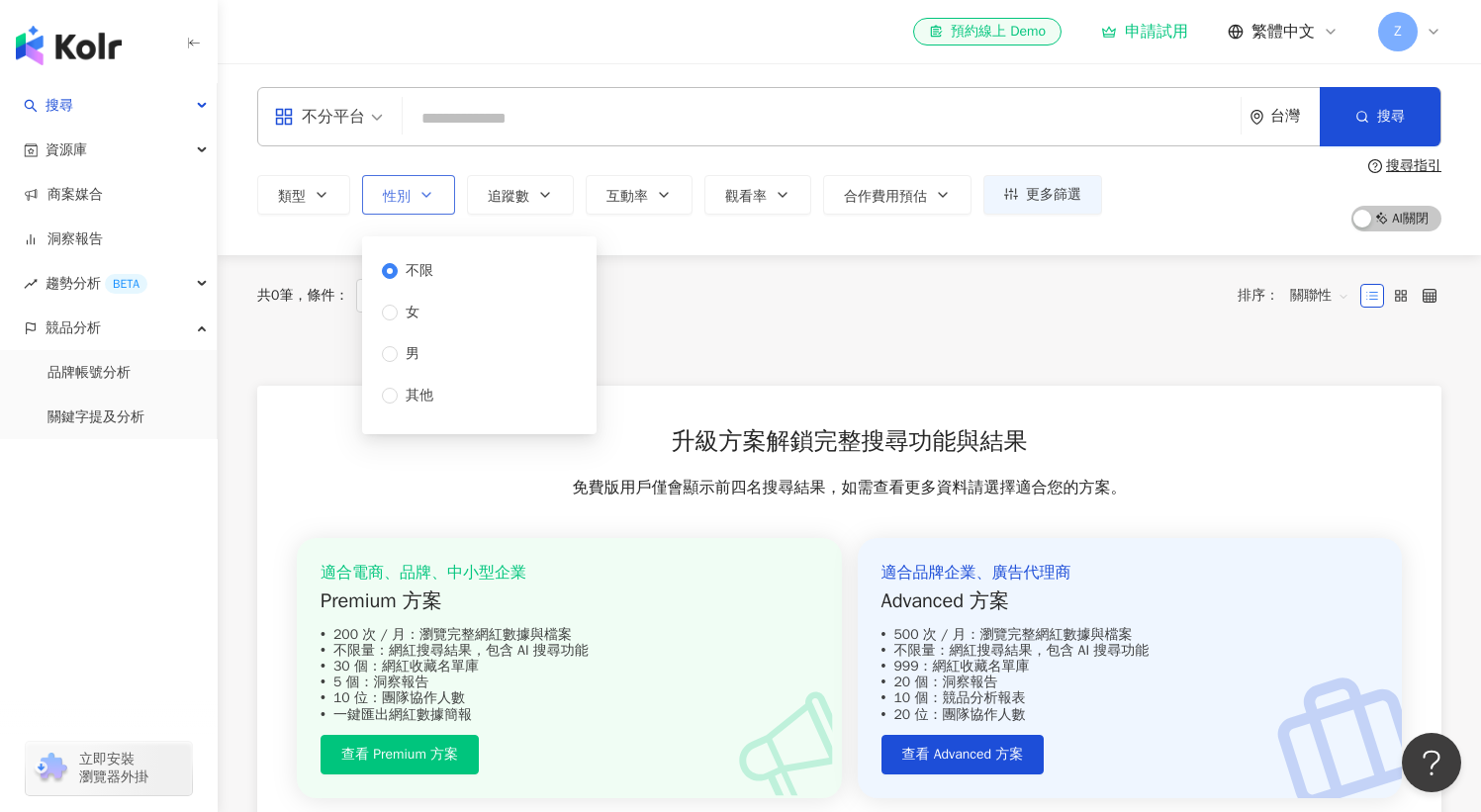 click on "性別" at bounding box center (409, 195) 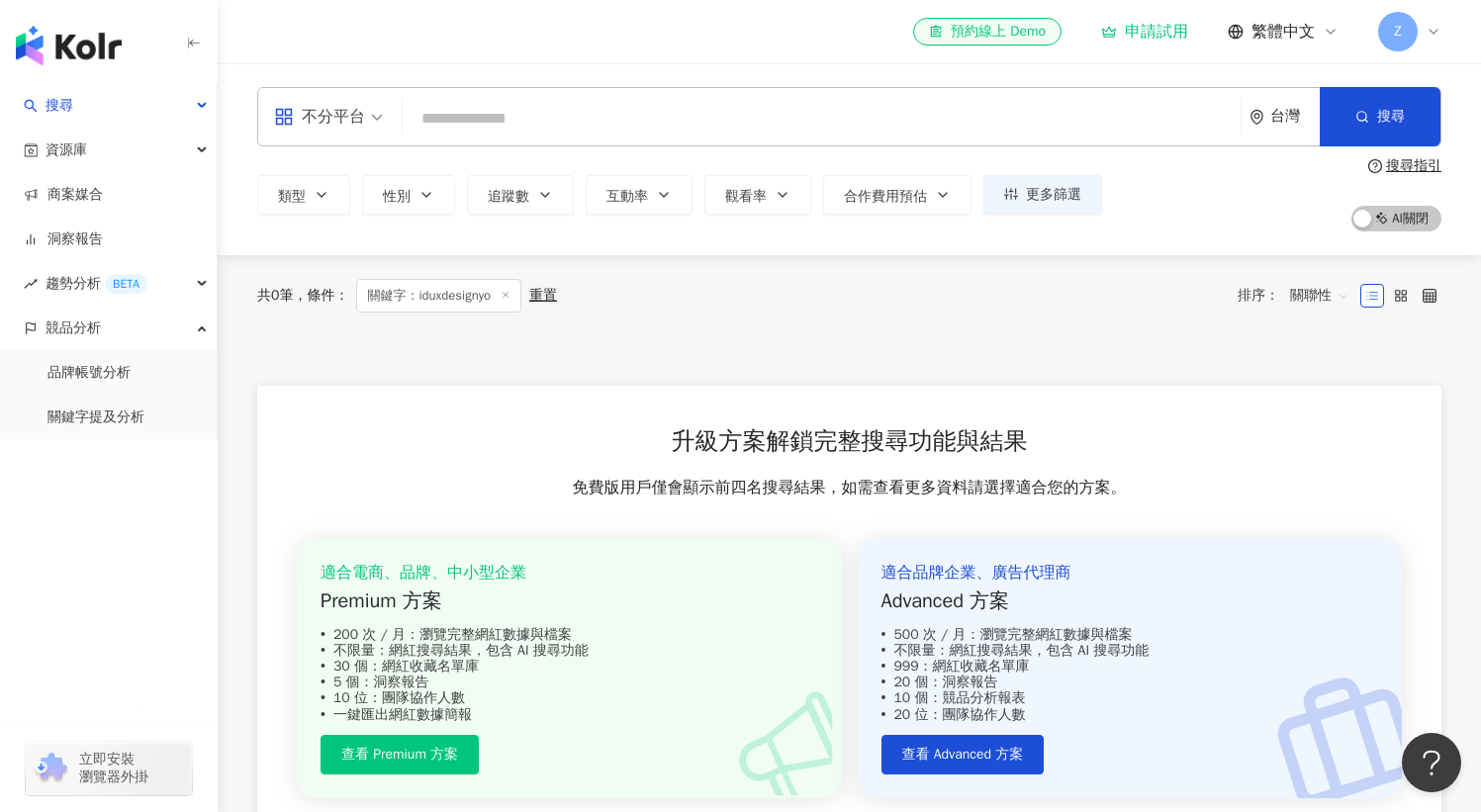 click on "類型 性別 追蹤數 互動率 觀看率 合作費用預估  更多篩選 不限 女 男 其他 *  -  ******* 不限 小型 奈米網紅 (<1萬) 微型網紅 (1萬-3萬) 小型網紅 (3萬-5萬) 中型 中小型網紅 (5萬-10萬) 中型網紅 (10萬-30萬) 中大型網紅 (30萬-50萬) 大型 大型網紅 (50萬-100萬) 百萬網紅 (>100萬) %  -  % 不限 5% 以下 5%~20% 20% 以上" at bounding box center (680, 195) 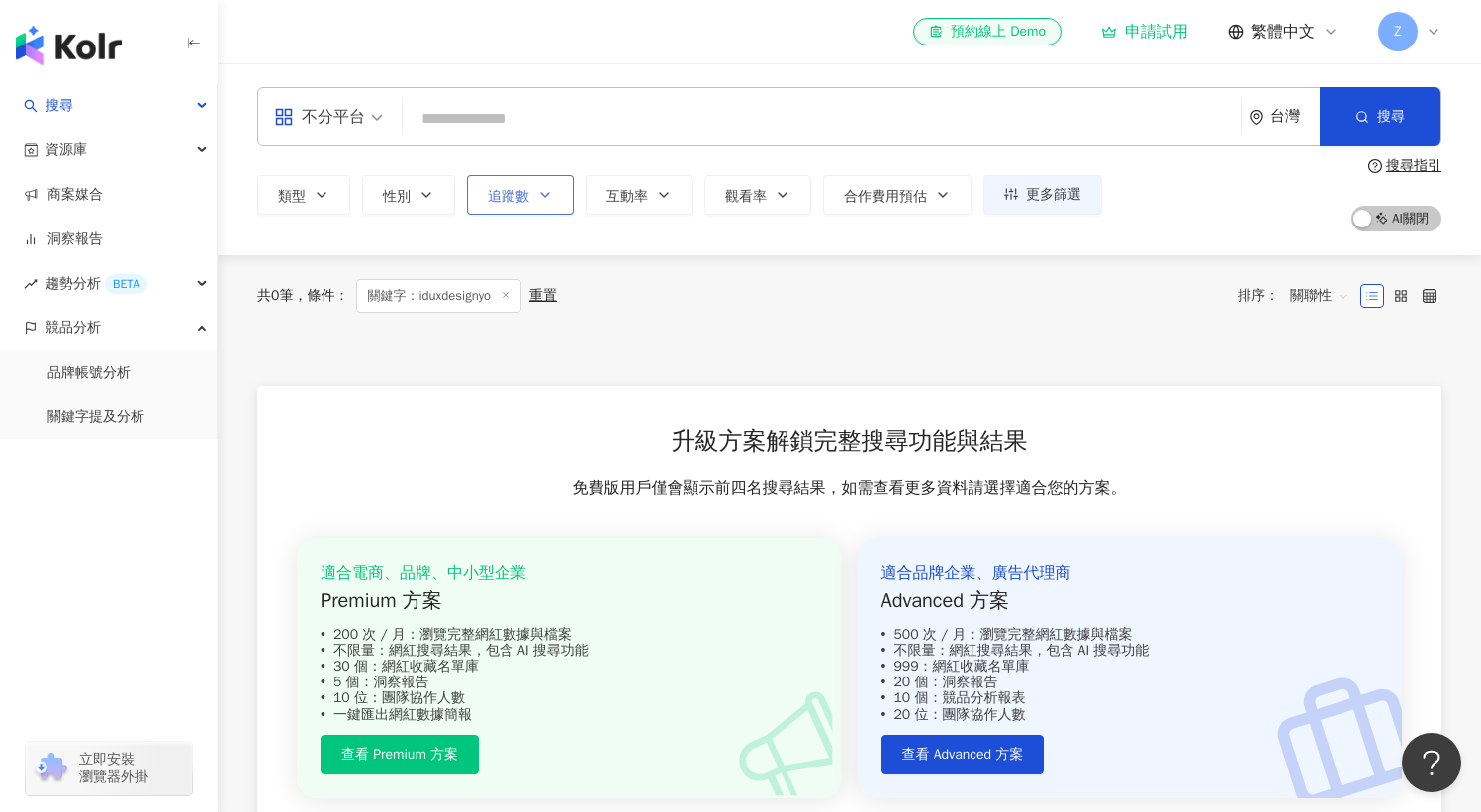 click on "追蹤數" at bounding box center [520, 195] 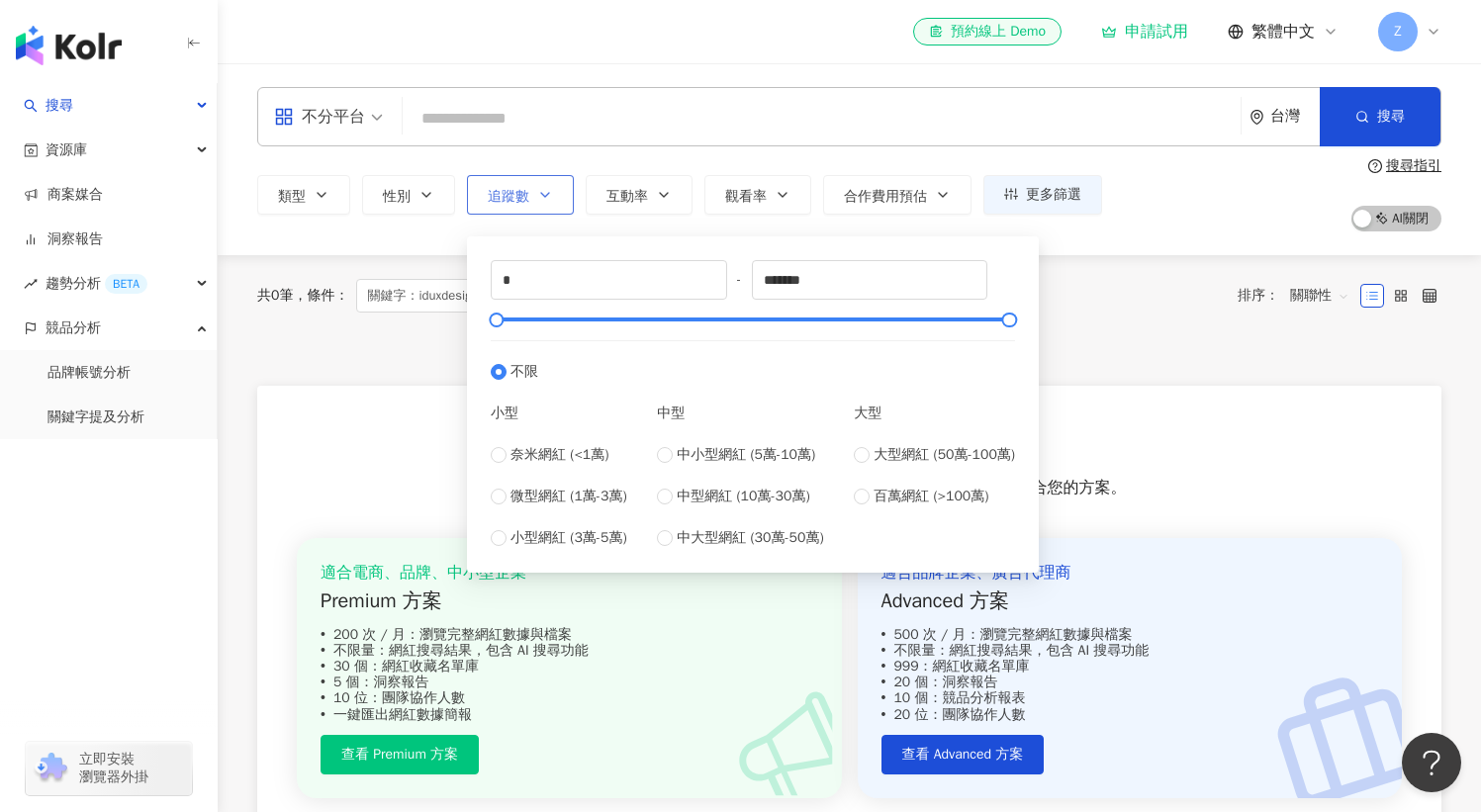 click on "追蹤數" at bounding box center (520, 195) 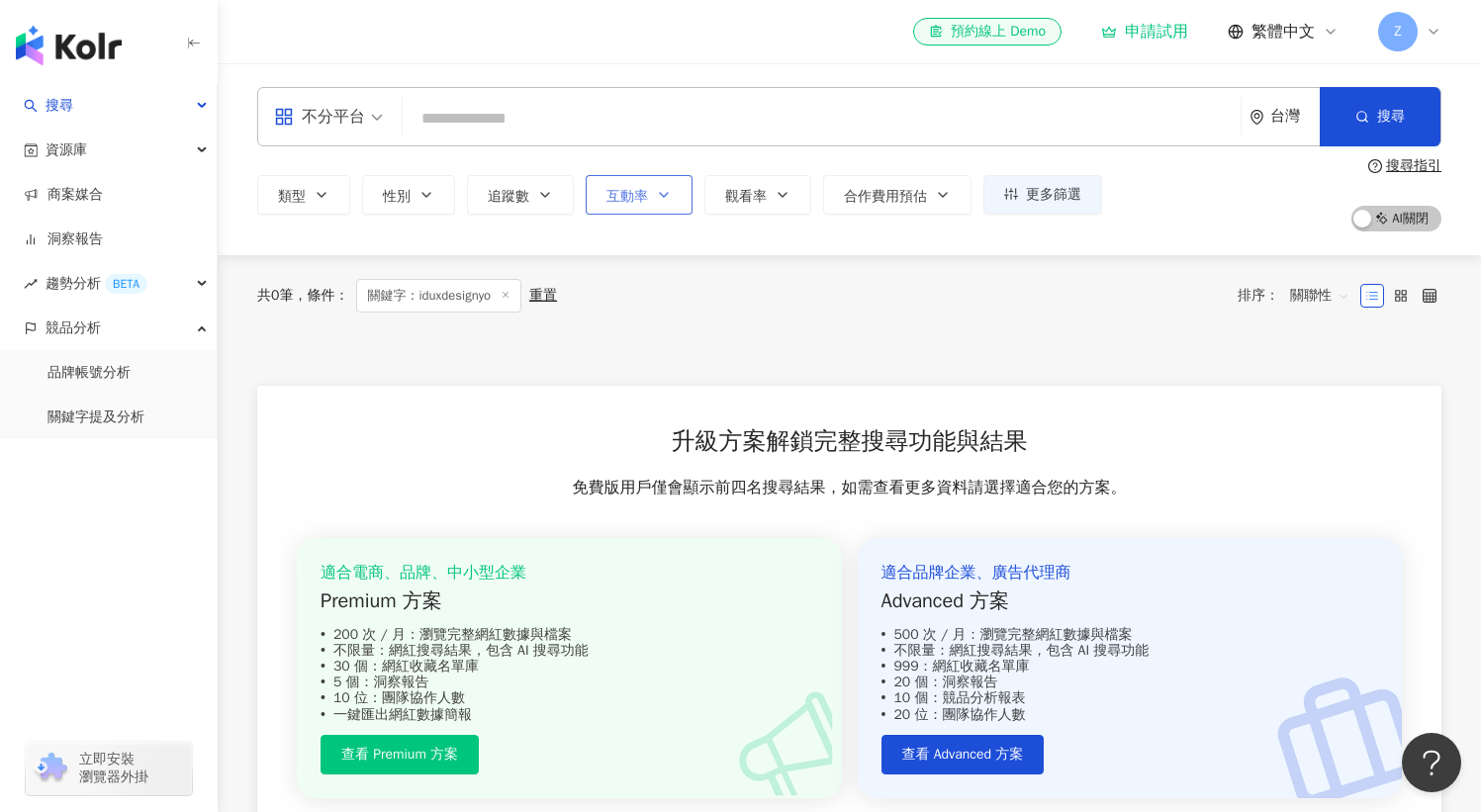 click on "互動率" at bounding box center [627, 197] 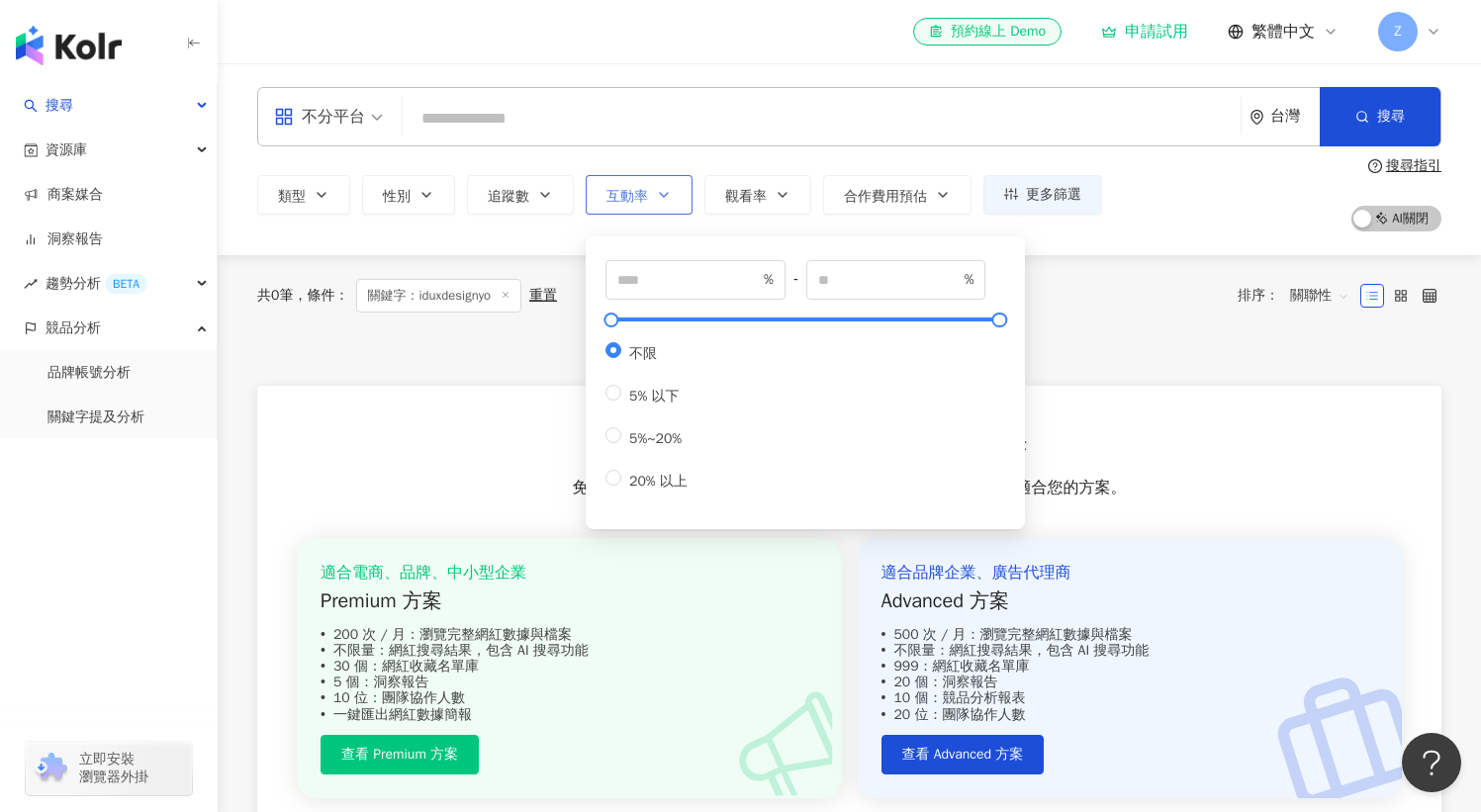 click on "互動率" at bounding box center [627, 197] 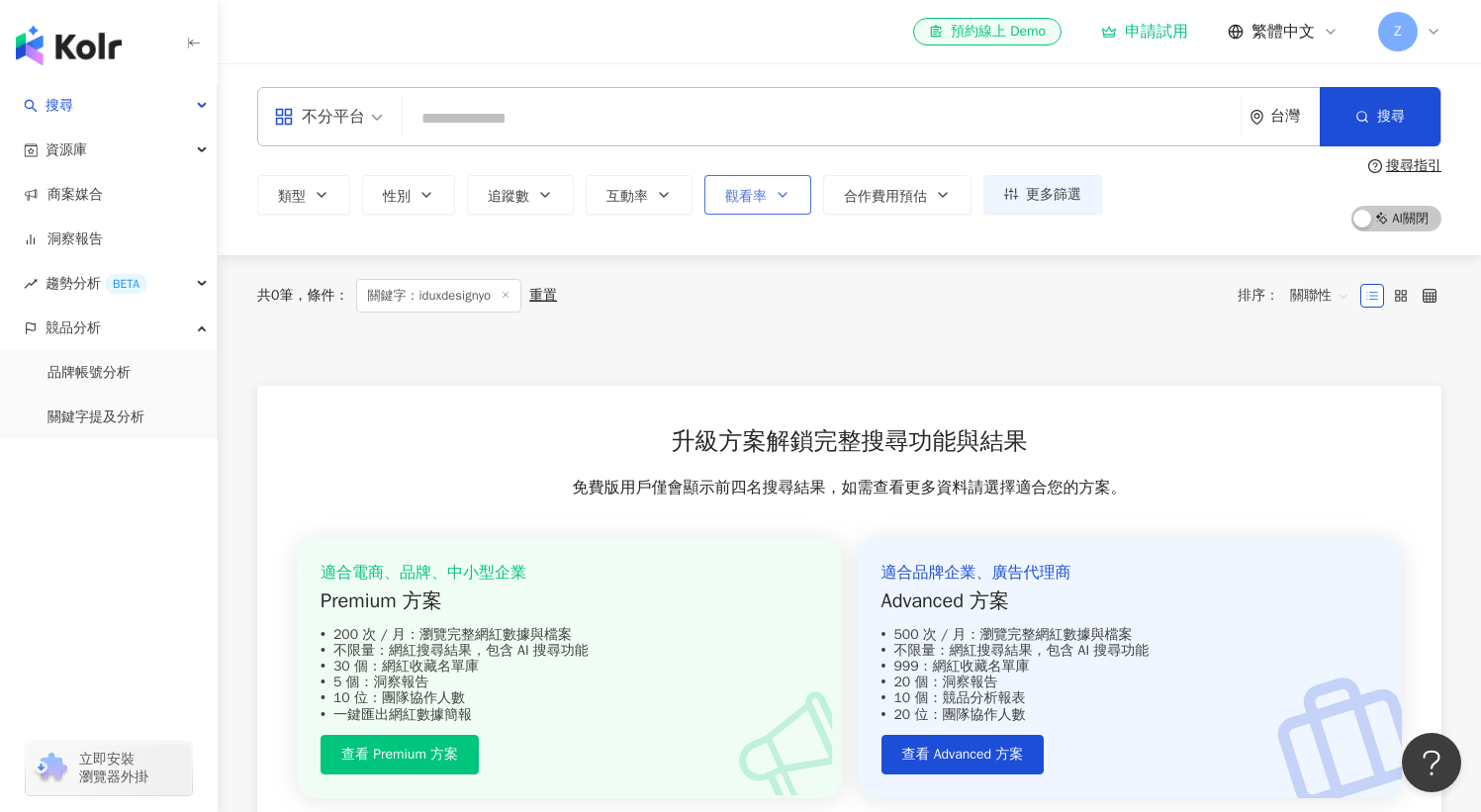 click on "觀看率" at bounding box center [758, 195] 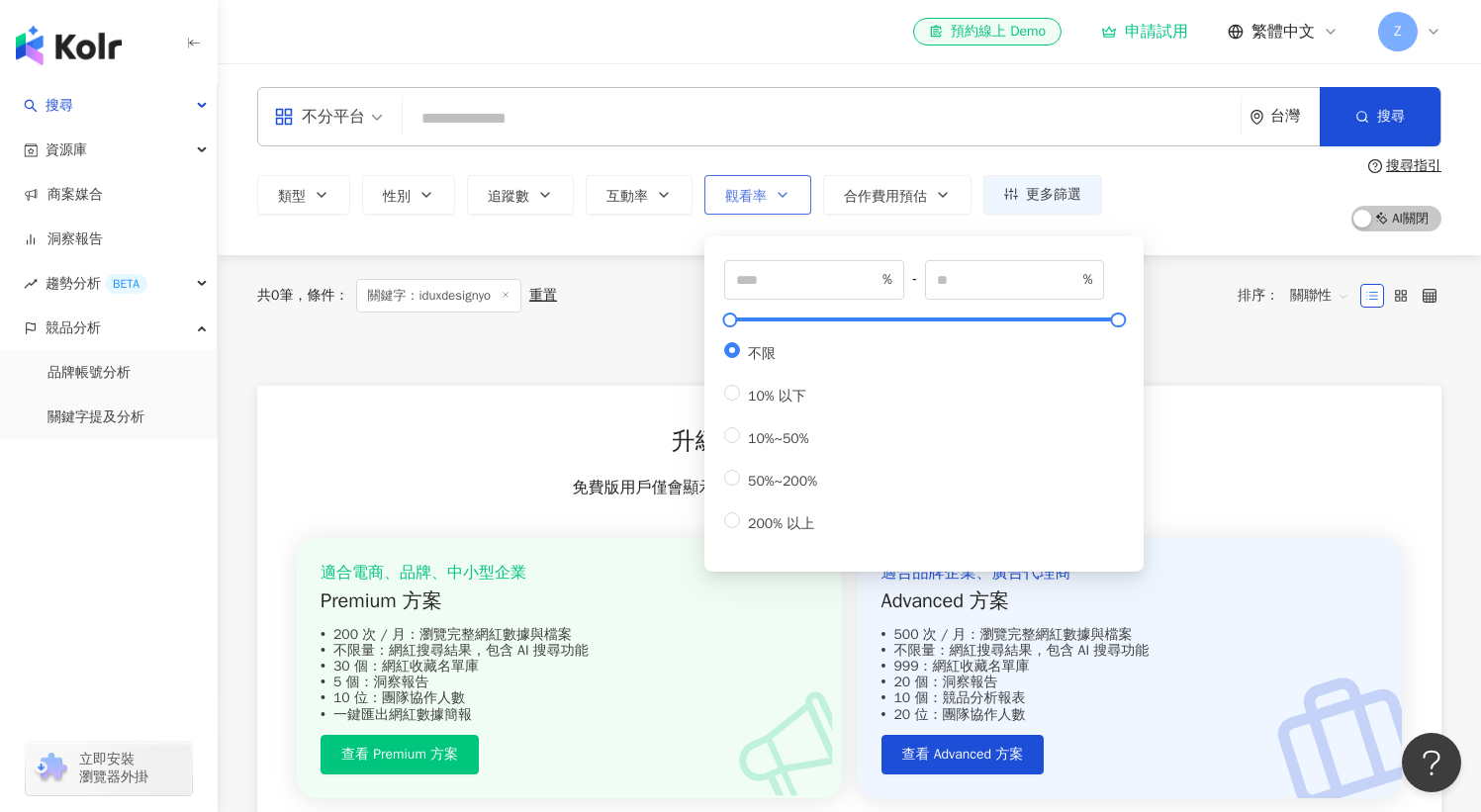 click on "觀看率" at bounding box center (758, 195) 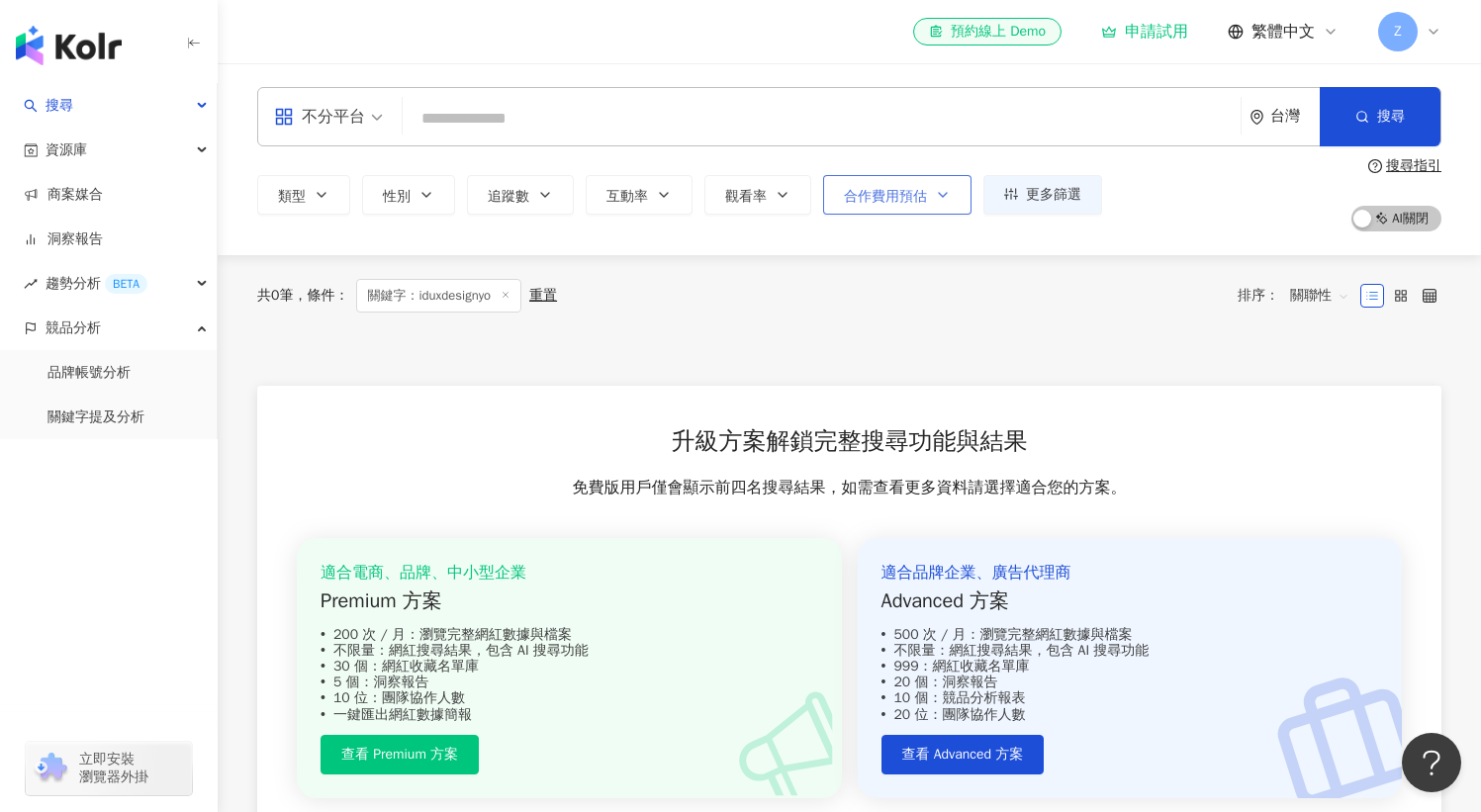 click on "合作費用預估" at bounding box center [885, 197] 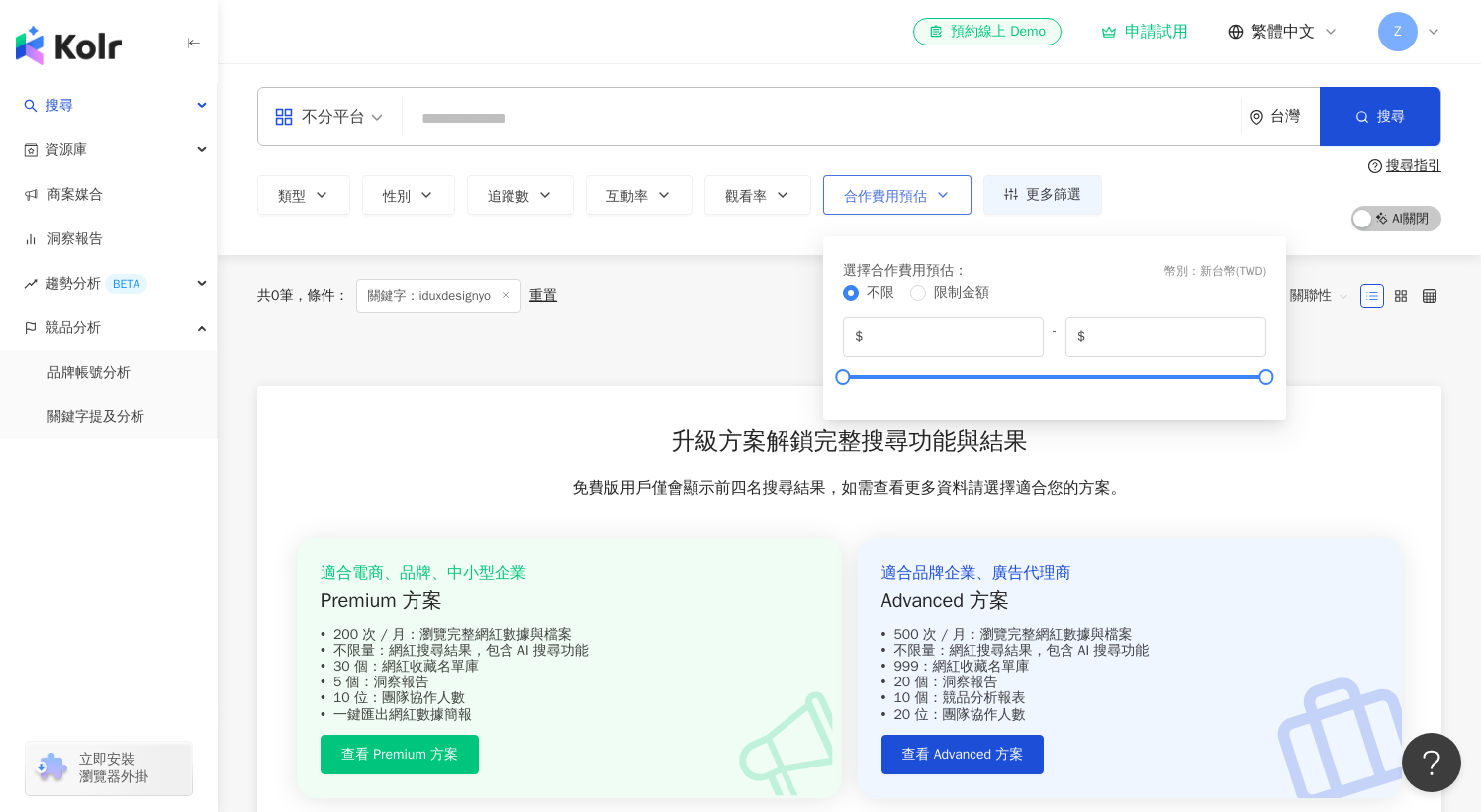 click on "合作費用預估" at bounding box center (885, 197) 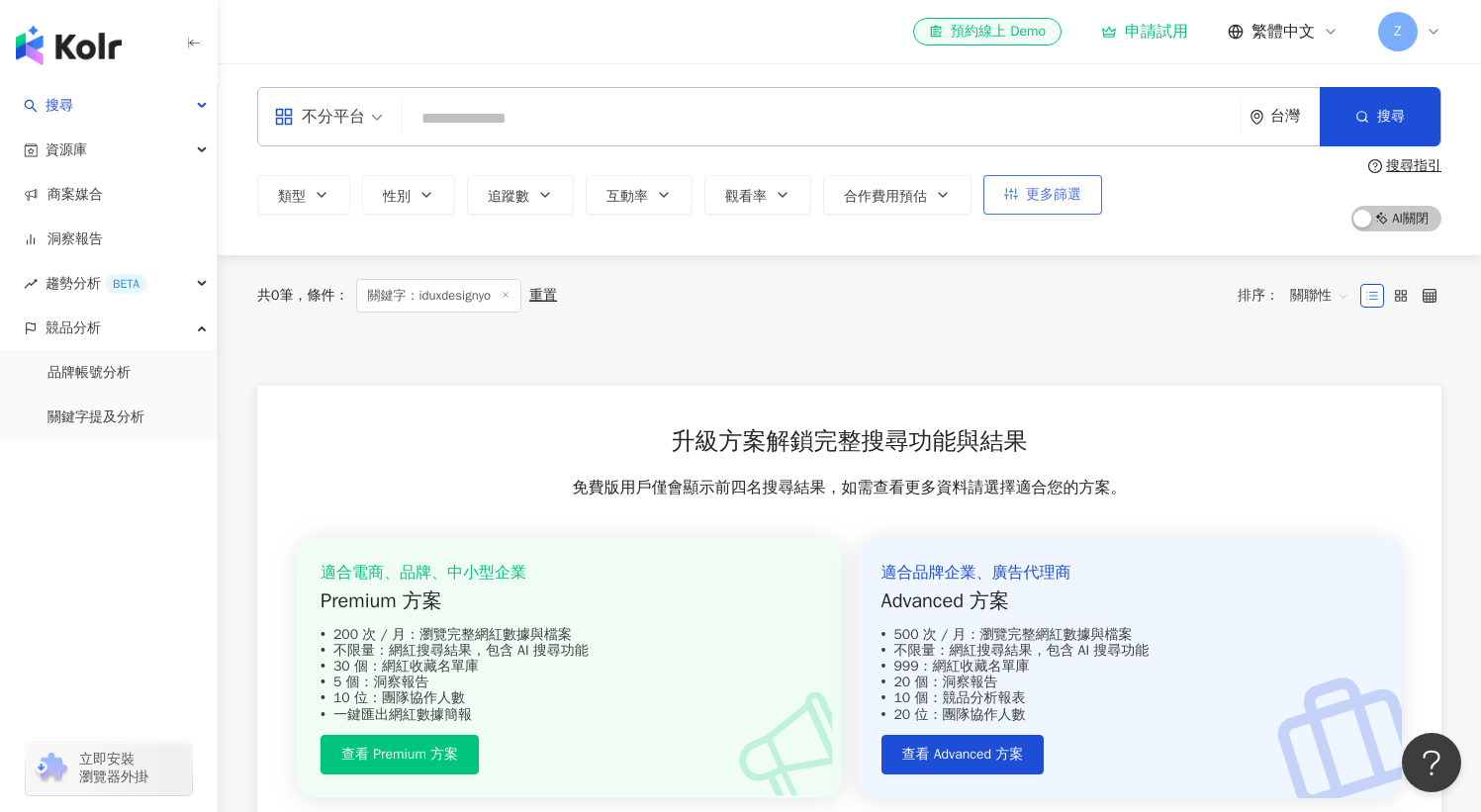 click on "更多篩選" at bounding box center (1054, 195) 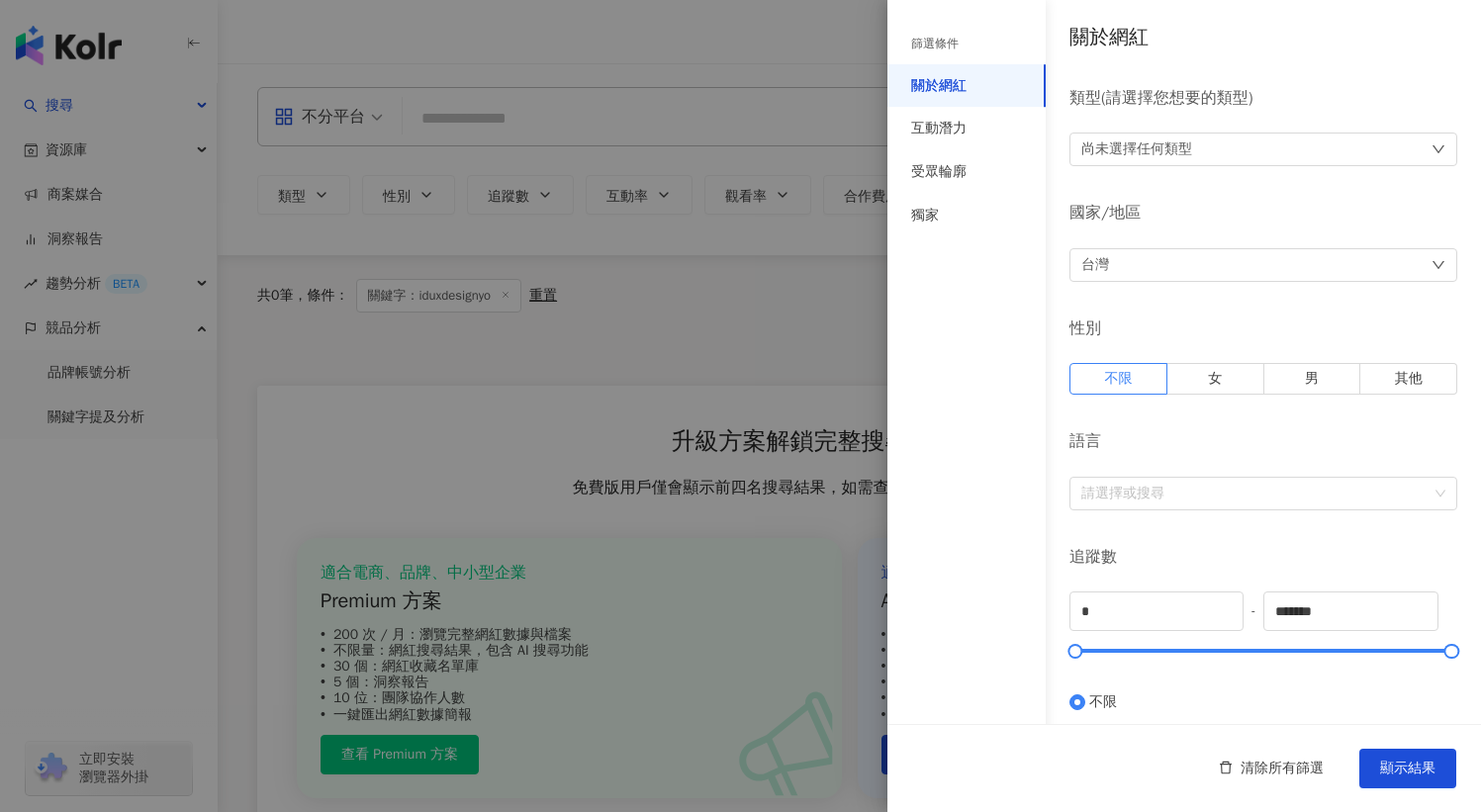 click at bounding box center [740, 406] 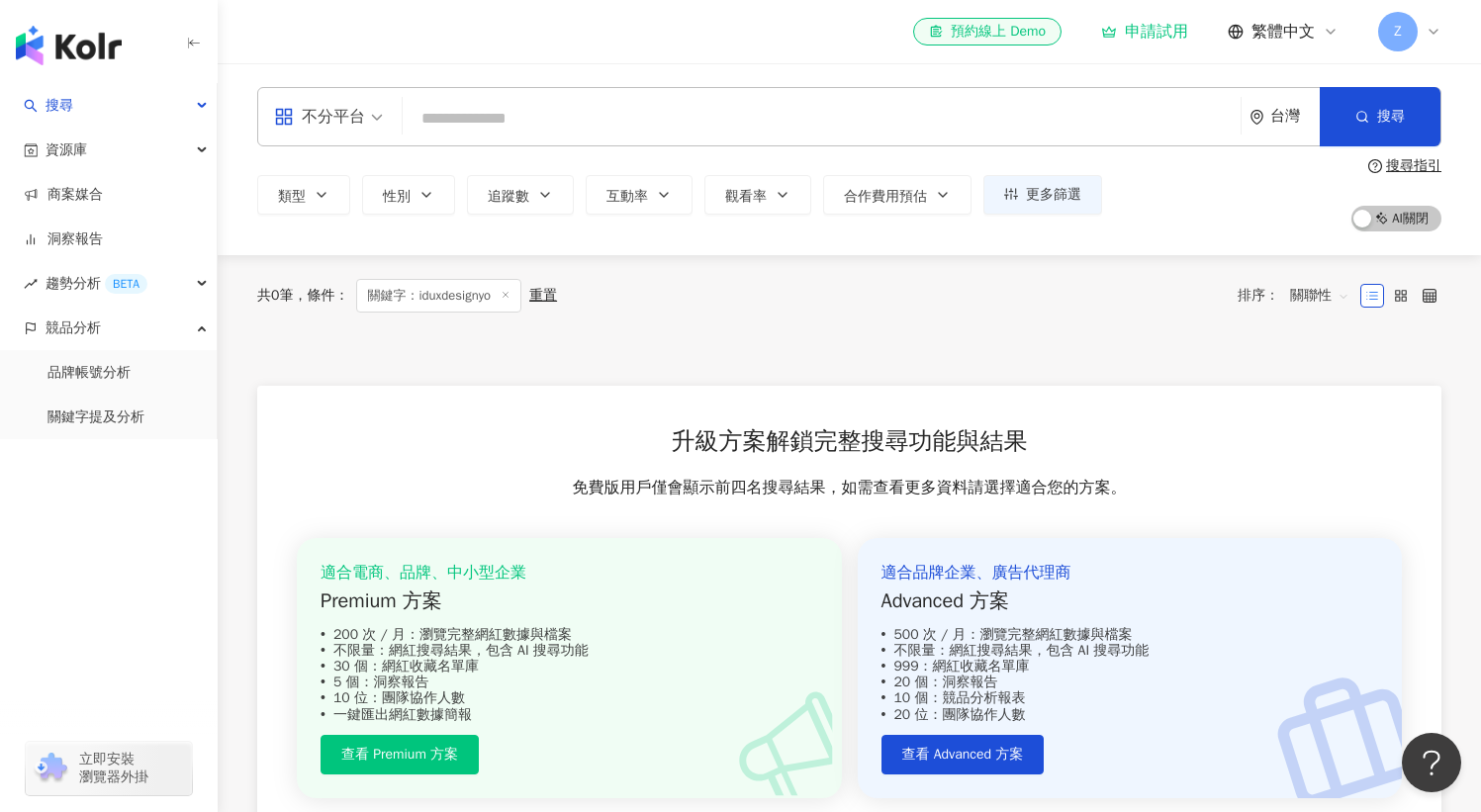 click on "搜尋指引" at bounding box center (1414, 166) 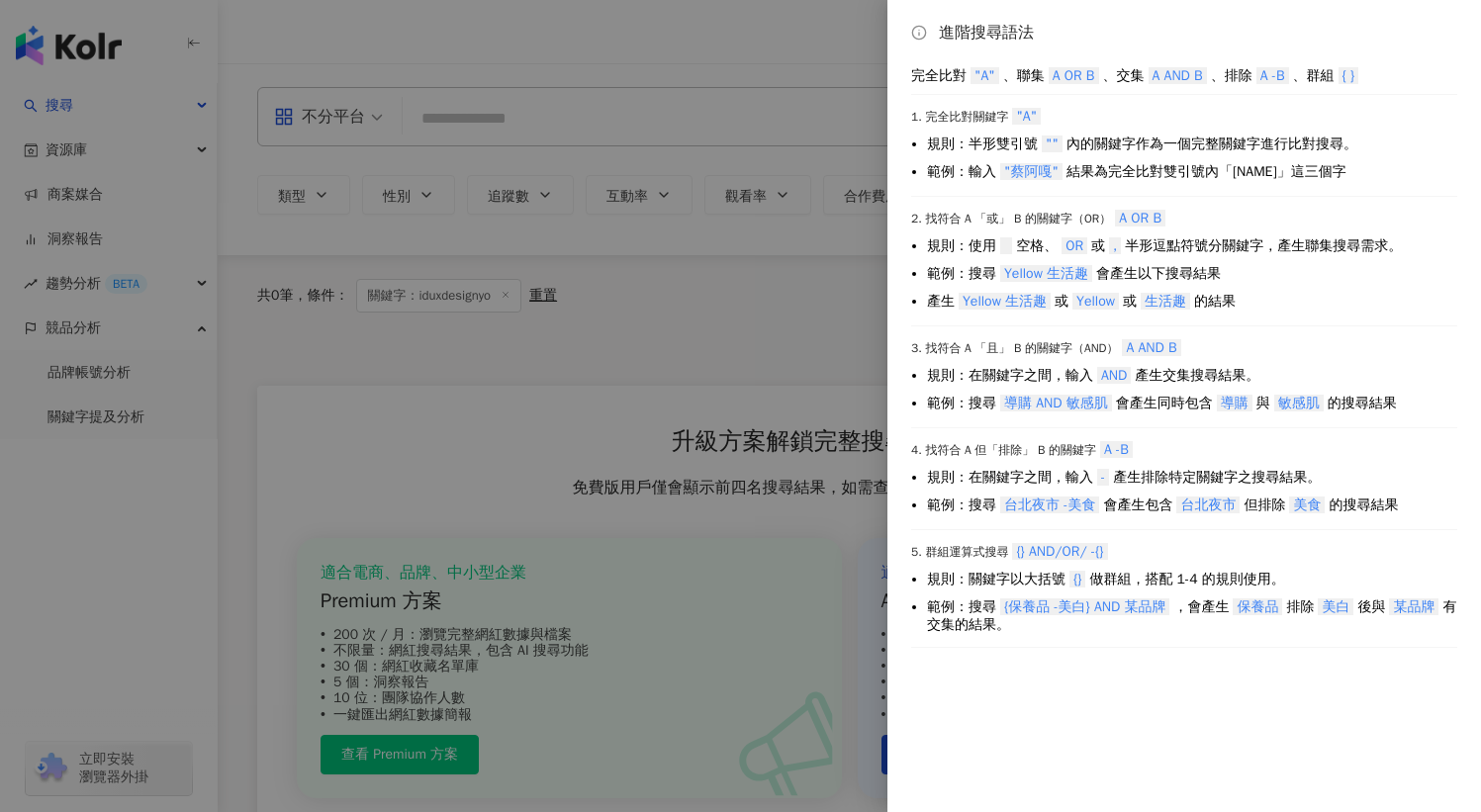 click at bounding box center (740, 406) 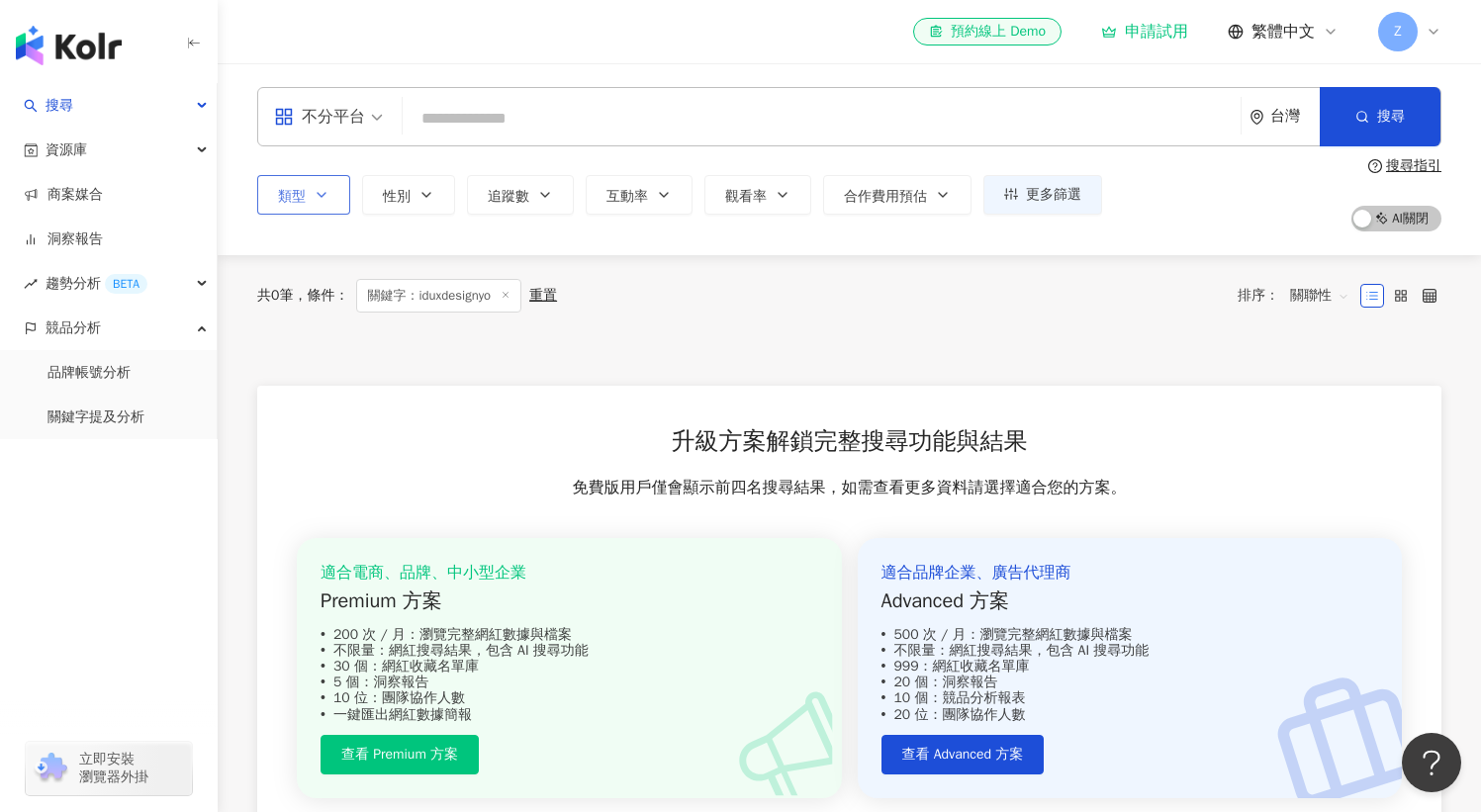 click 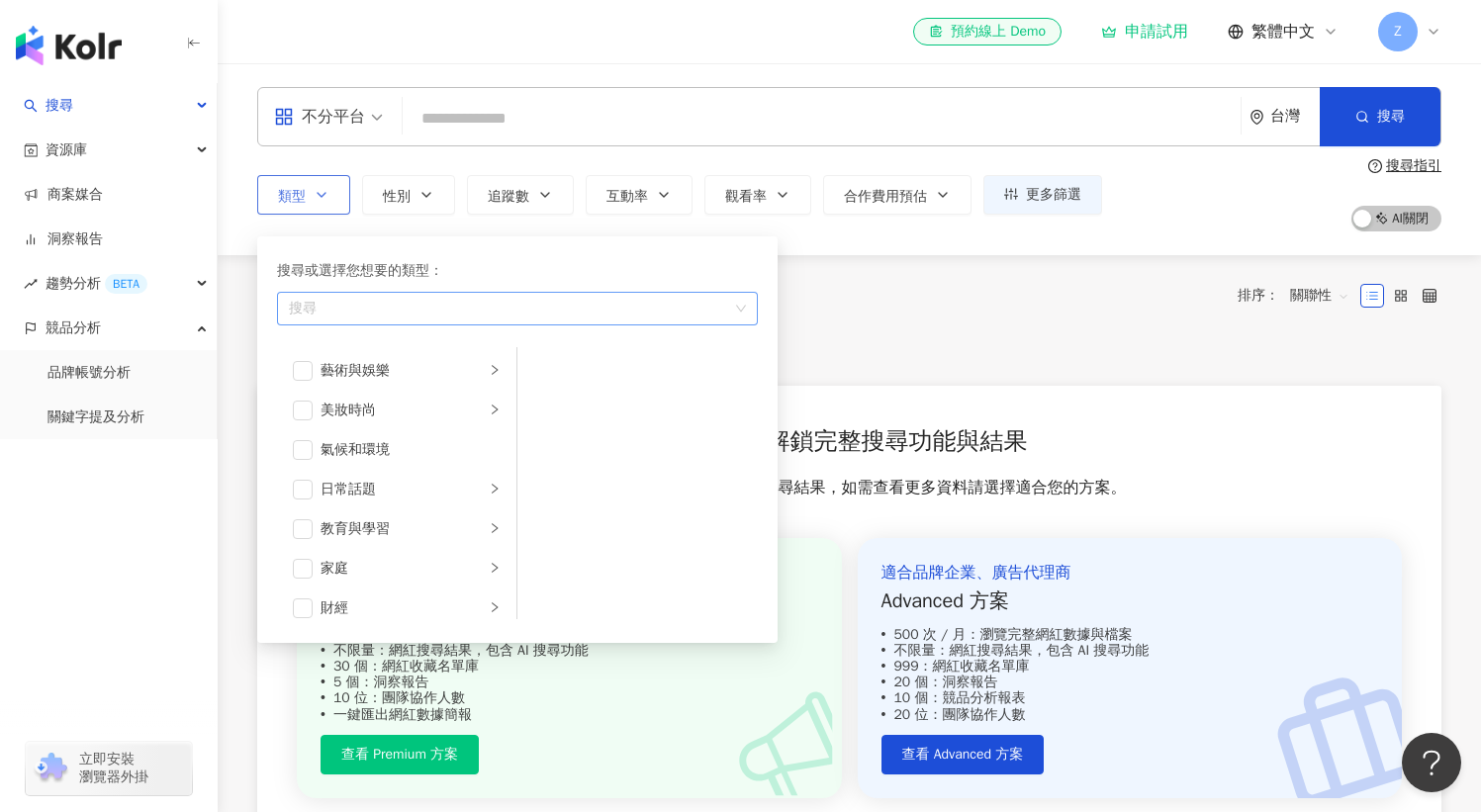 click at bounding box center (507, 309) 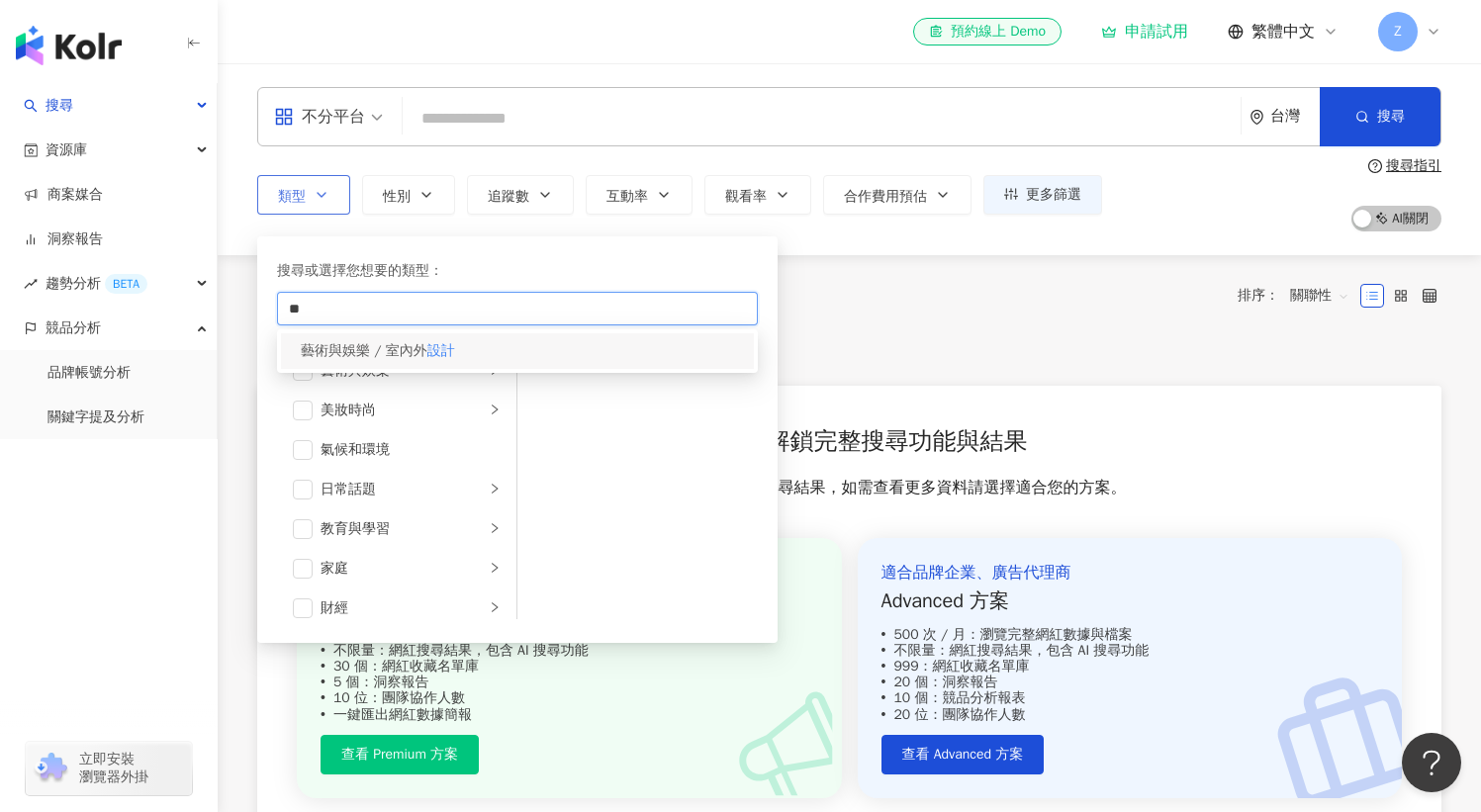 type on "**" 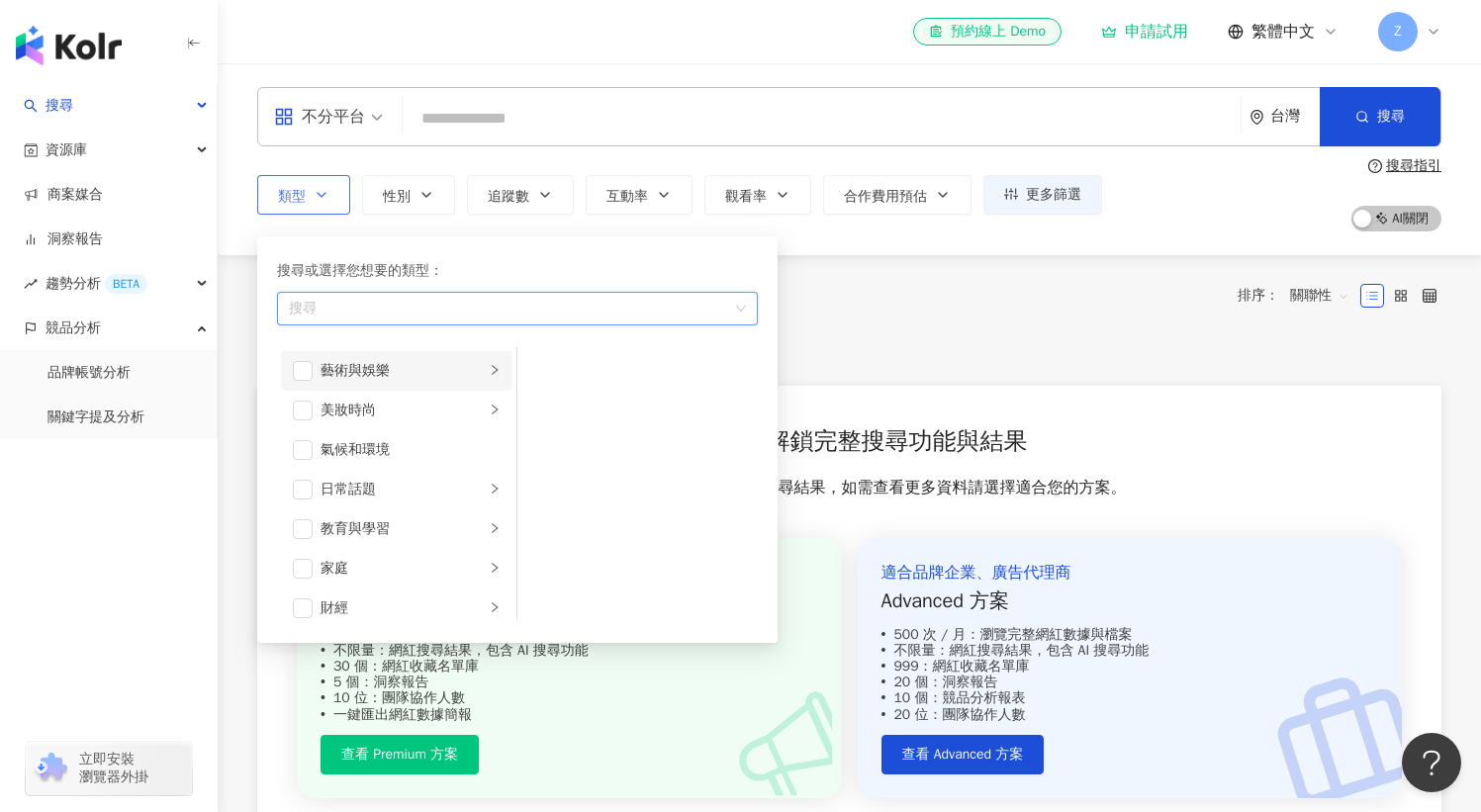 click on "藝術與娛樂" at bounding box center (403, 371) 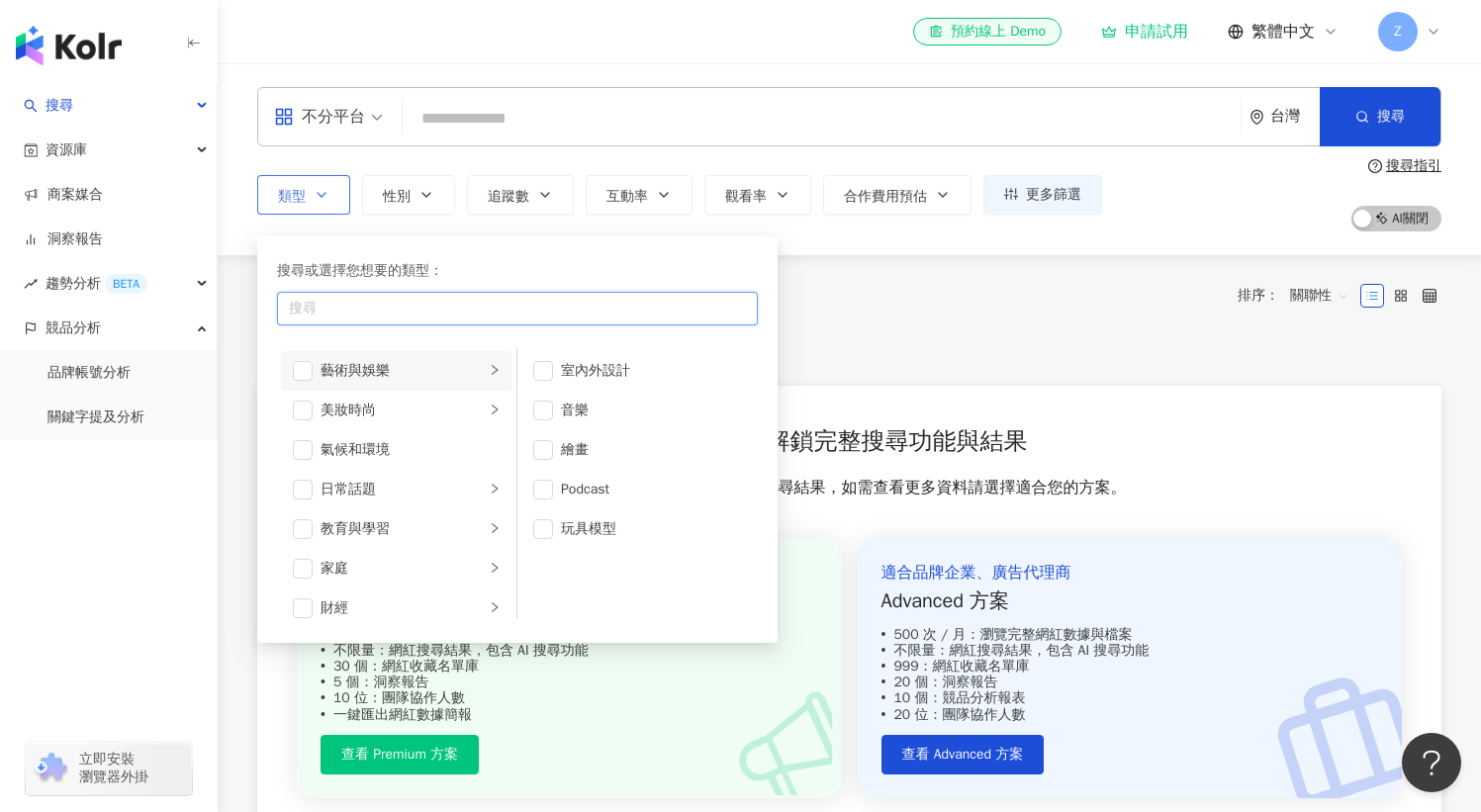 click at bounding box center [507, 309] 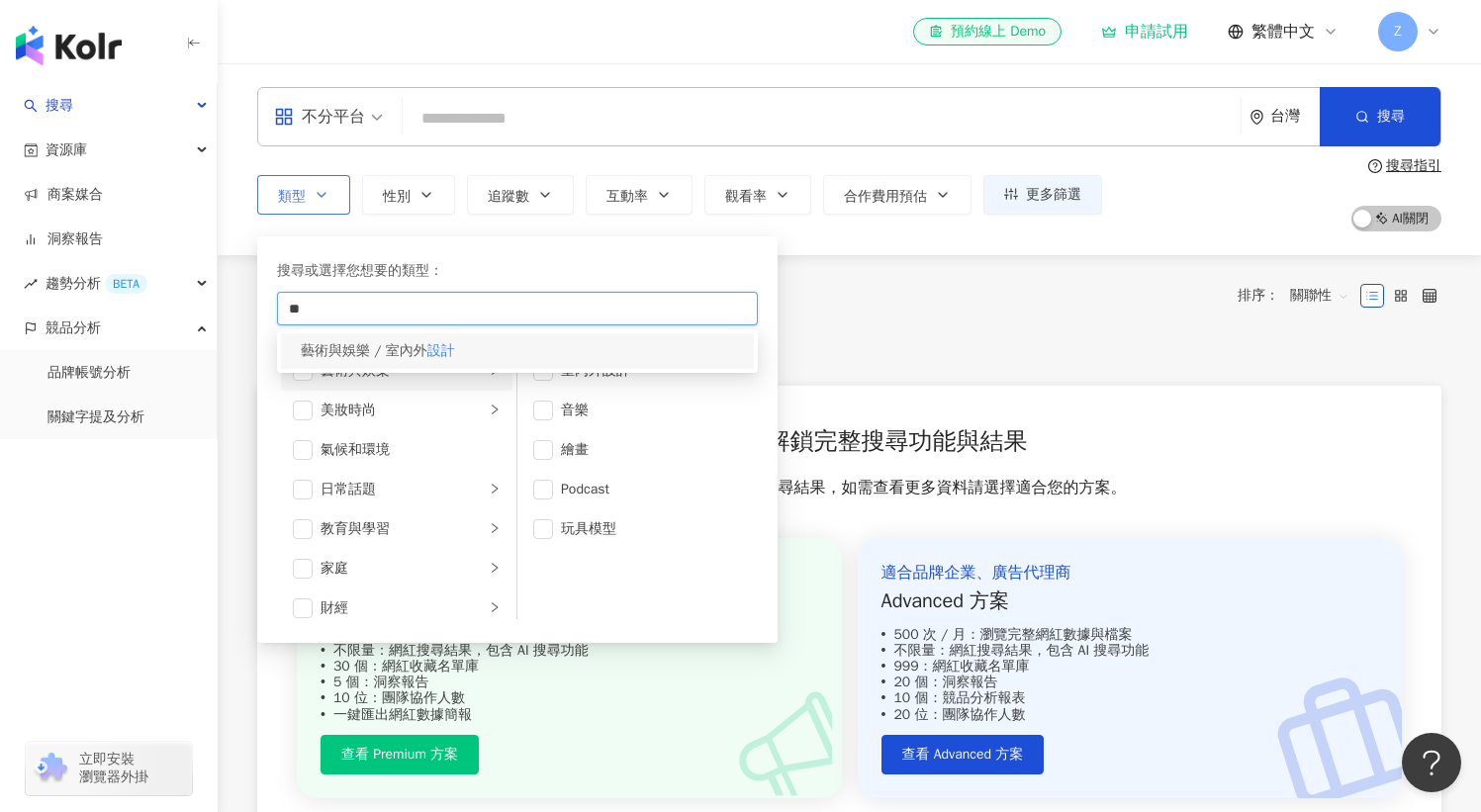 type on "**" 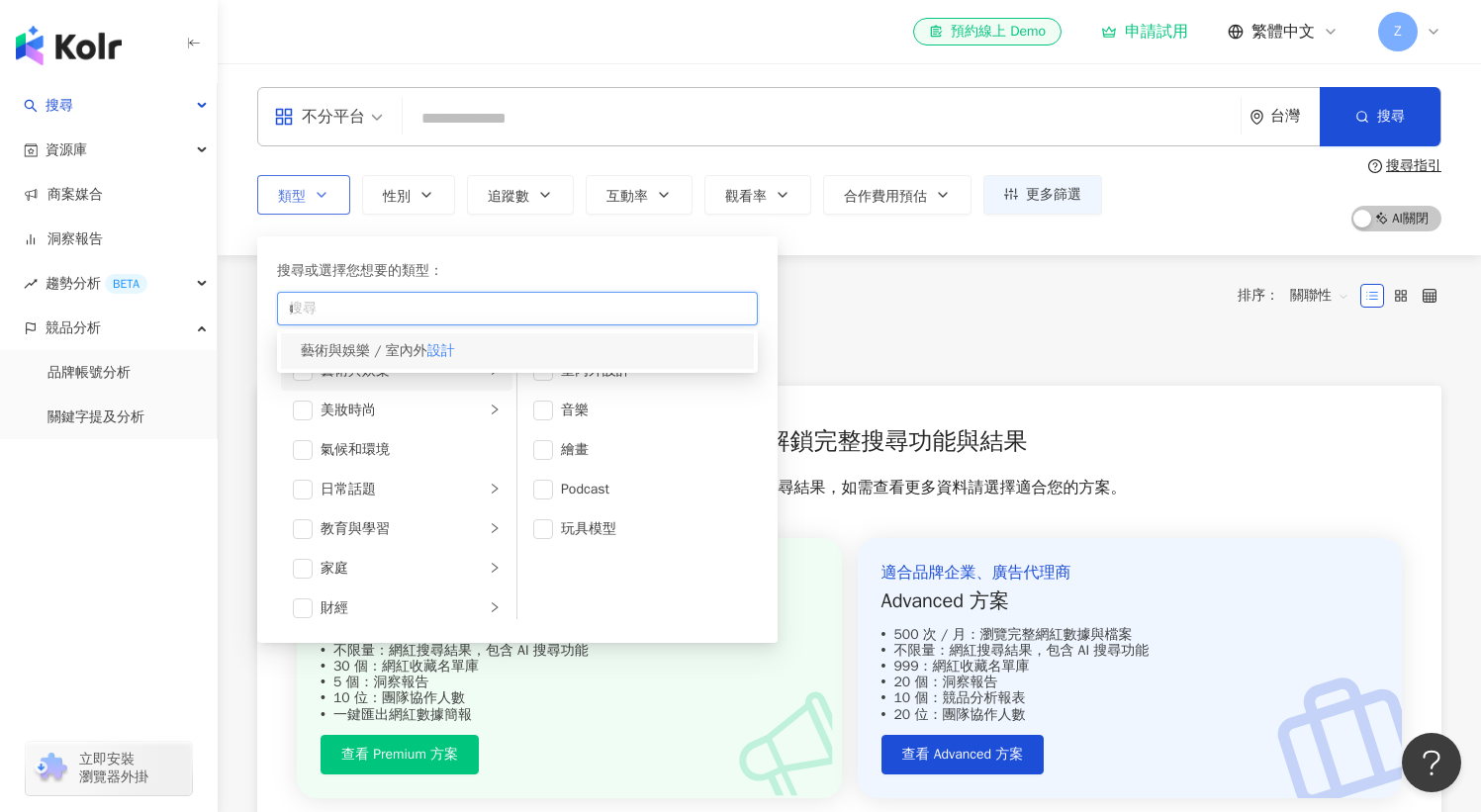 type 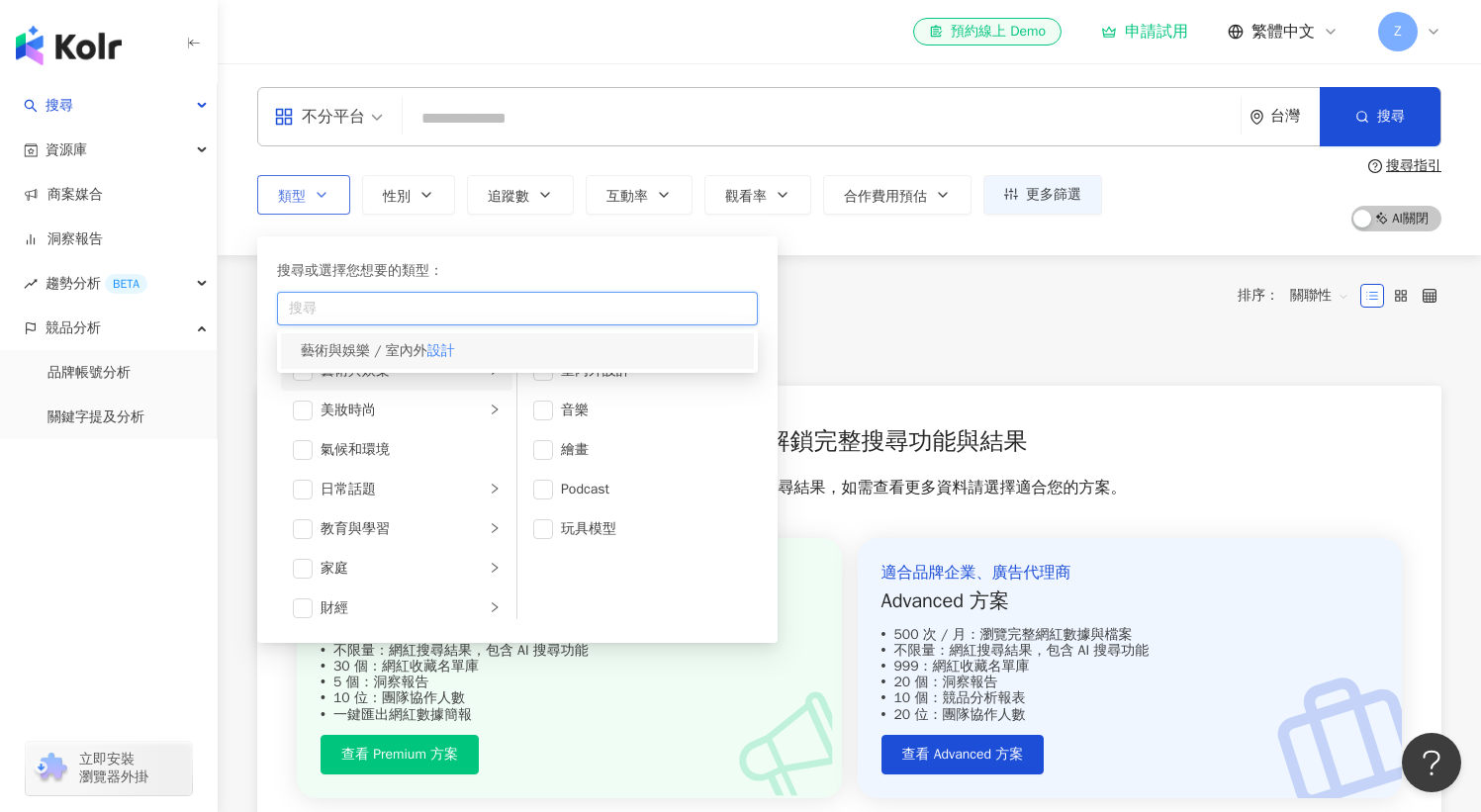 click on "藝術與娛樂 / 室內外" at bounding box center [364, 350] 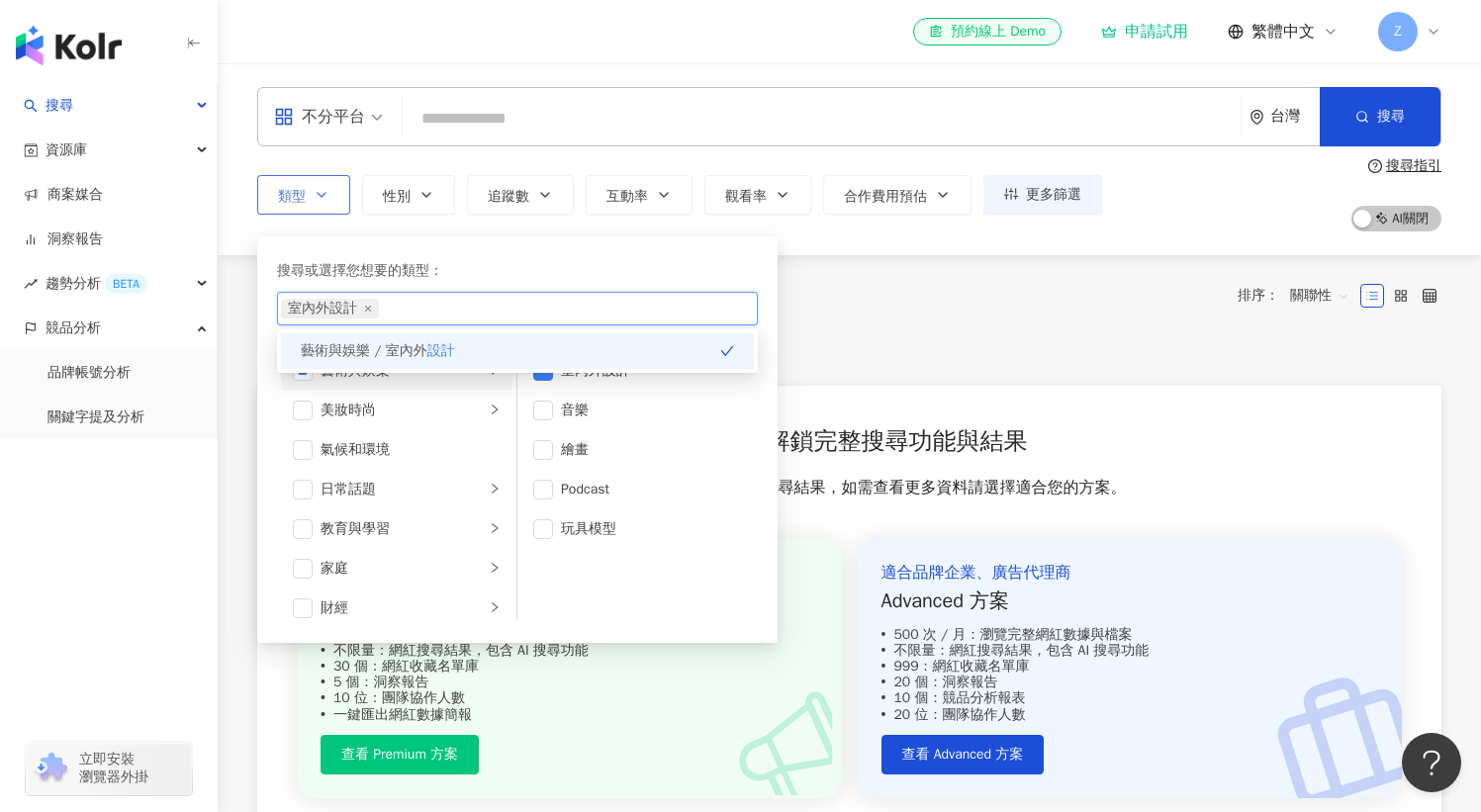 click on "藝術與娛樂 / 室內外 設計" at bounding box center (517, 351) 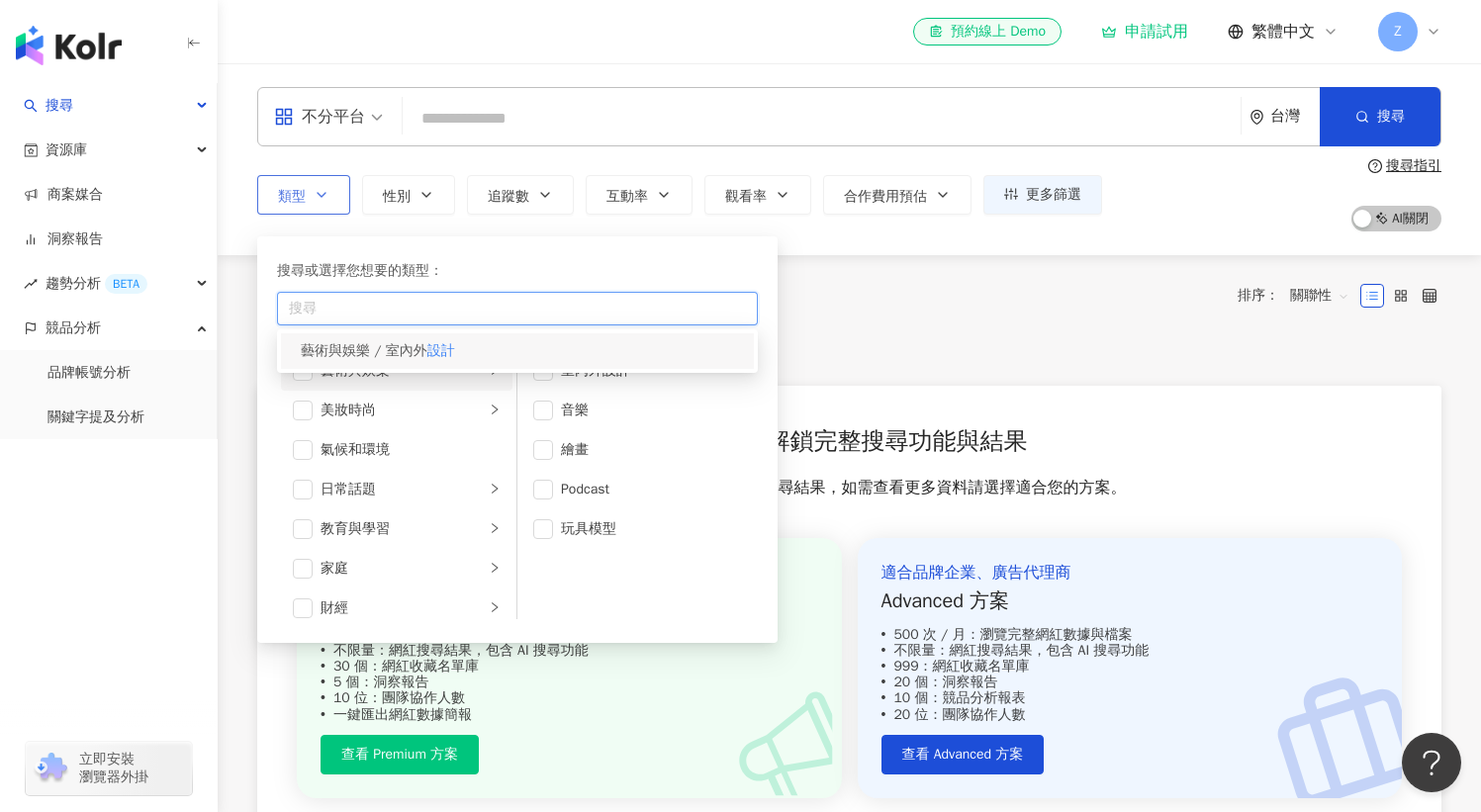click on "藝術與娛樂 / 室內外 設計" at bounding box center (517, 351) 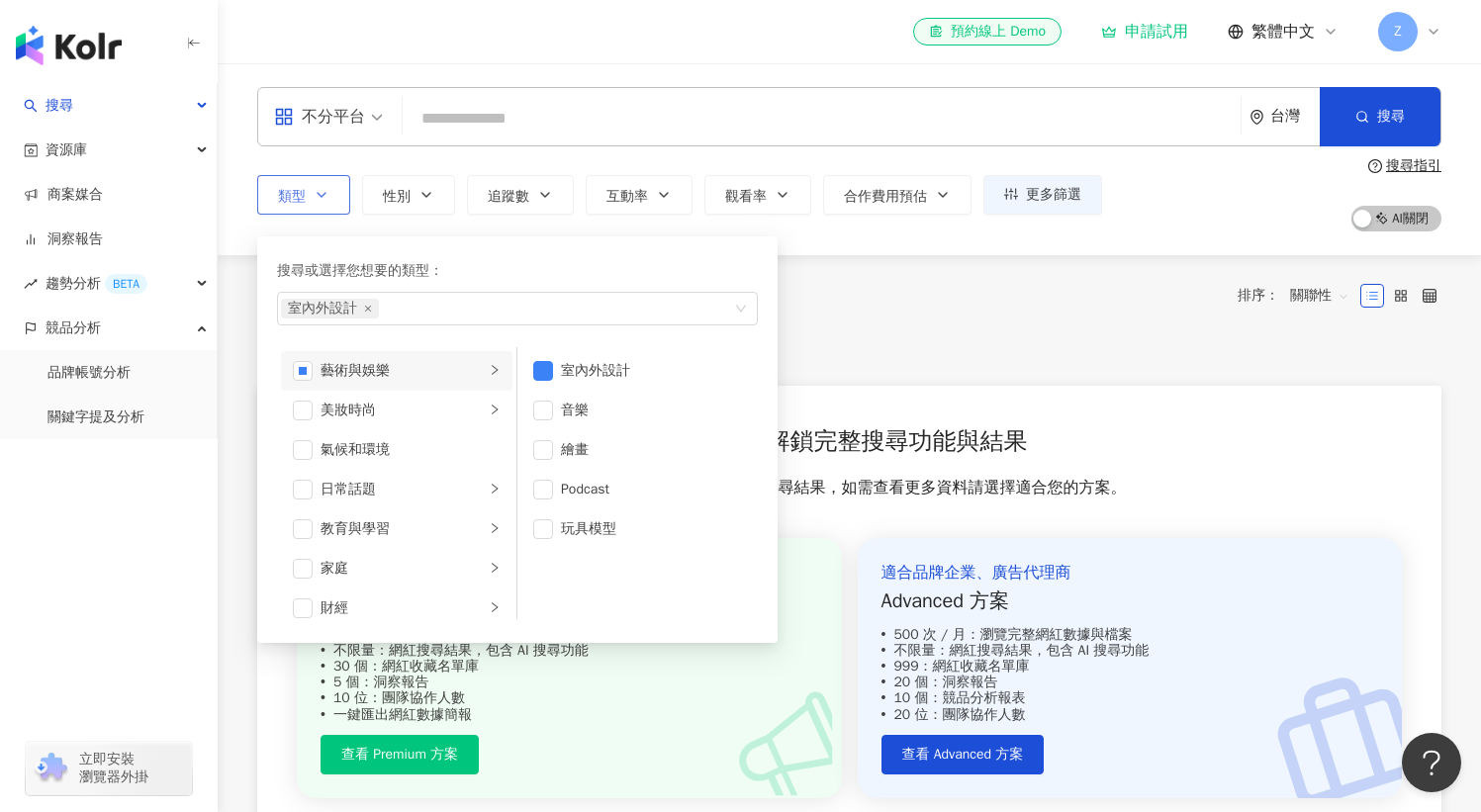 click on "搜尋或選擇您想要的類型：" at bounding box center (517, 271) 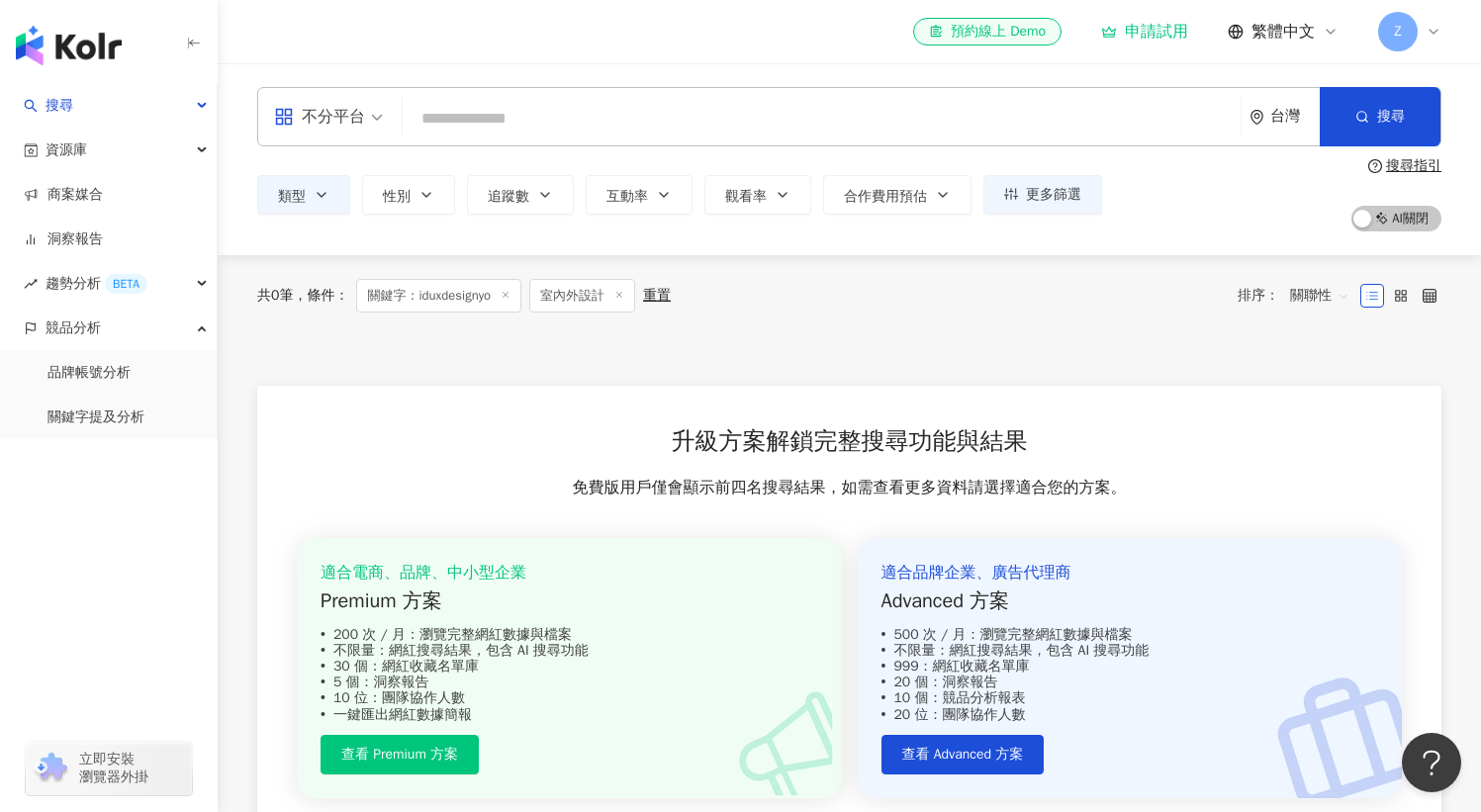 click on "室內外設計" at bounding box center [582, 296] 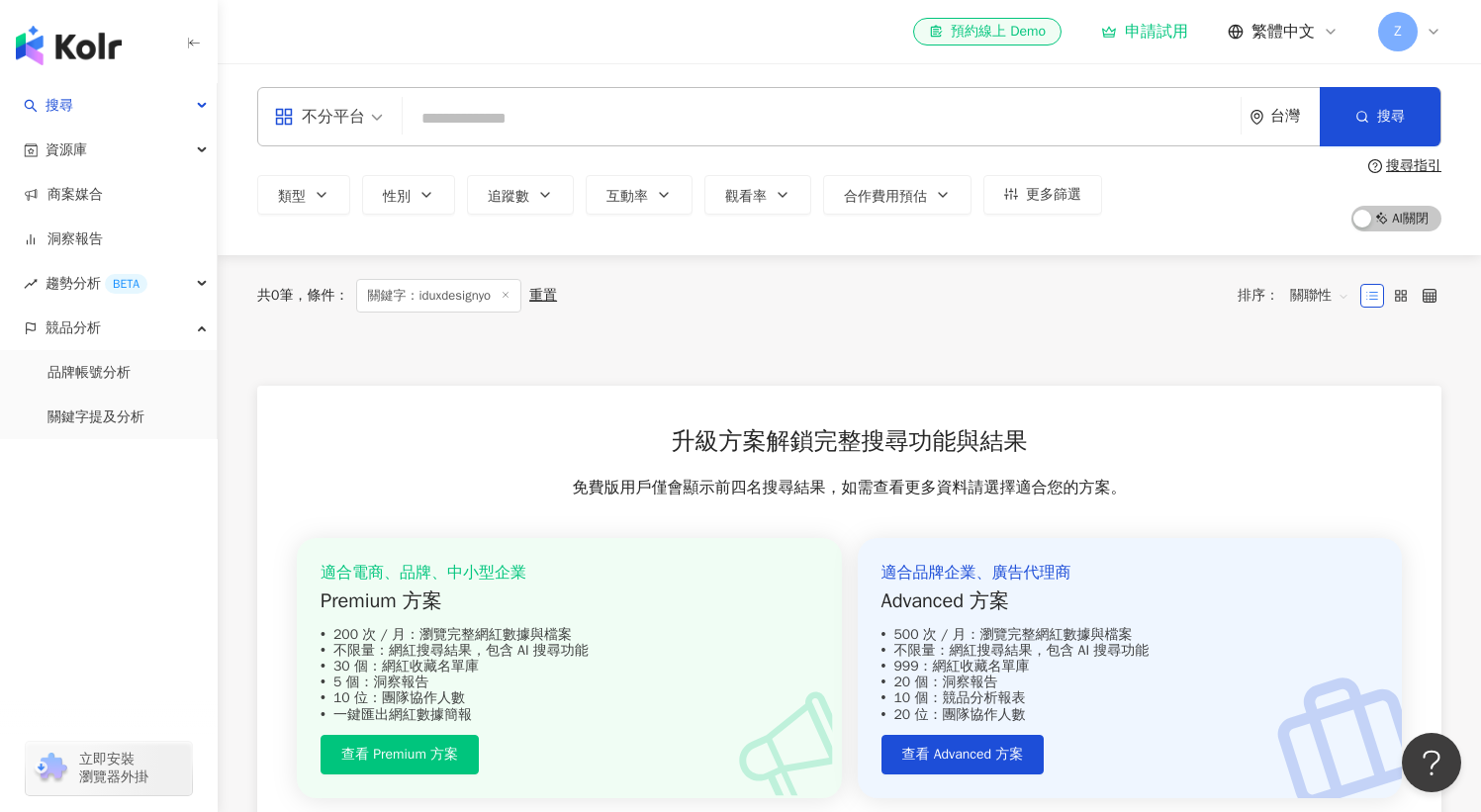click 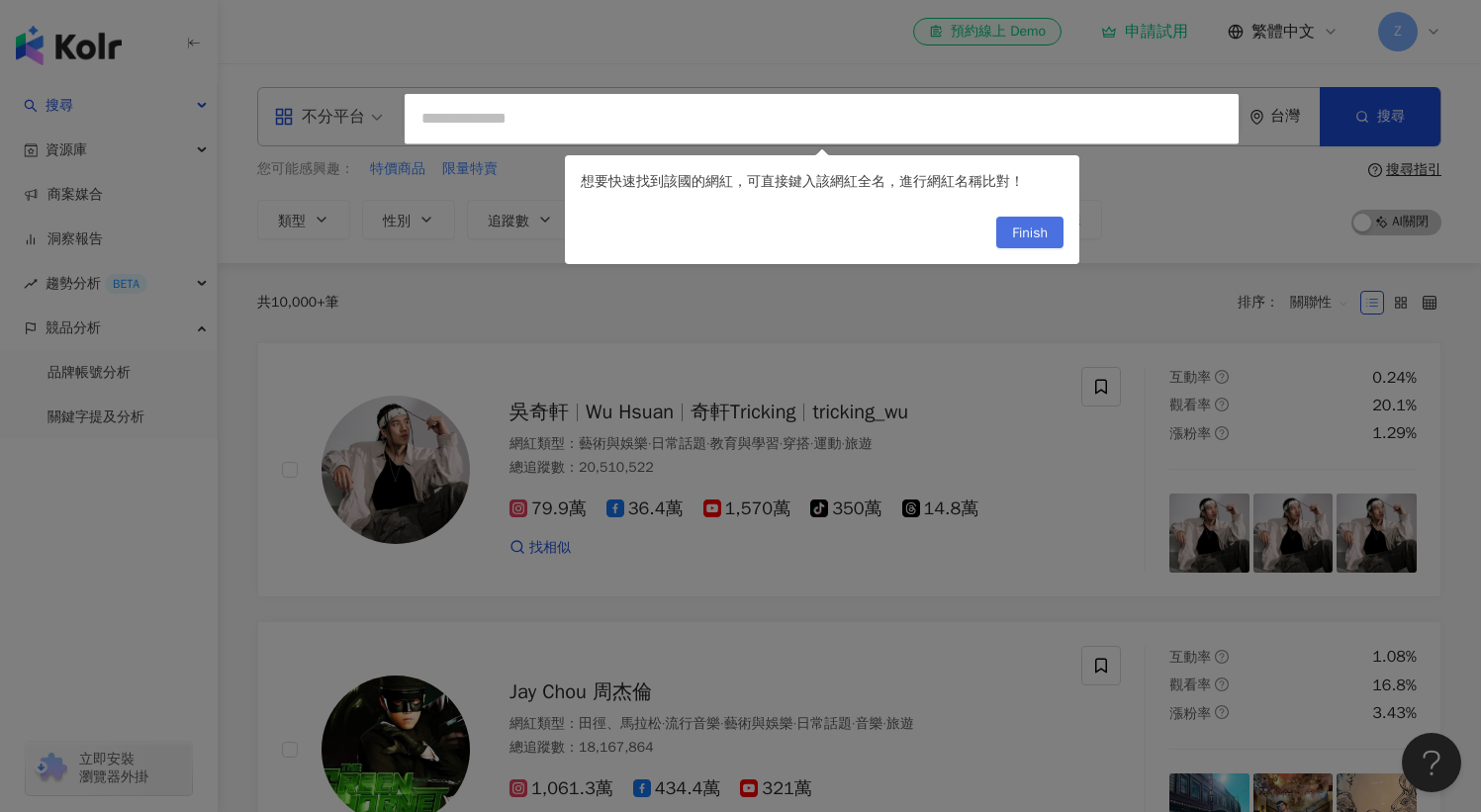 click on "Finish" at bounding box center (1030, 232) 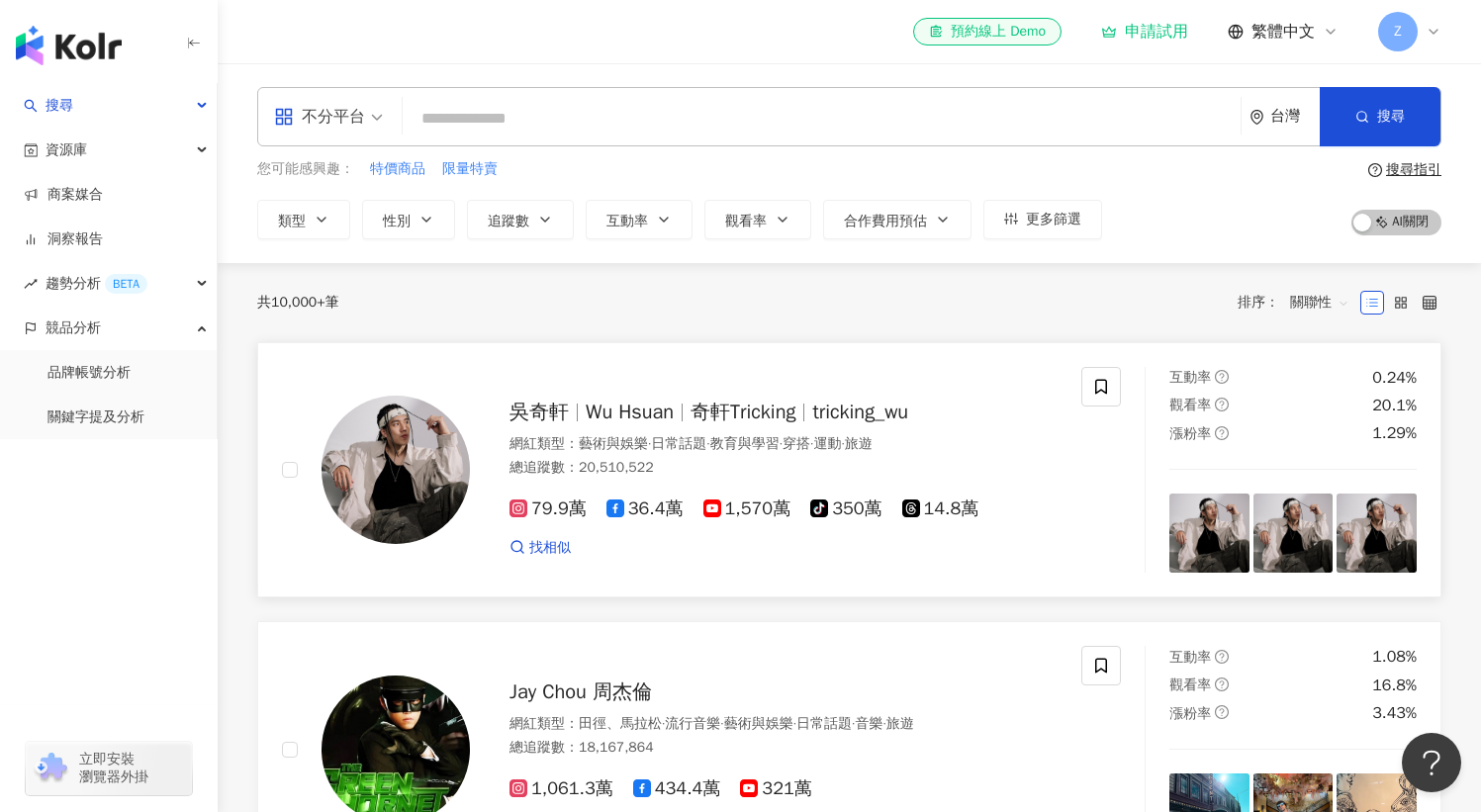 click on "Wu Hsuan" at bounding box center (638, 411) 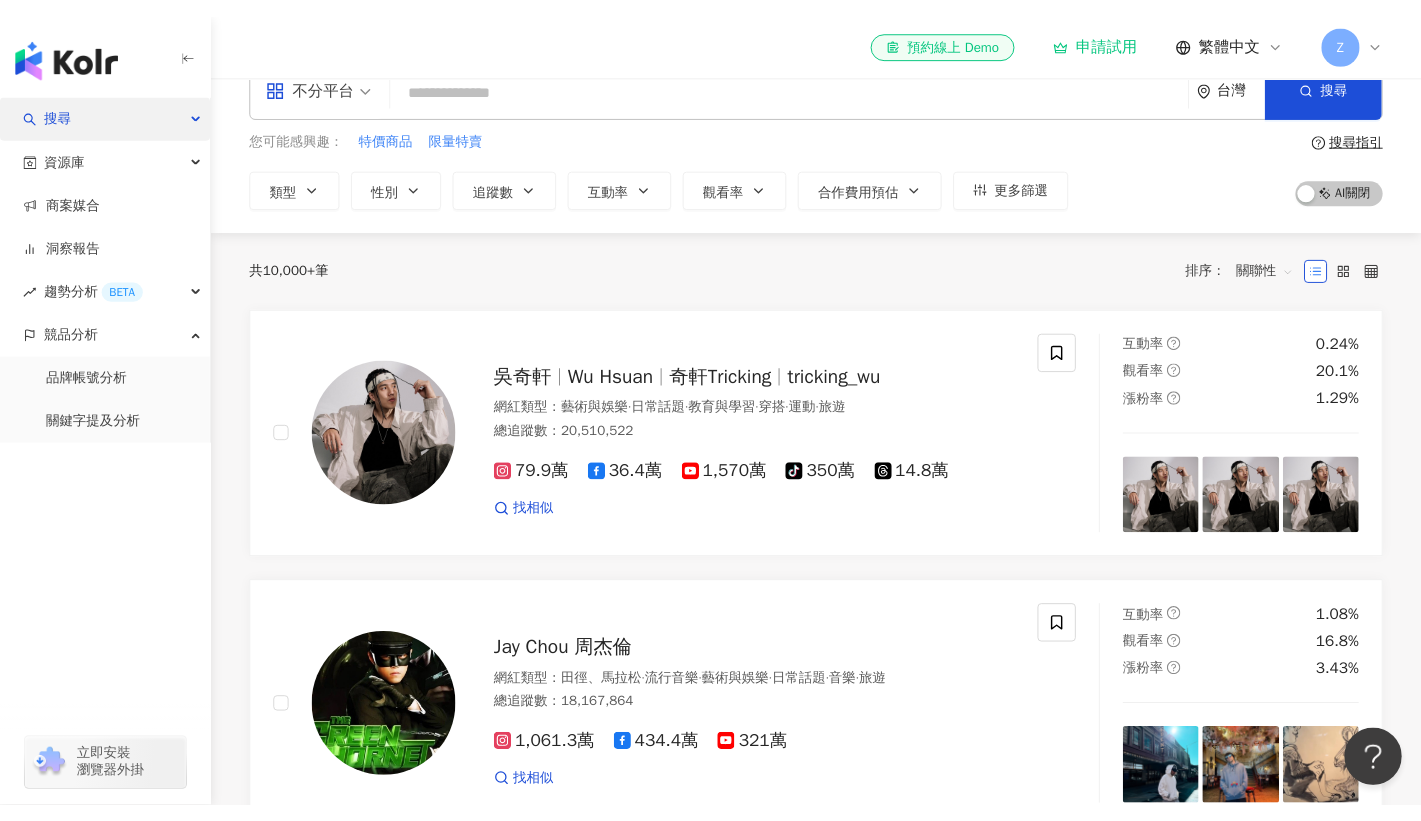 scroll, scrollTop: 46, scrollLeft: 0, axis: vertical 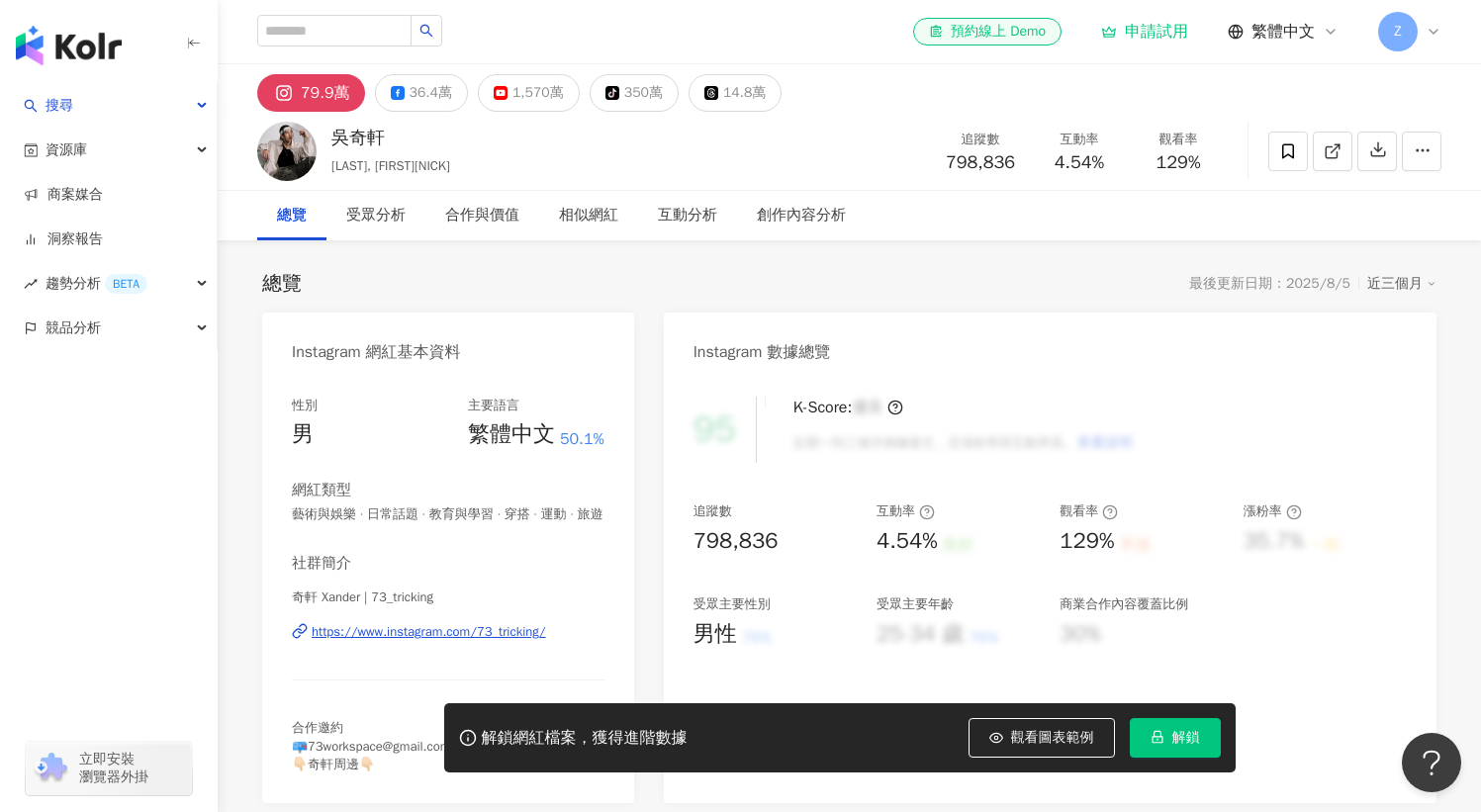 click 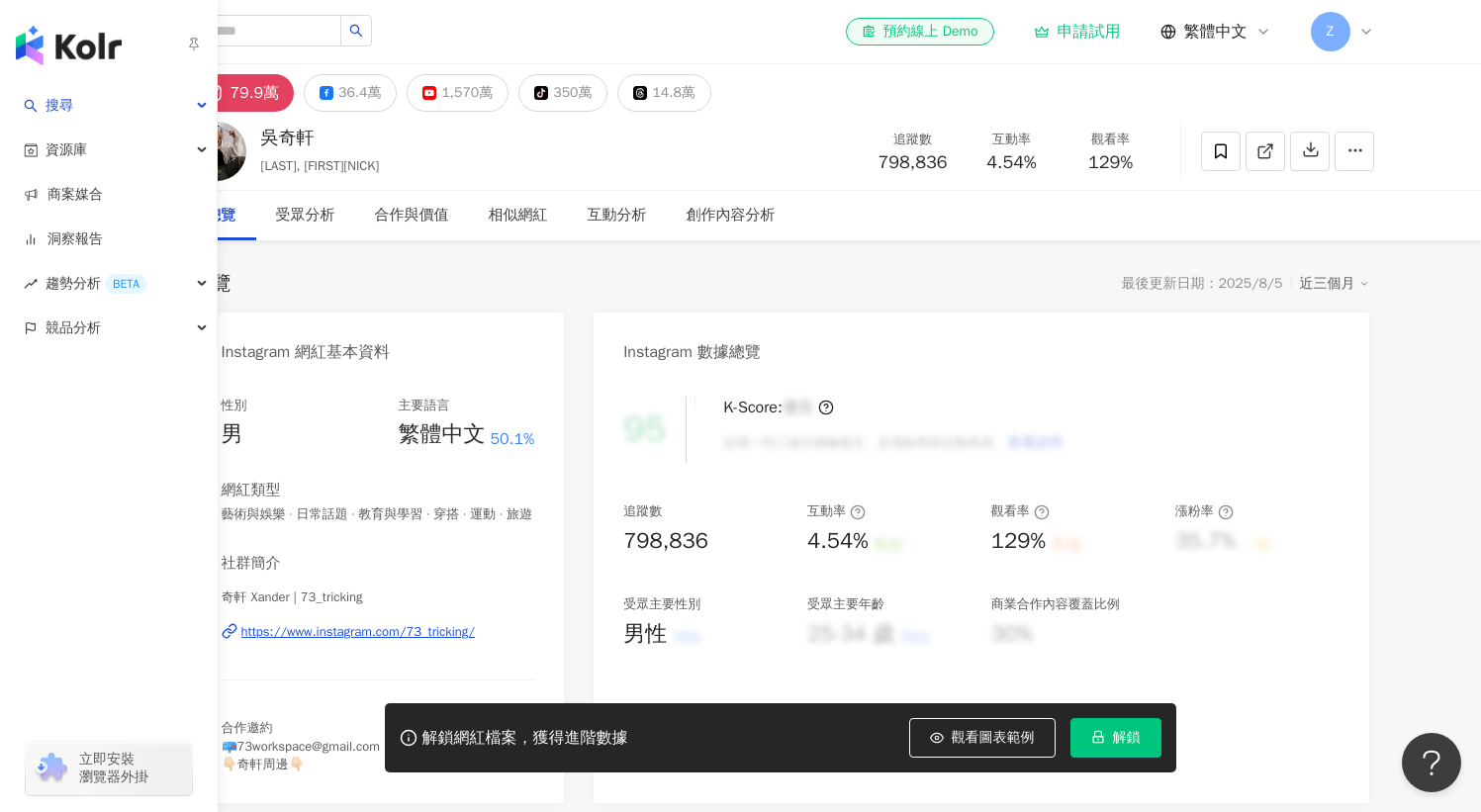 click 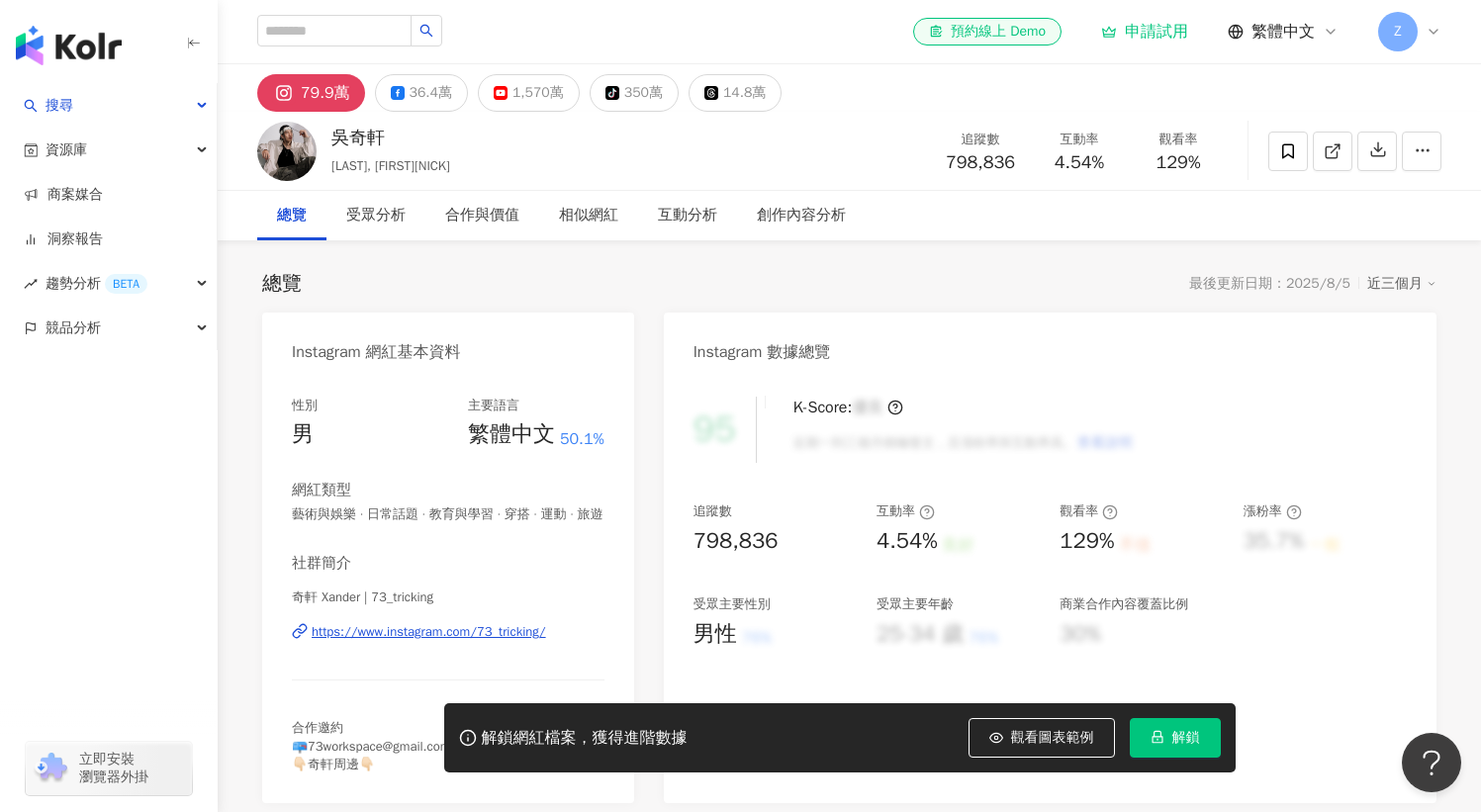 click on "el-icon-cs 預約線上 Demo 申請試用 繁體中文 Z" at bounding box center (849, 32) 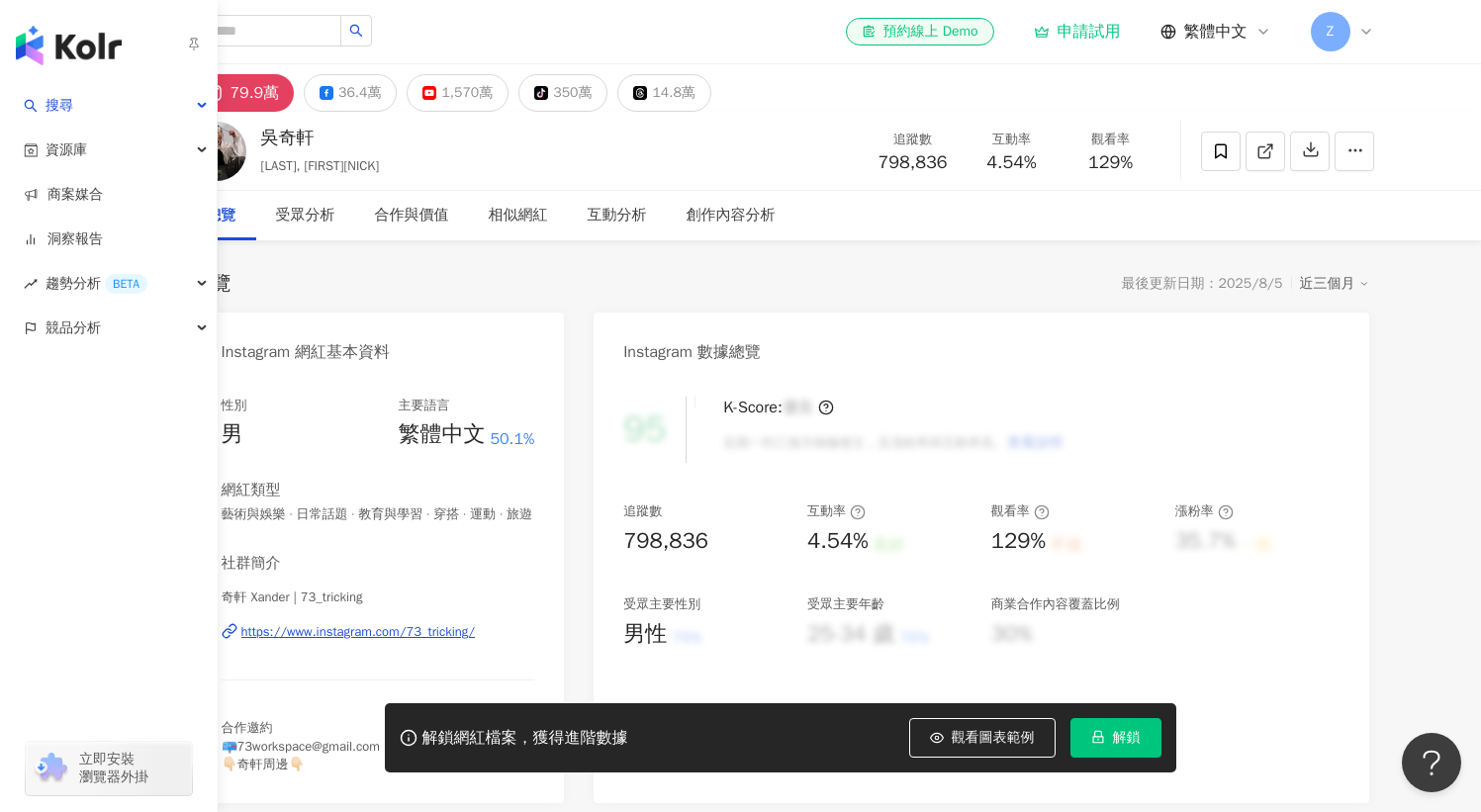 click 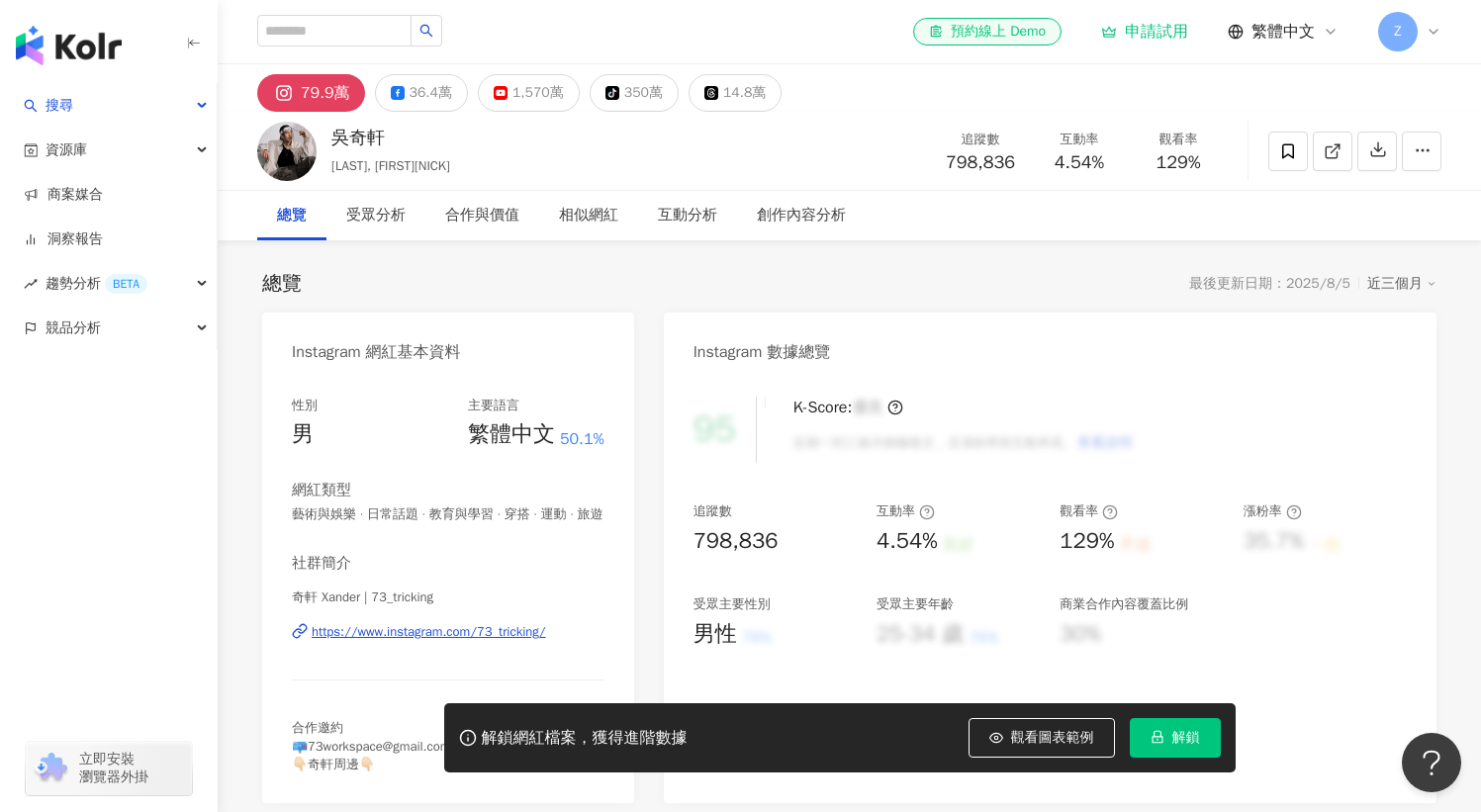 click on "el-icon-cs 預約線上 Demo 申請試用 繁體中文 Z" at bounding box center (849, 32) 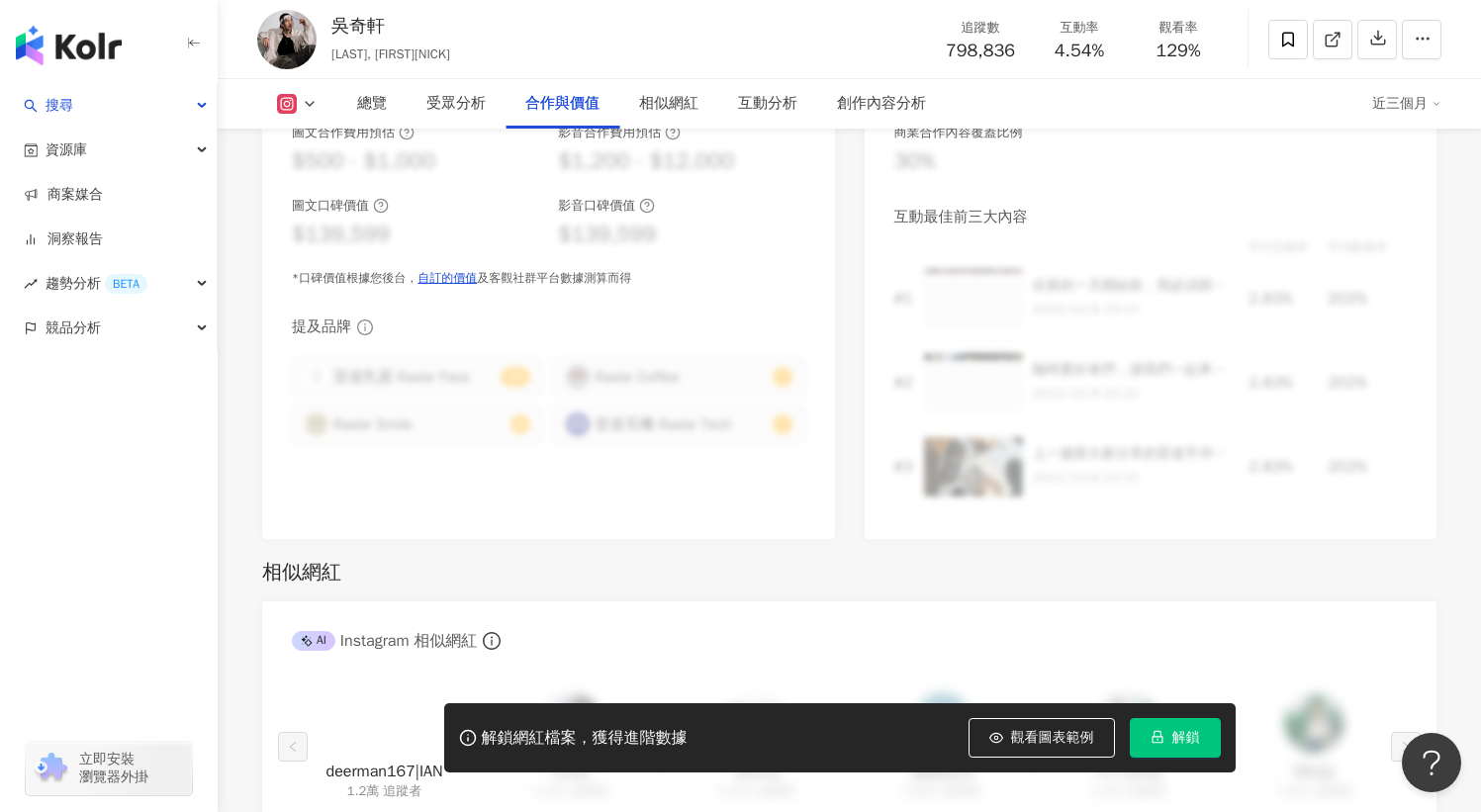 scroll, scrollTop: 2824, scrollLeft: 0, axis: vertical 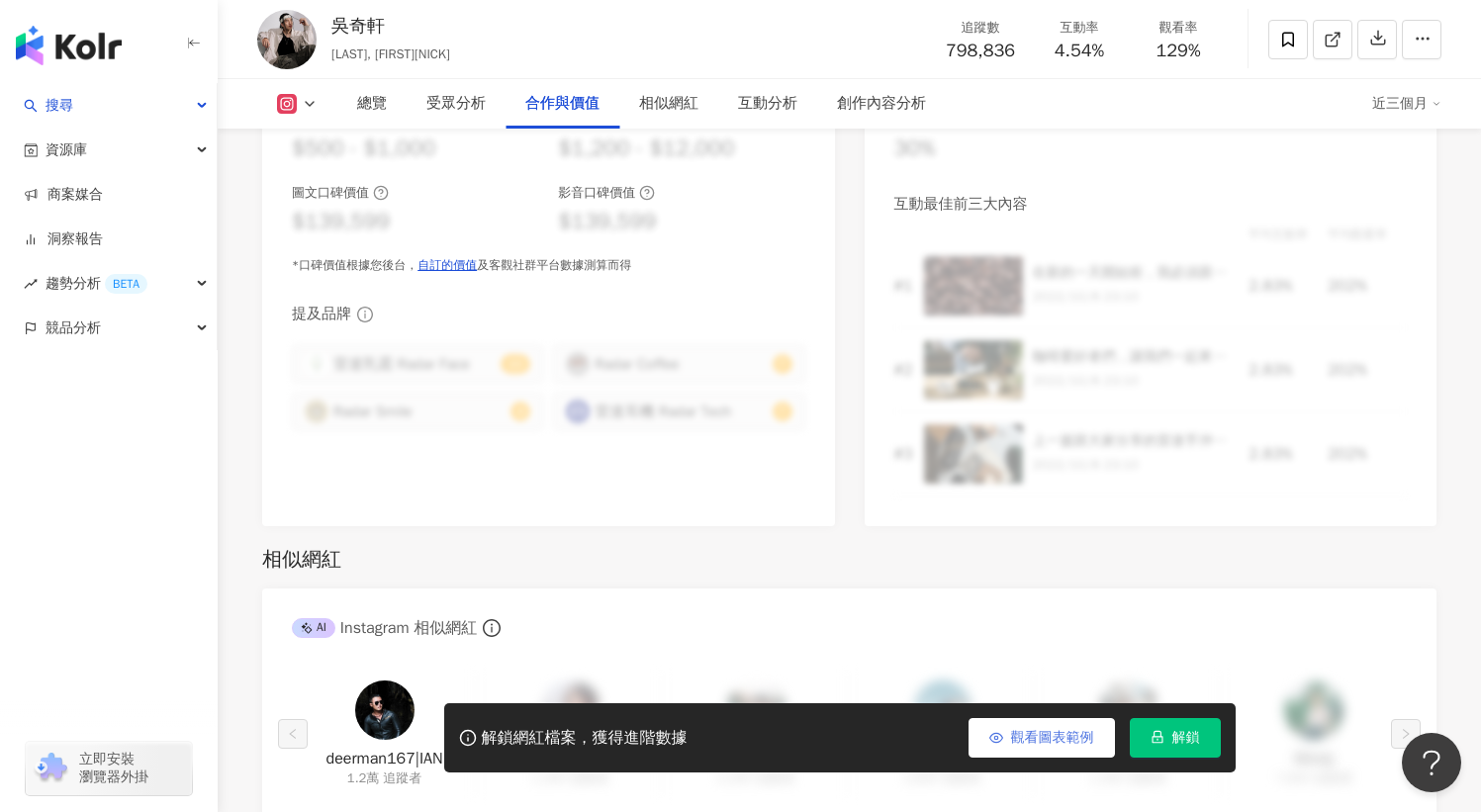 click on "觀看圖表範例" at bounding box center [1042, 738] 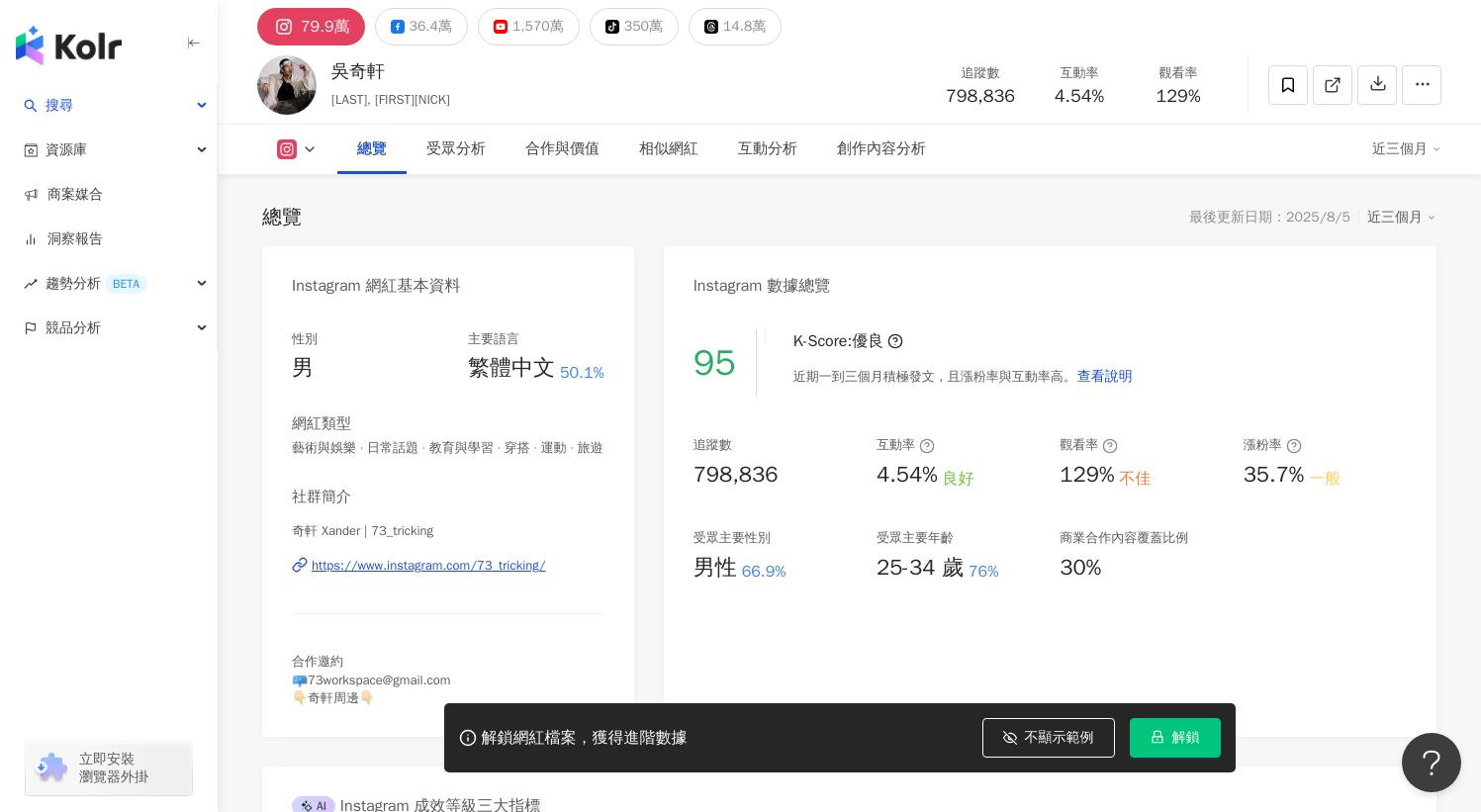 scroll, scrollTop: 0, scrollLeft: 0, axis: both 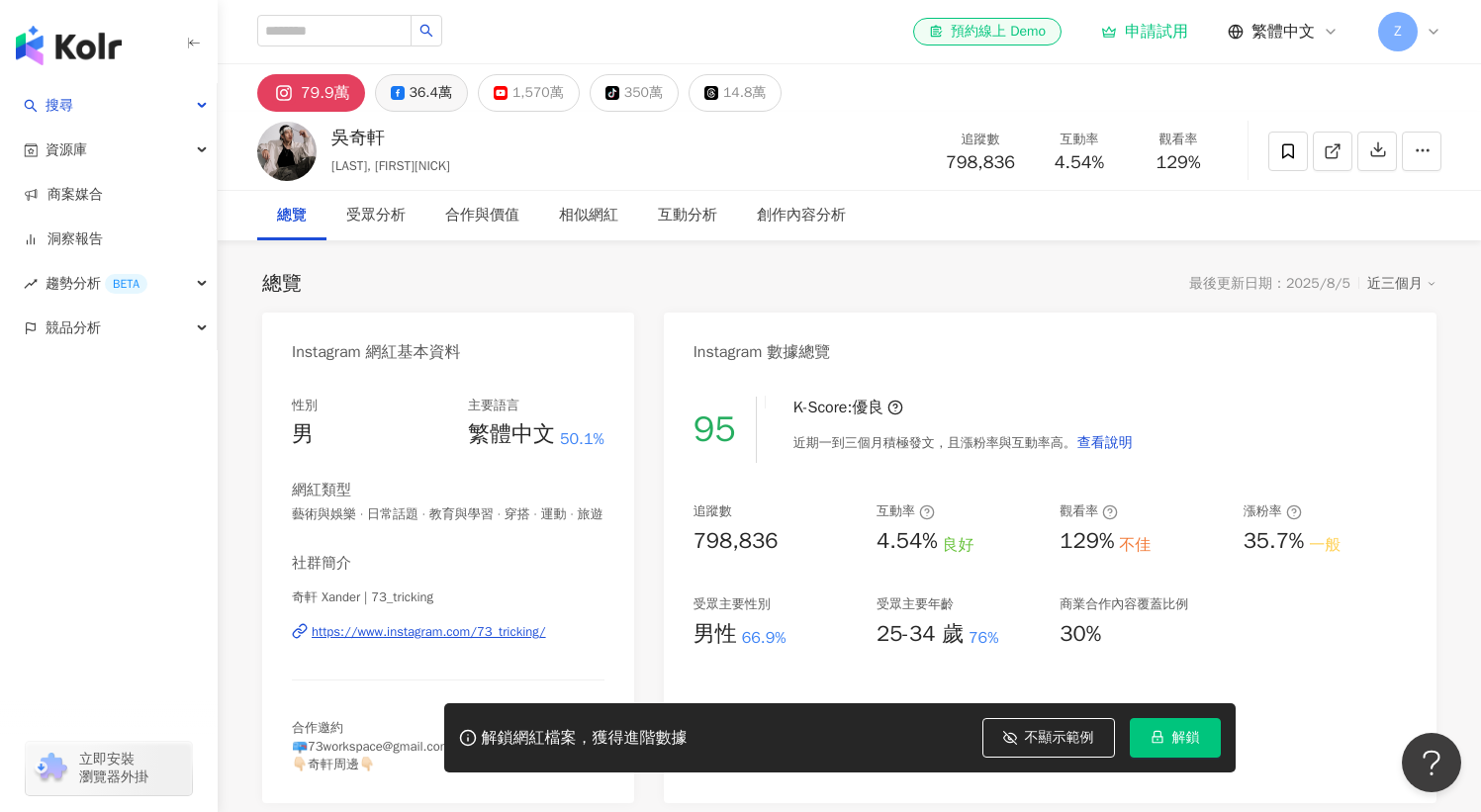 click on "36.4萬" at bounding box center (430, 93) 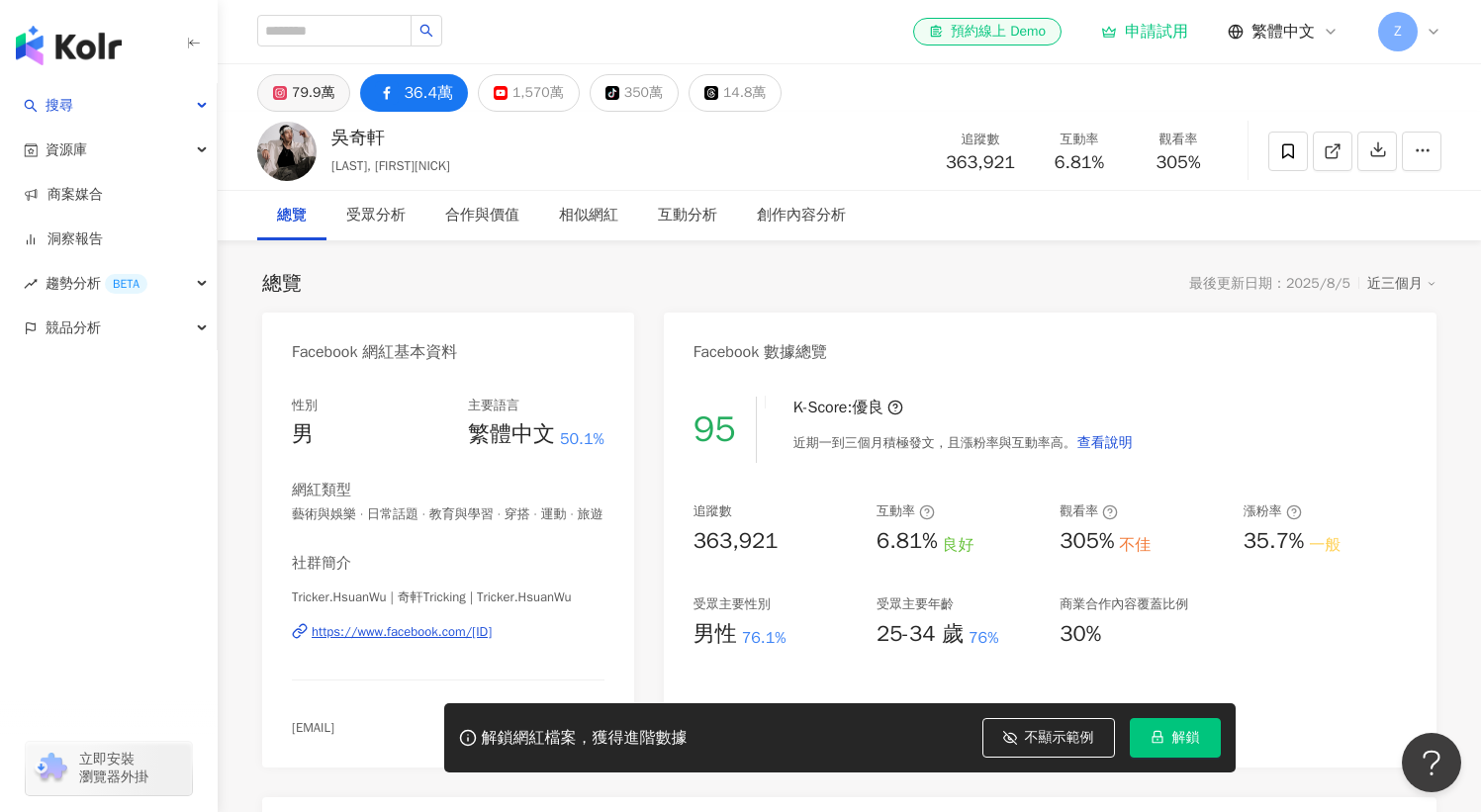 click on "79.9萬" at bounding box center (313, 93) 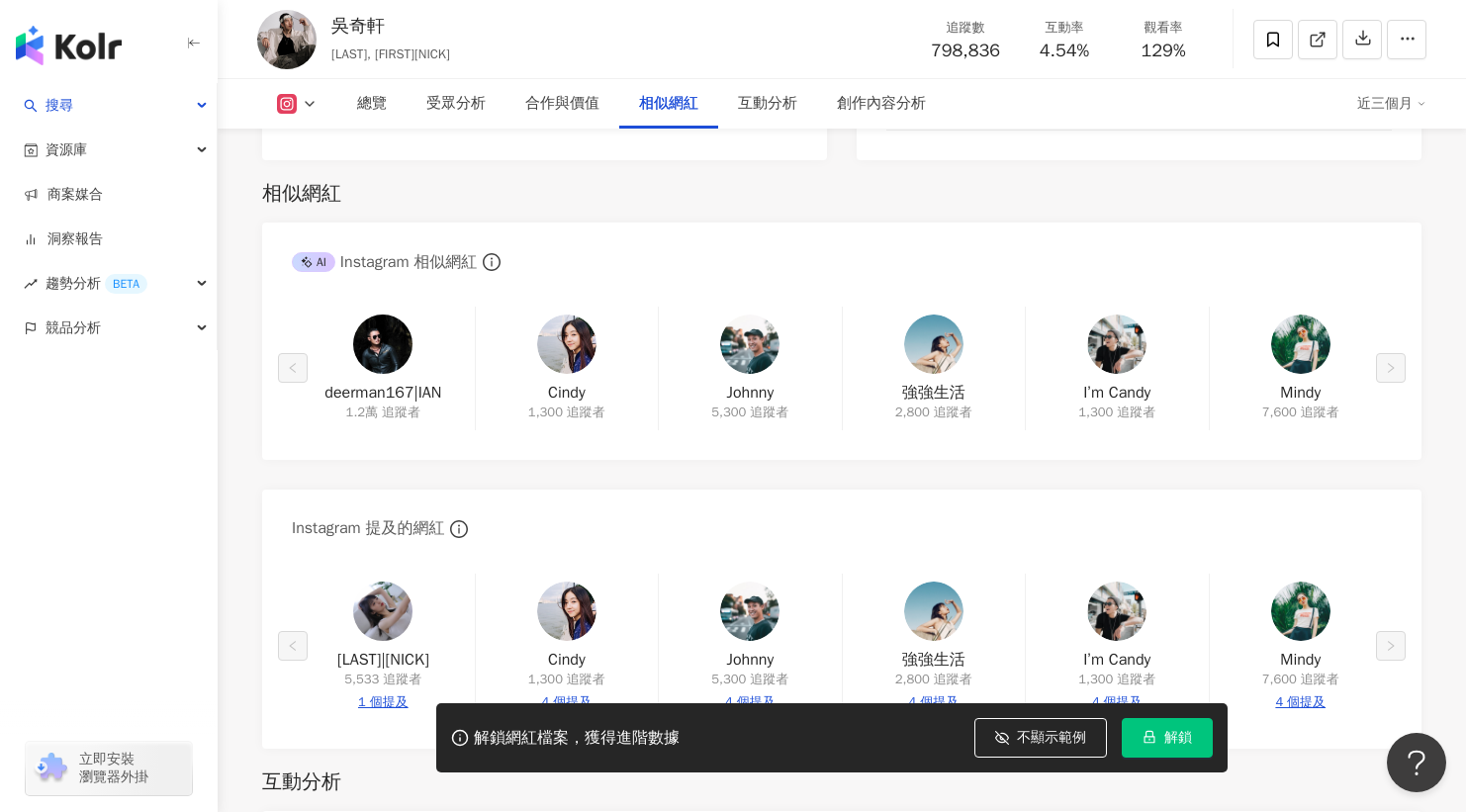 scroll, scrollTop: 3208, scrollLeft: 0, axis: vertical 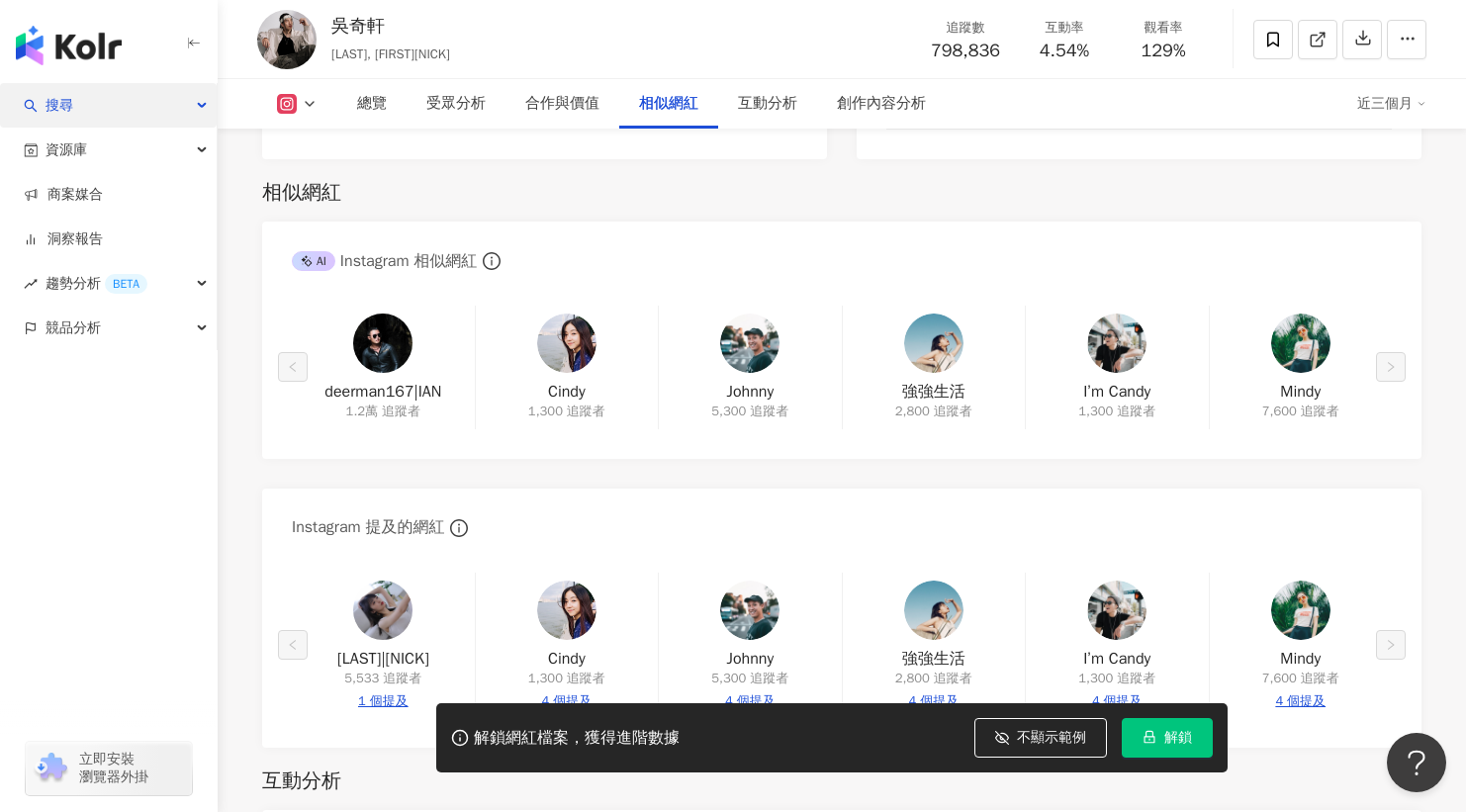 click on "搜尋" at bounding box center (59, 105) 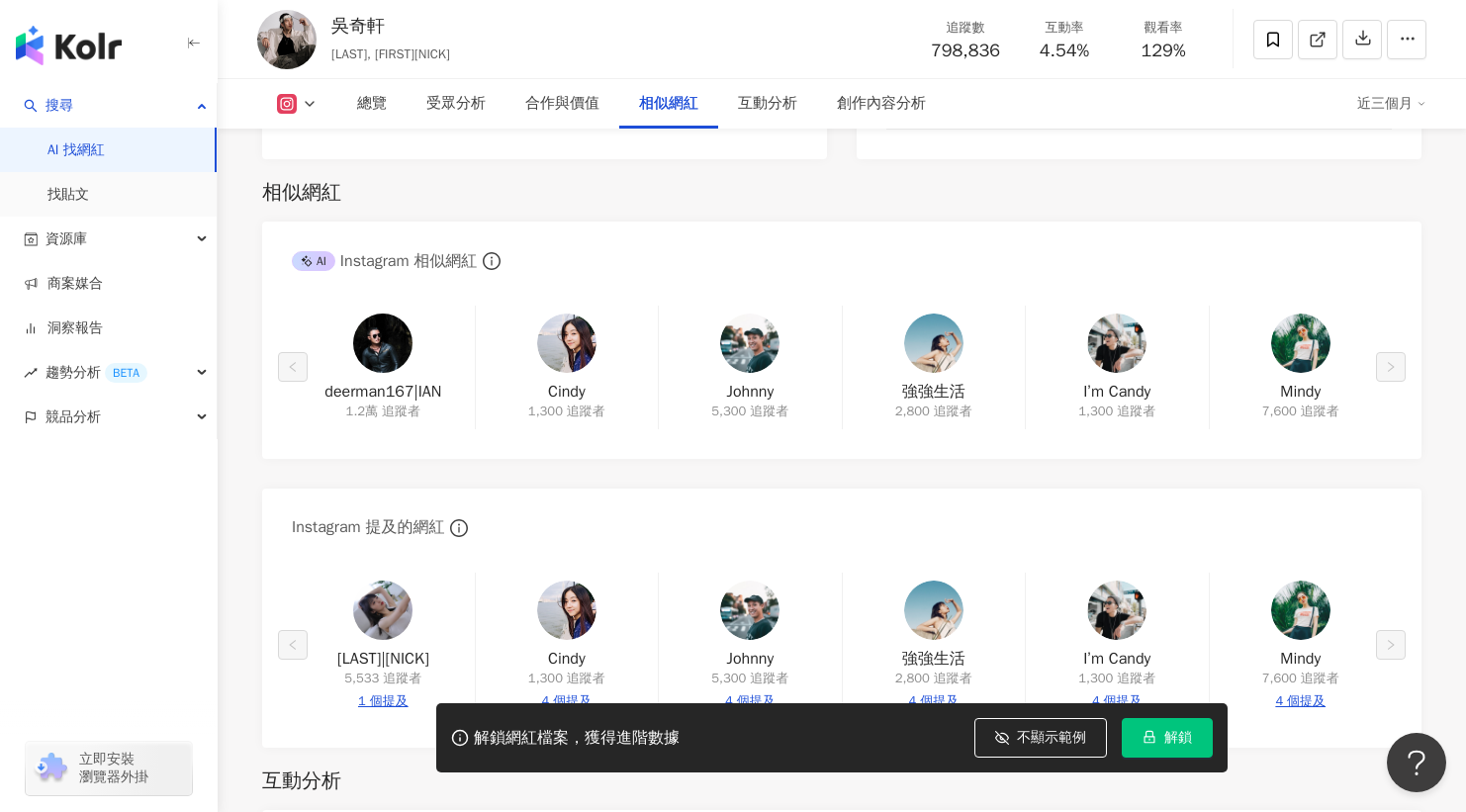 click on "AI 找網紅" at bounding box center (76, 150) 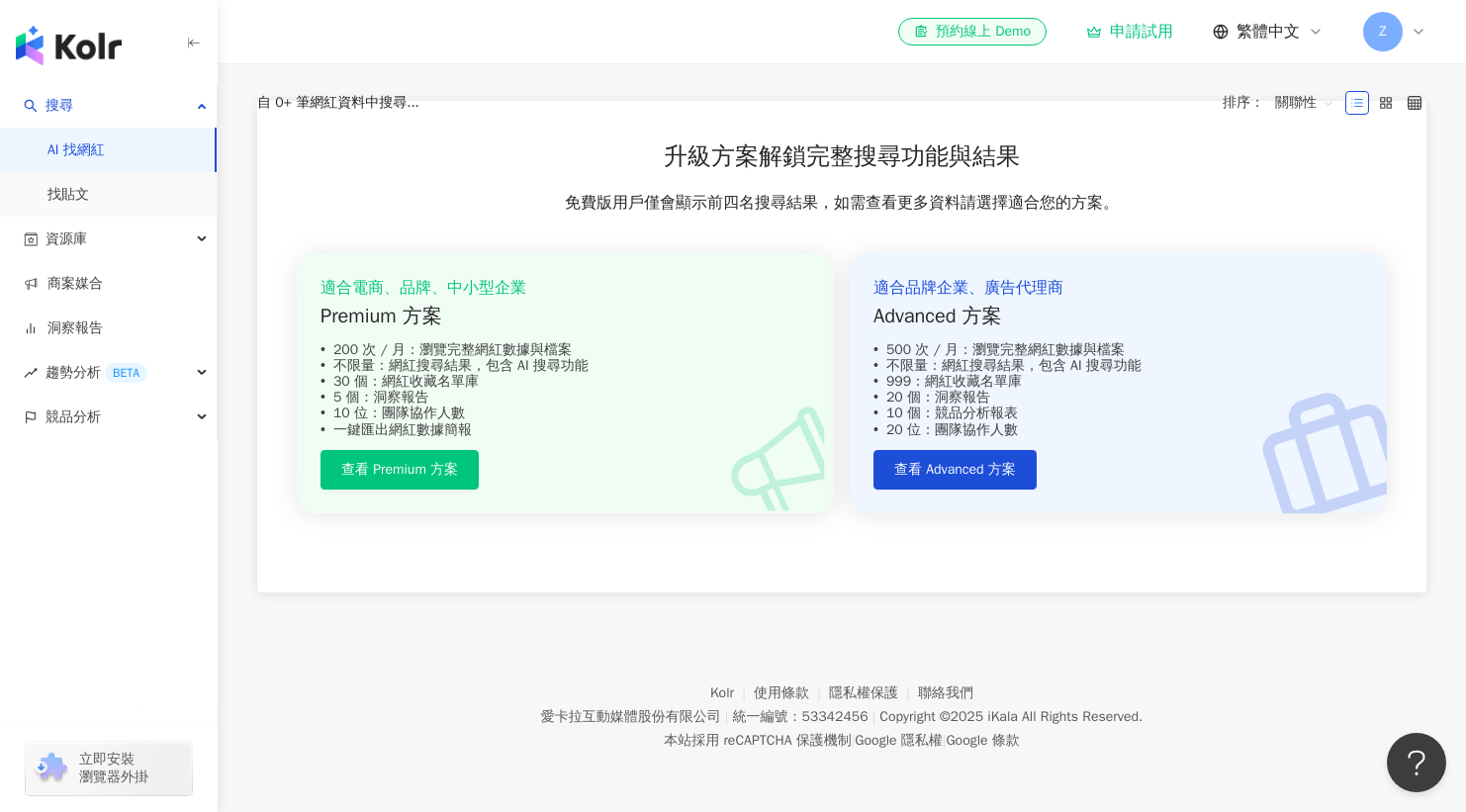 scroll, scrollTop: 0, scrollLeft: 0, axis: both 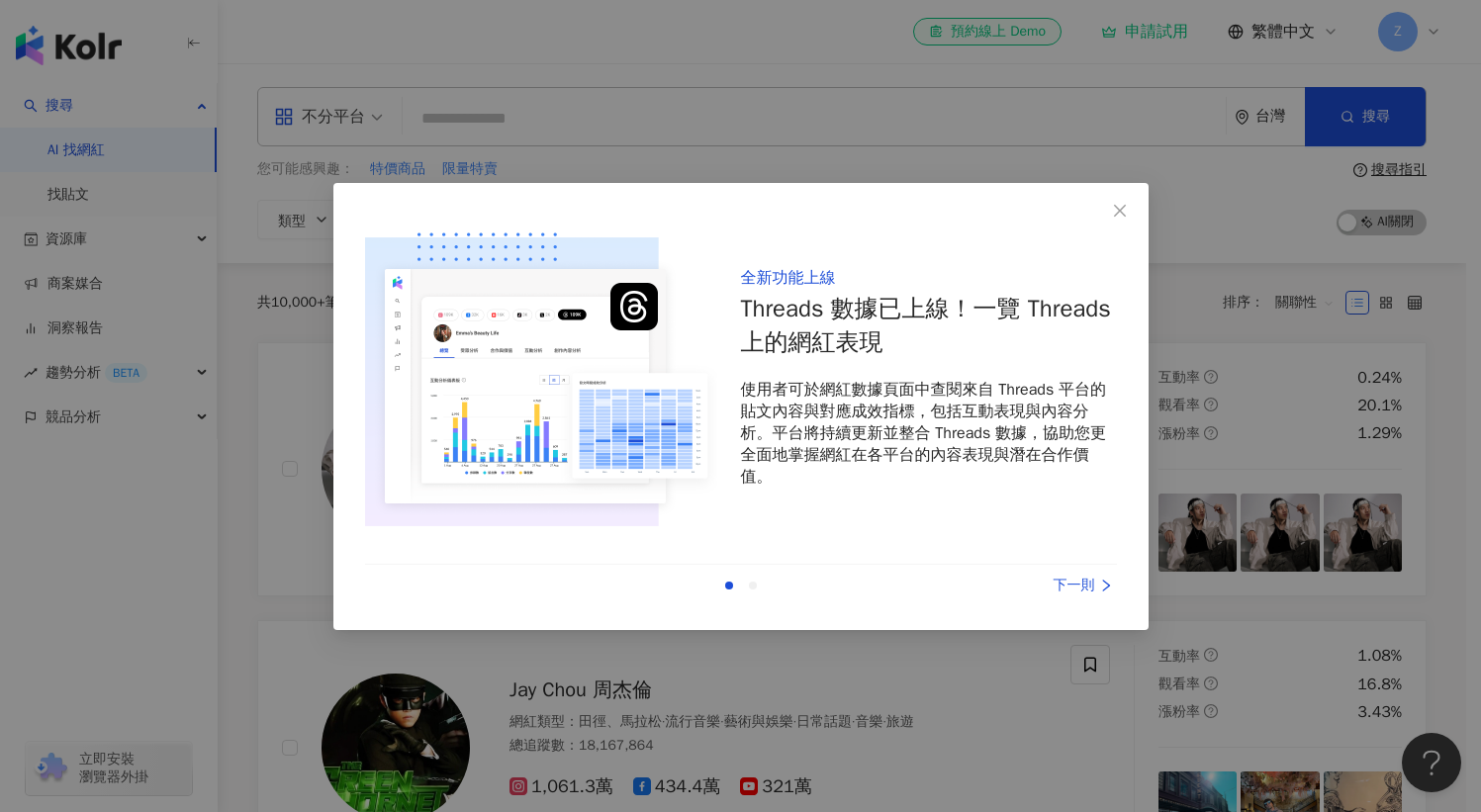 click at bounding box center (753, 586) 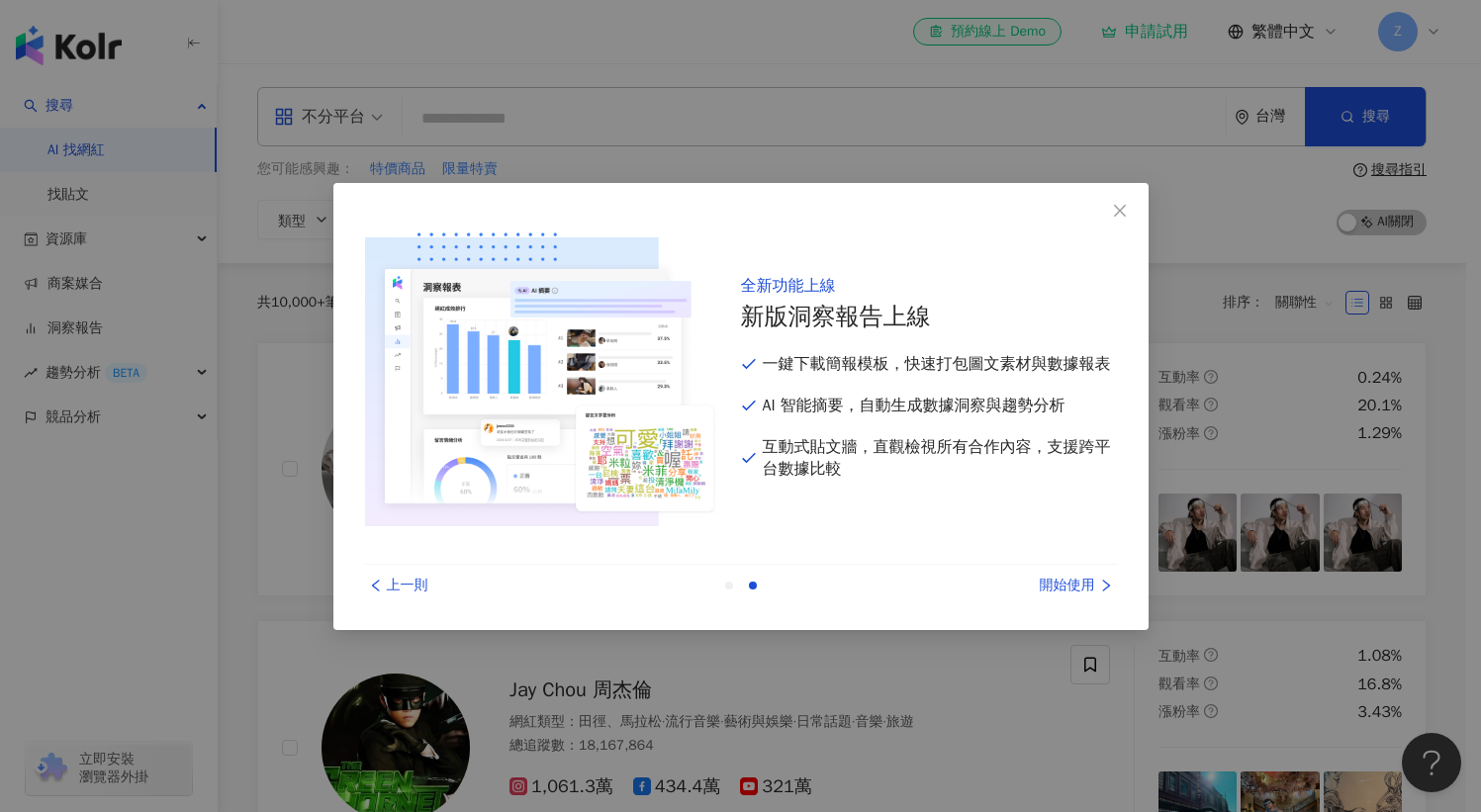 click at bounding box center (729, 586) 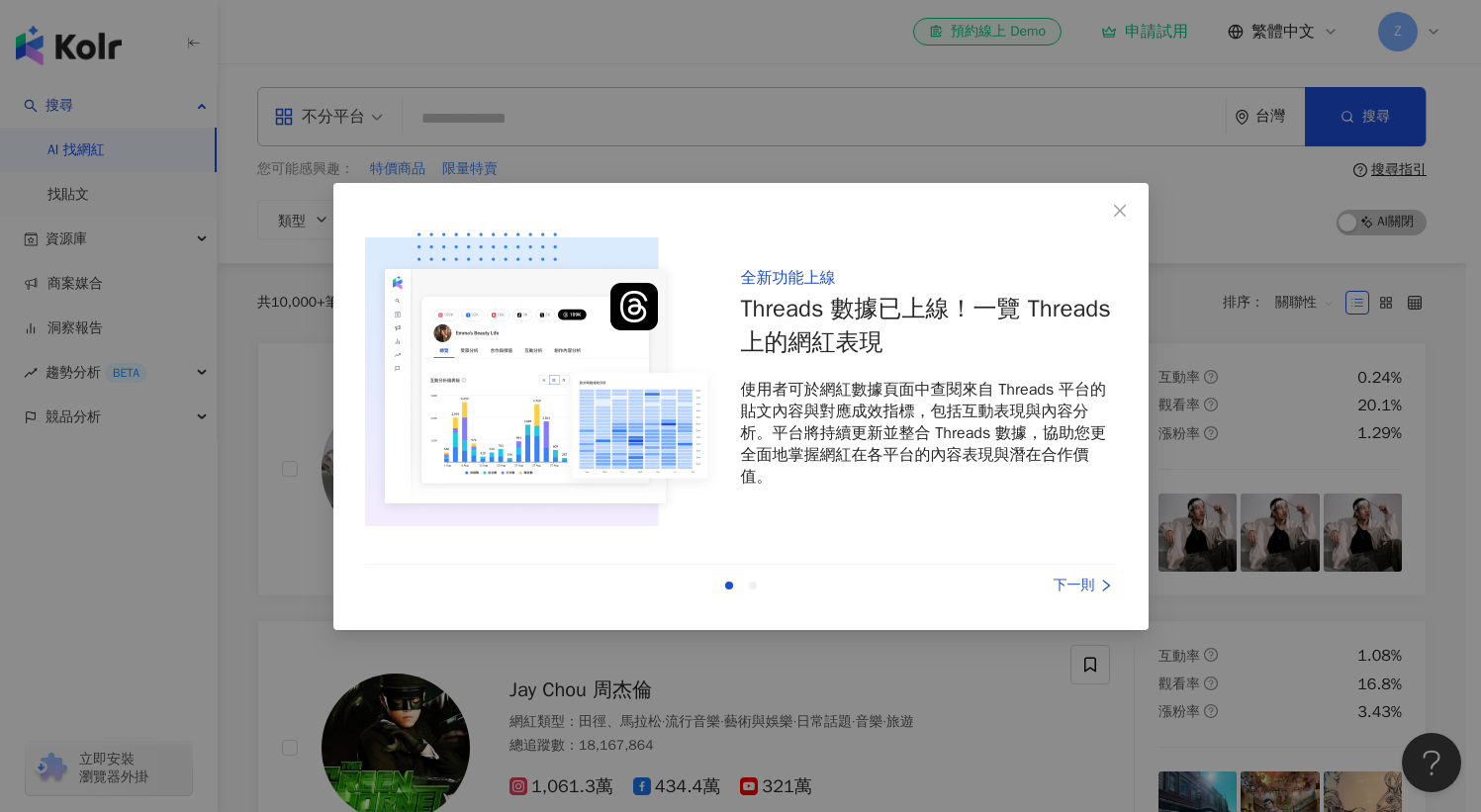 click at bounding box center [741, 586] 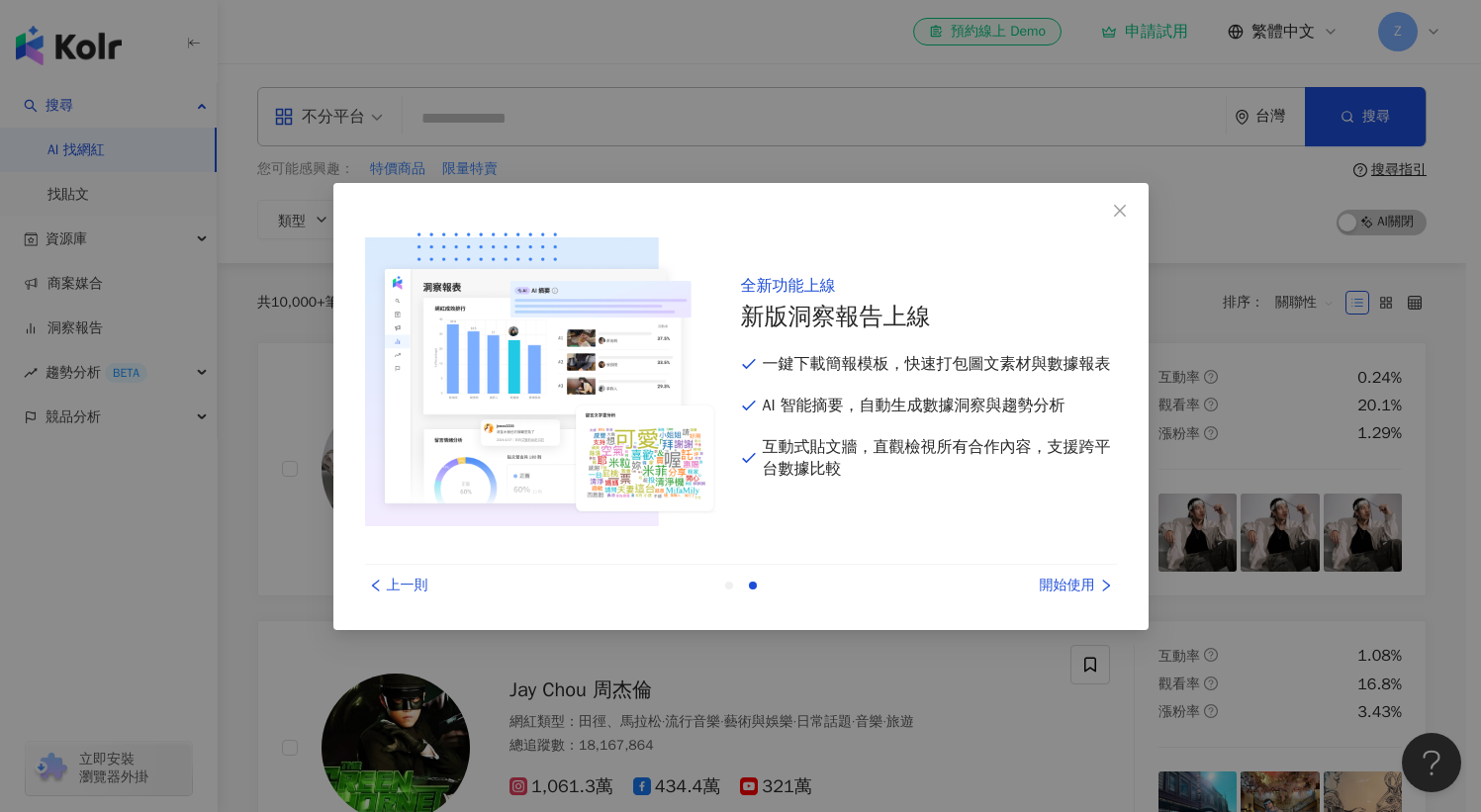 click on "上一則 開始使用" at bounding box center (741, 586) 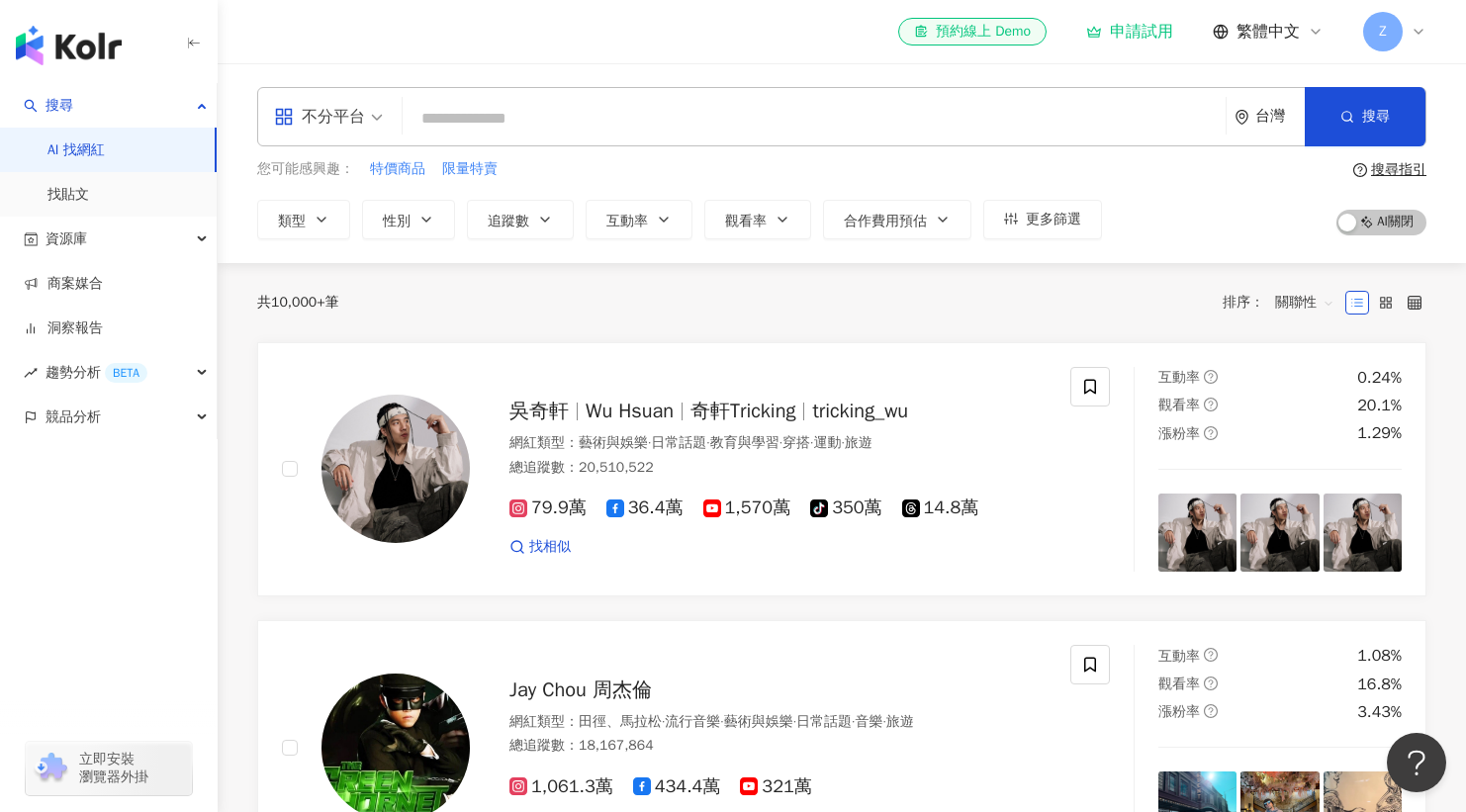click at bounding box center [814, 119] 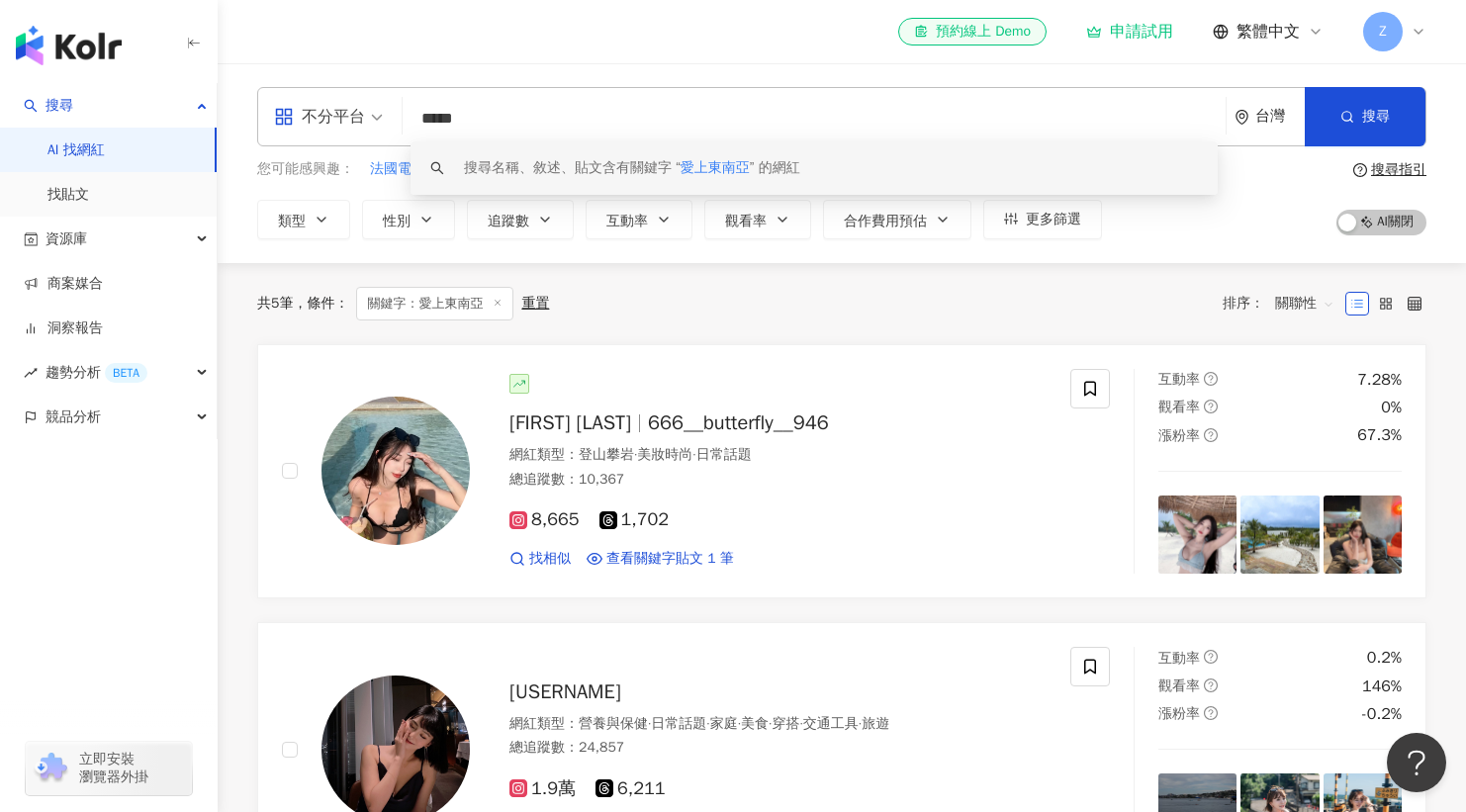 click on "愛上東南亞" at bounding box center [715, 167] 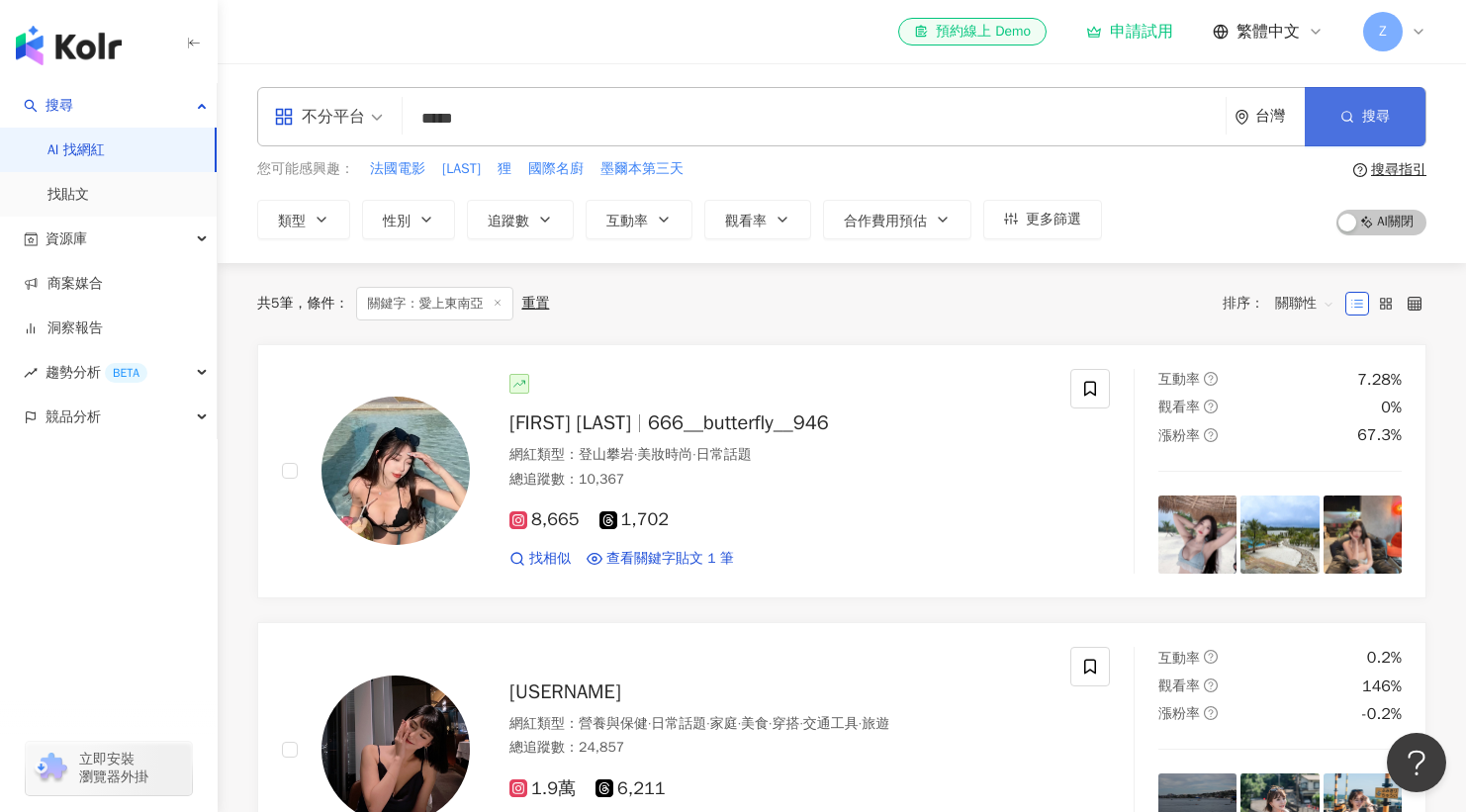 type on "*****" 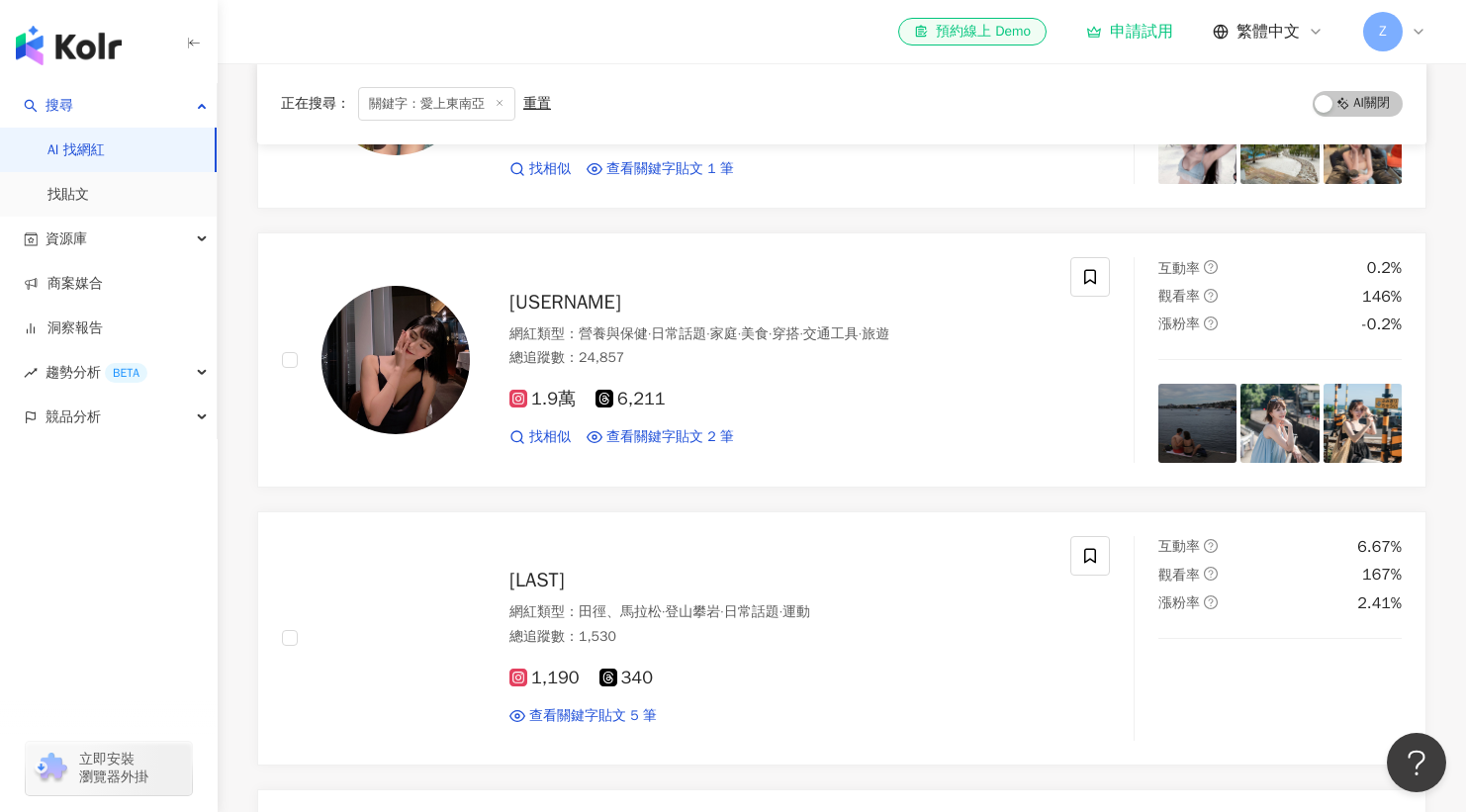 scroll, scrollTop: 0, scrollLeft: 0, axis: both 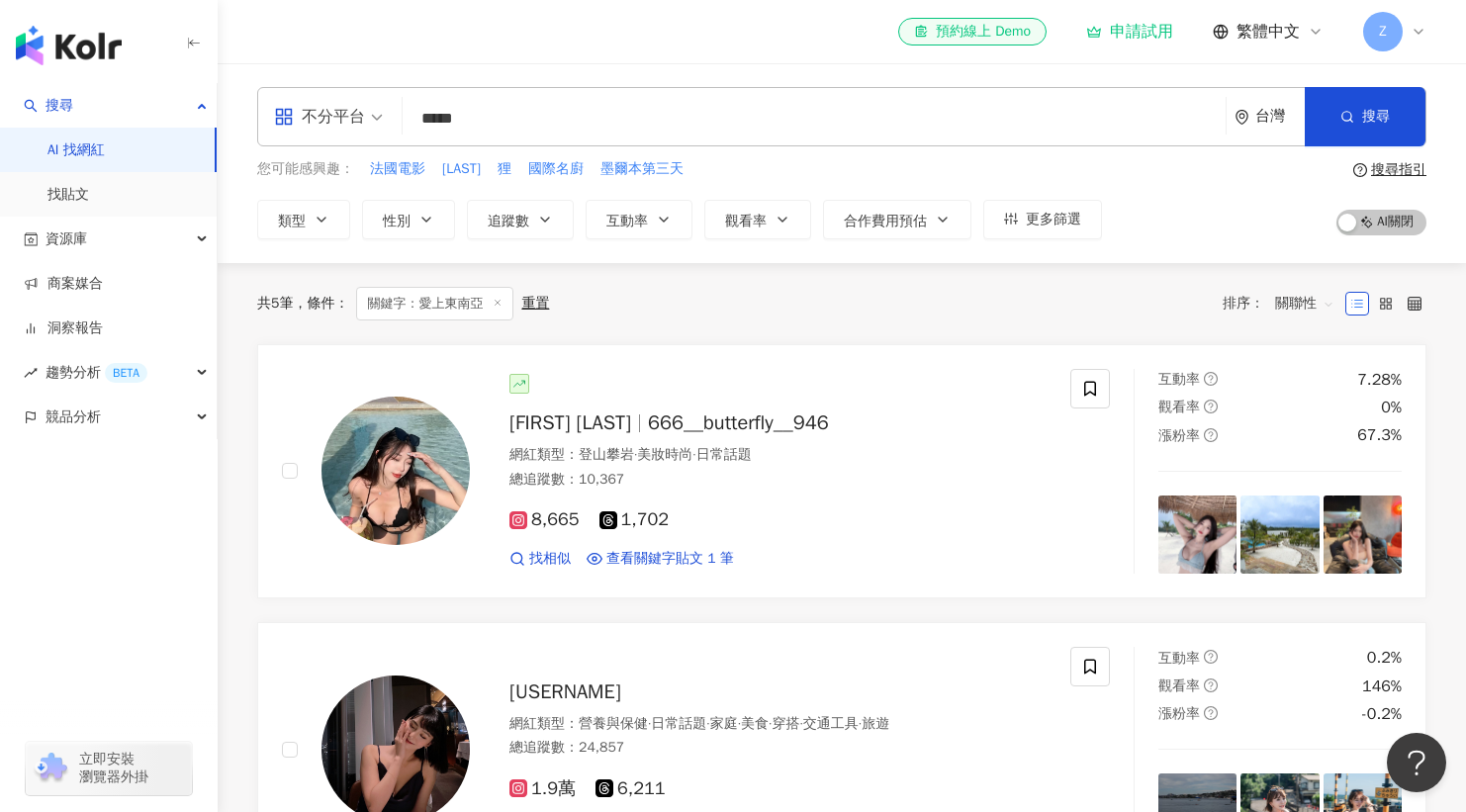click on "*****" at bounding box center [814, 119] 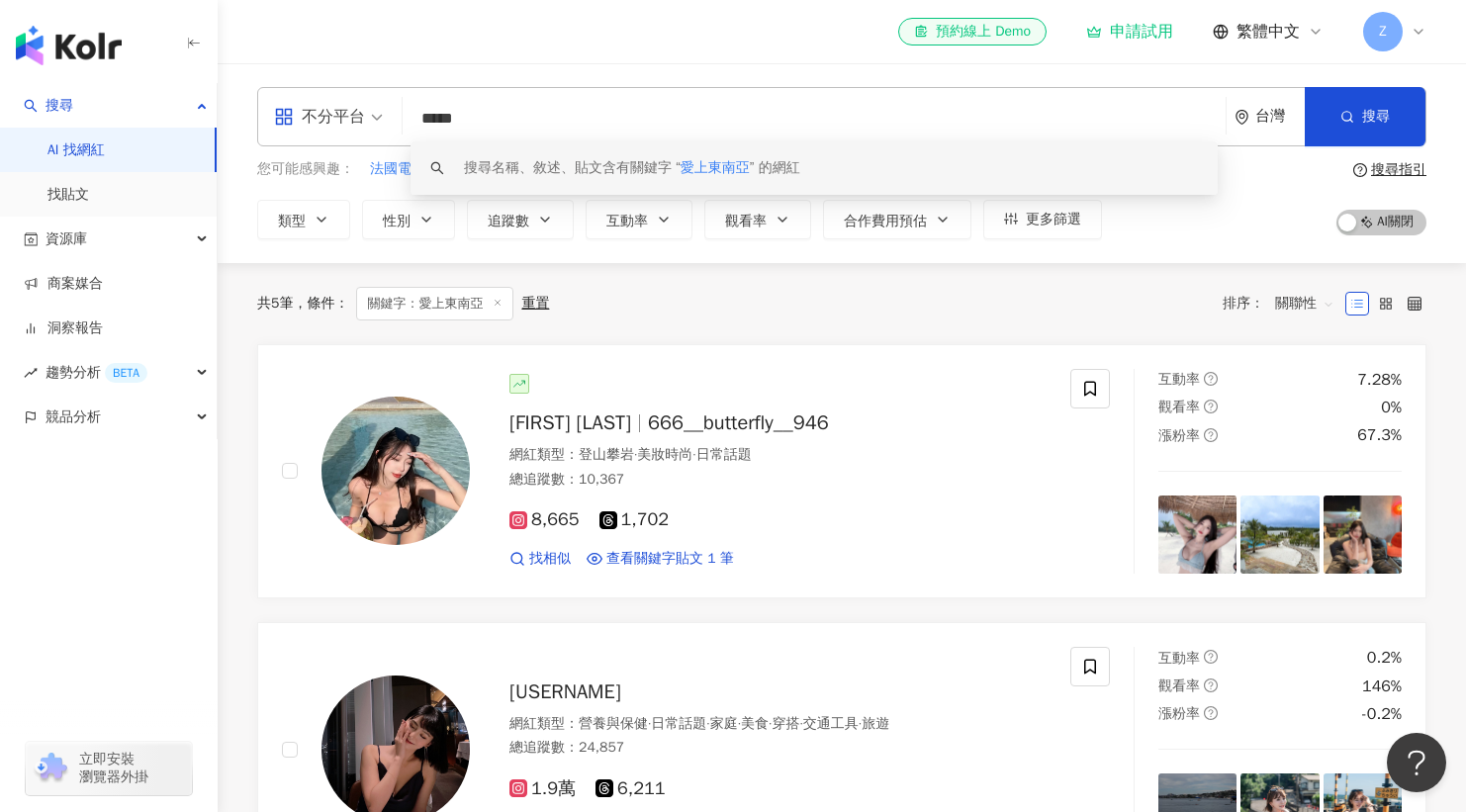 click on "*****" at bounding box center (814, 119) 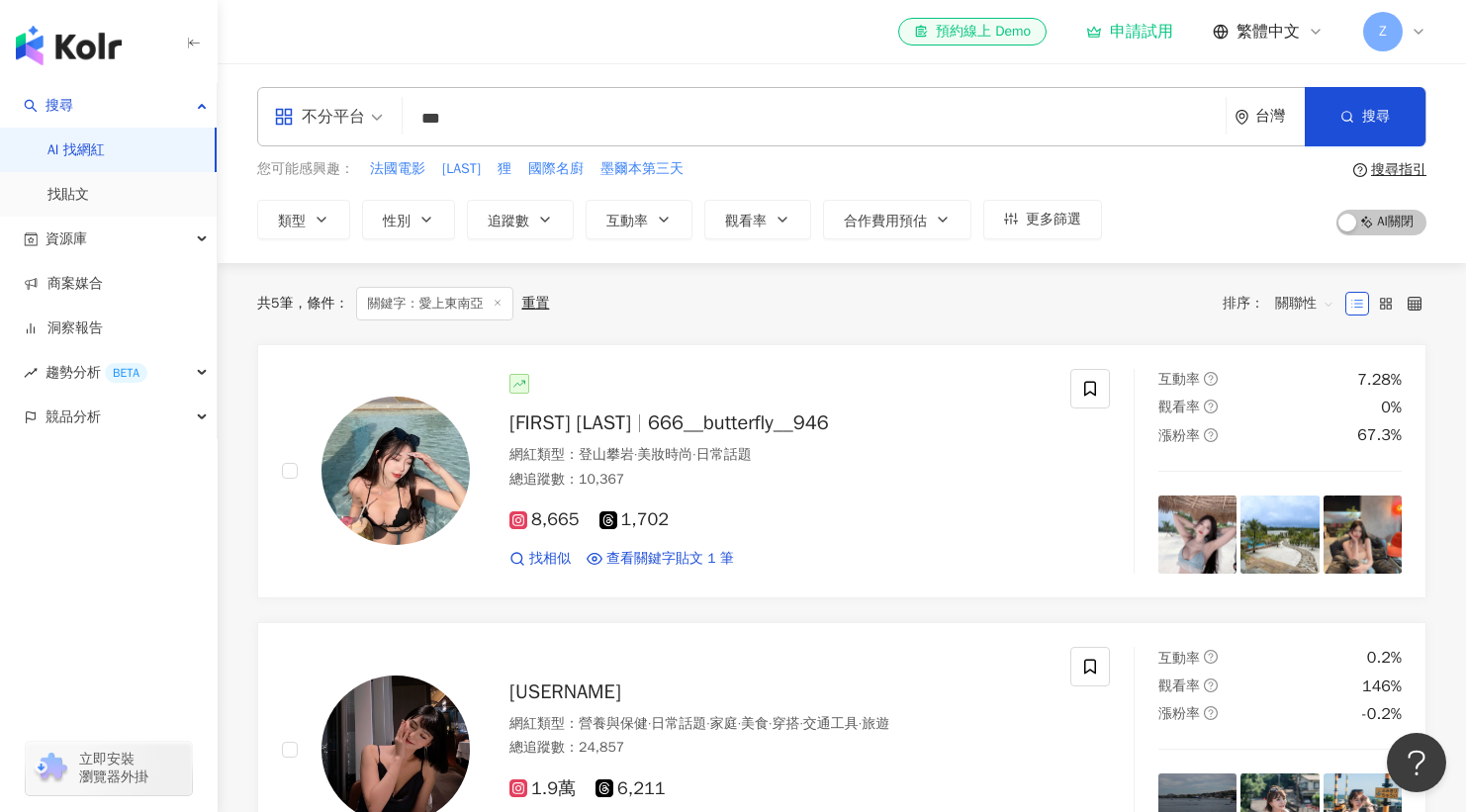 type on "***" 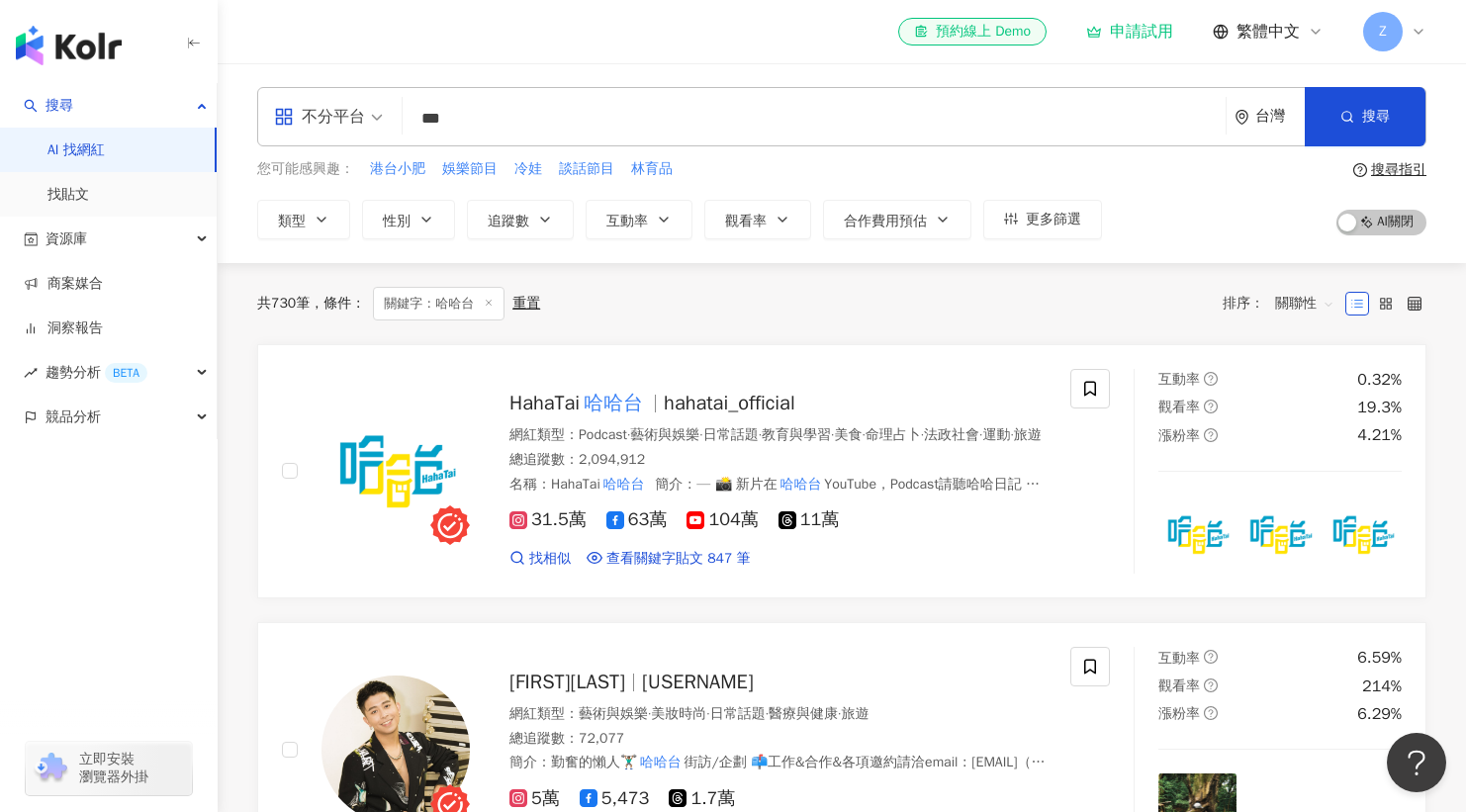 click on "el-icon-cs 預約線上 Demo 申請試用 繁體中文 Z" at bounding box center [842, 32] 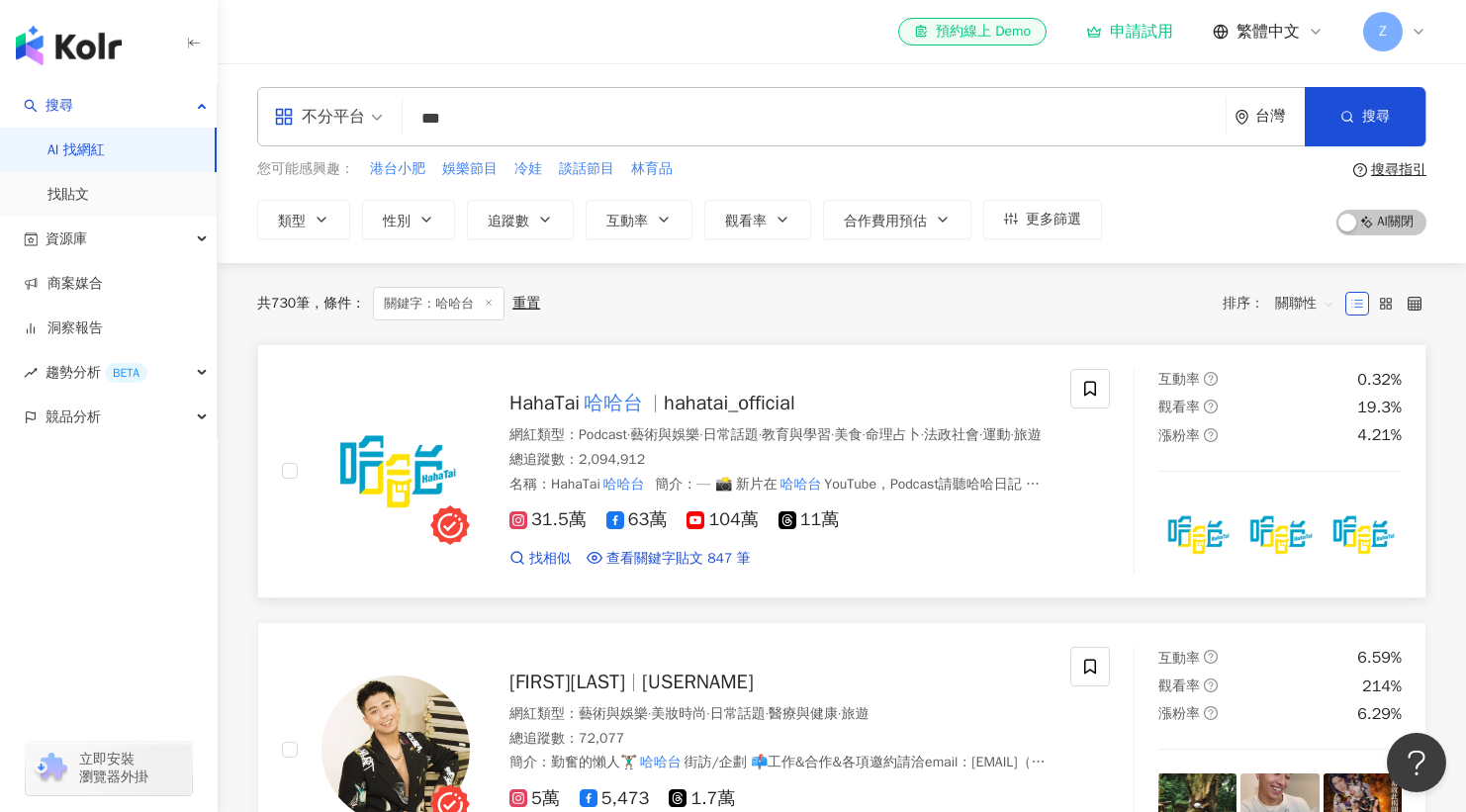 click at bounding box center [1197, 534] 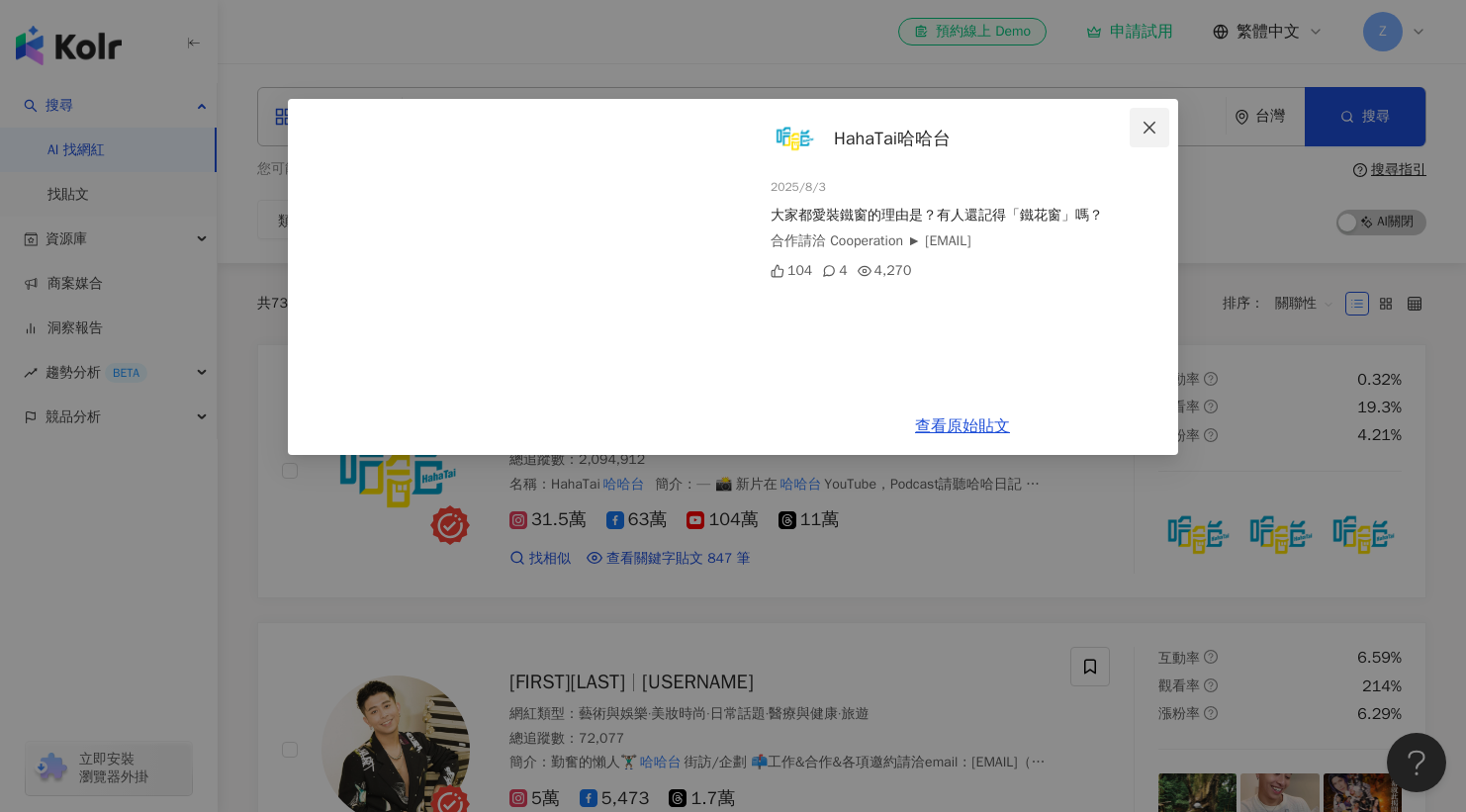 click 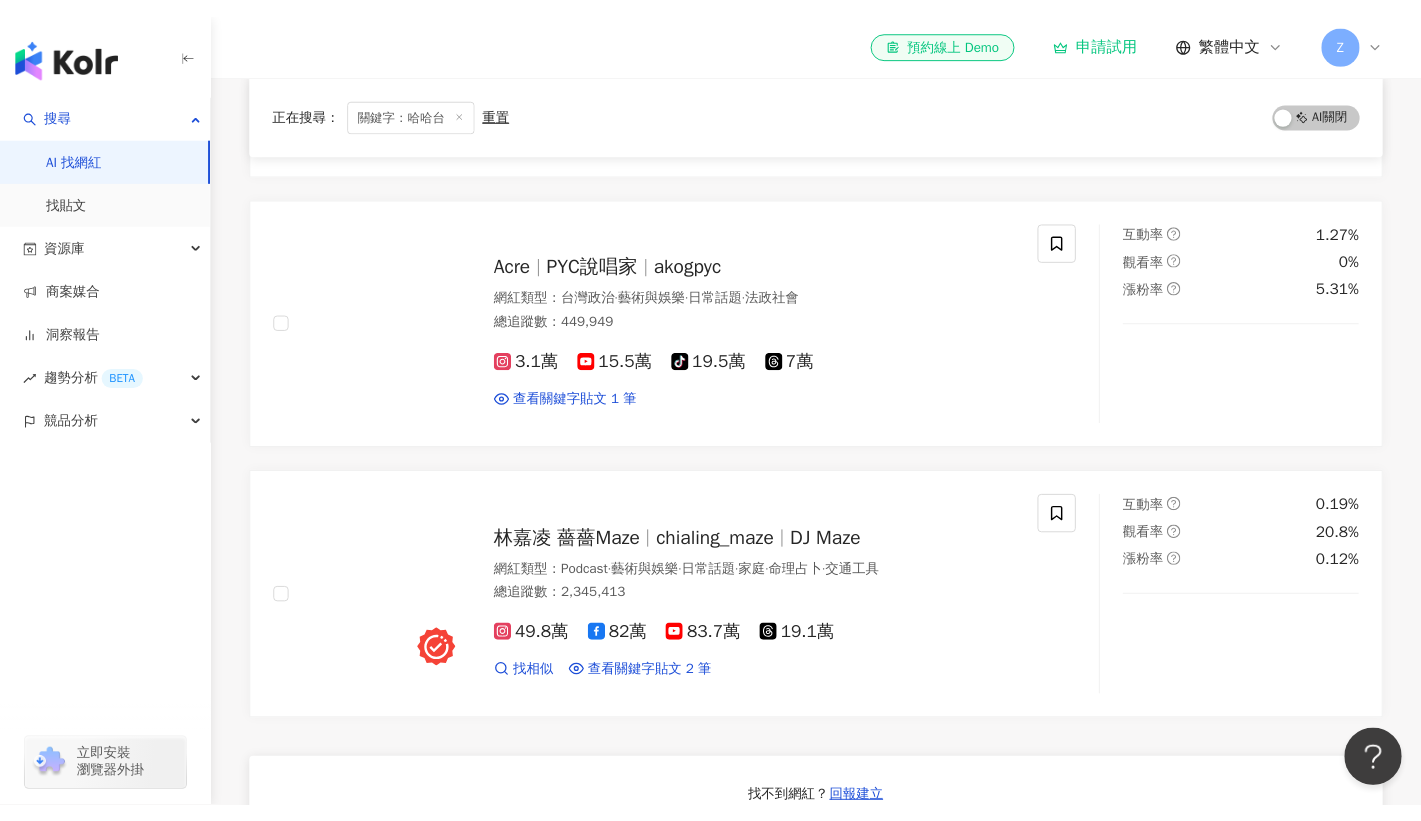 scroll, scrollTop: 0, scrollLeft: 0, axis: both 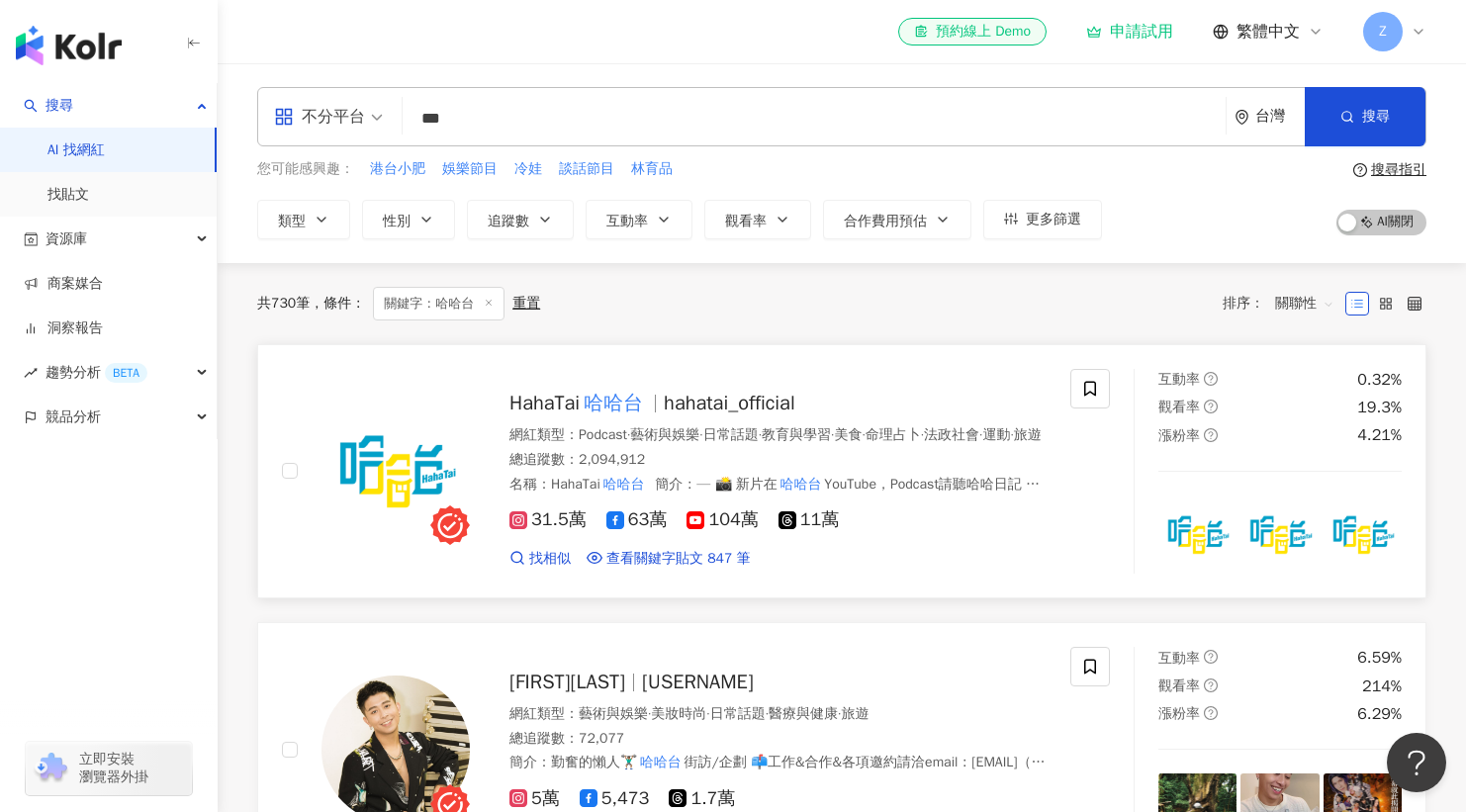click on "HahaTai 哈哈台 hahatai_official" at bounding box center [778, 404] 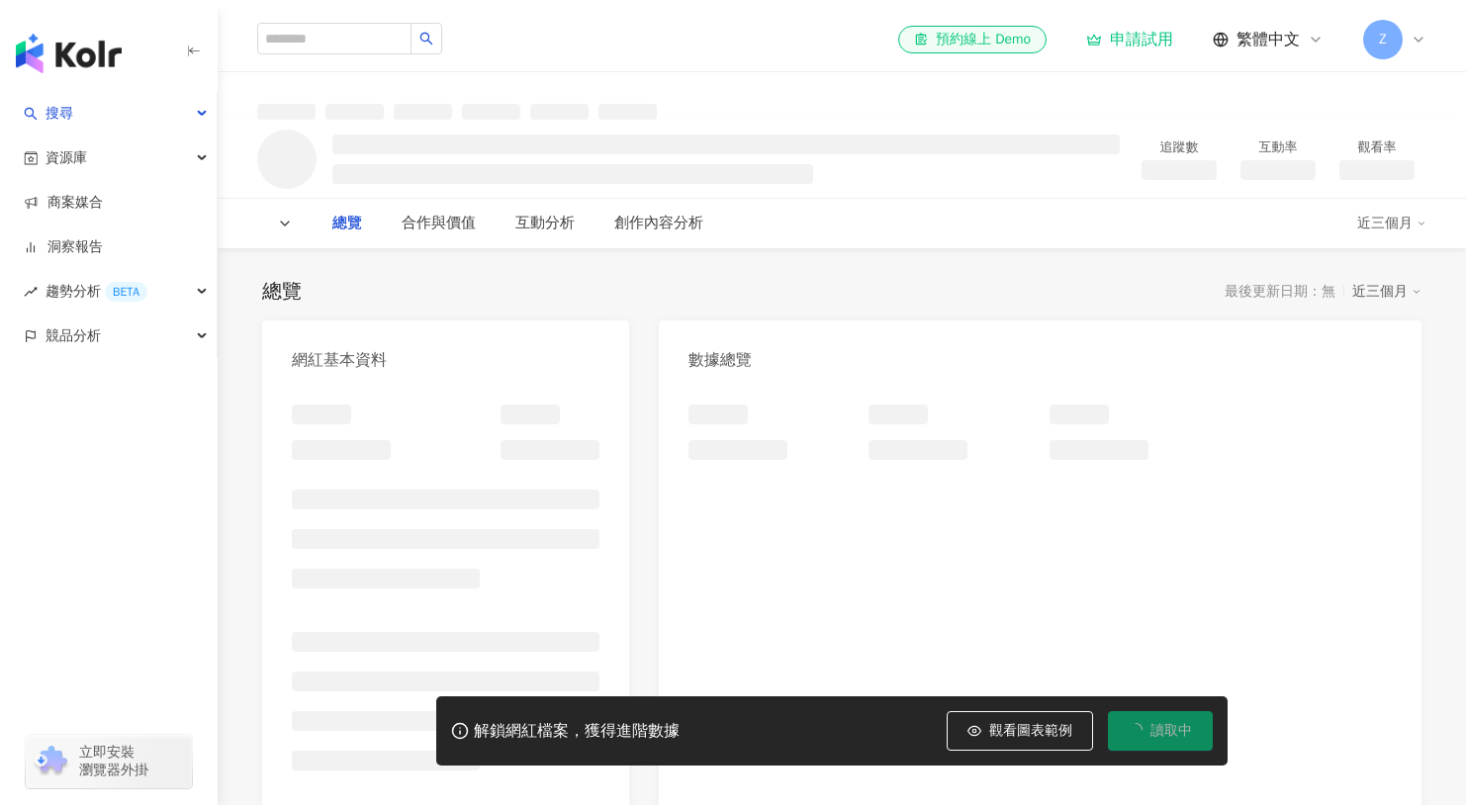 scroll, scrollTop: 0, scrollLeft: 0, axis: both 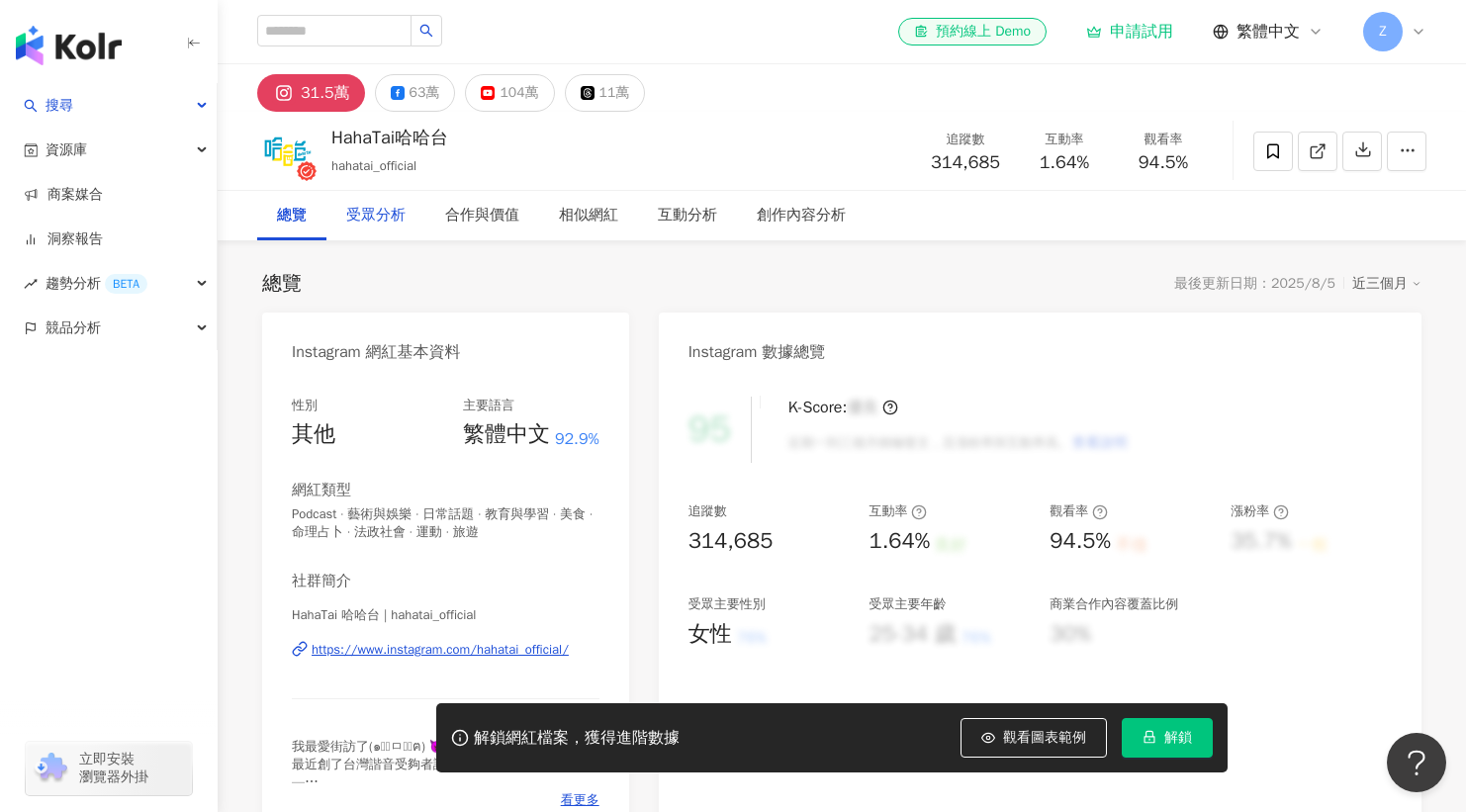 click on "受眾分析" at bounding box center (376, 216) 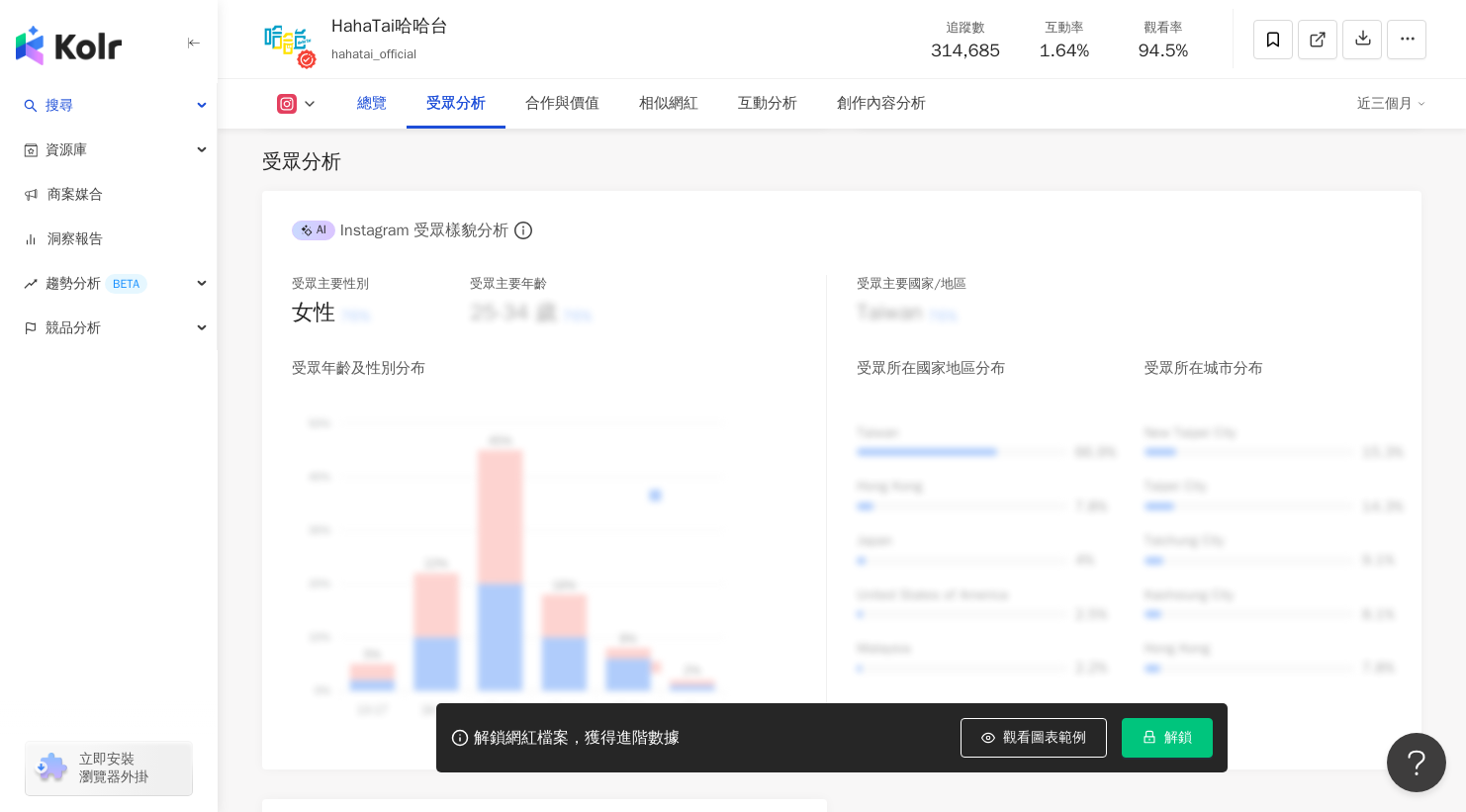 click on "總覽" at bounding box center [372, 104] 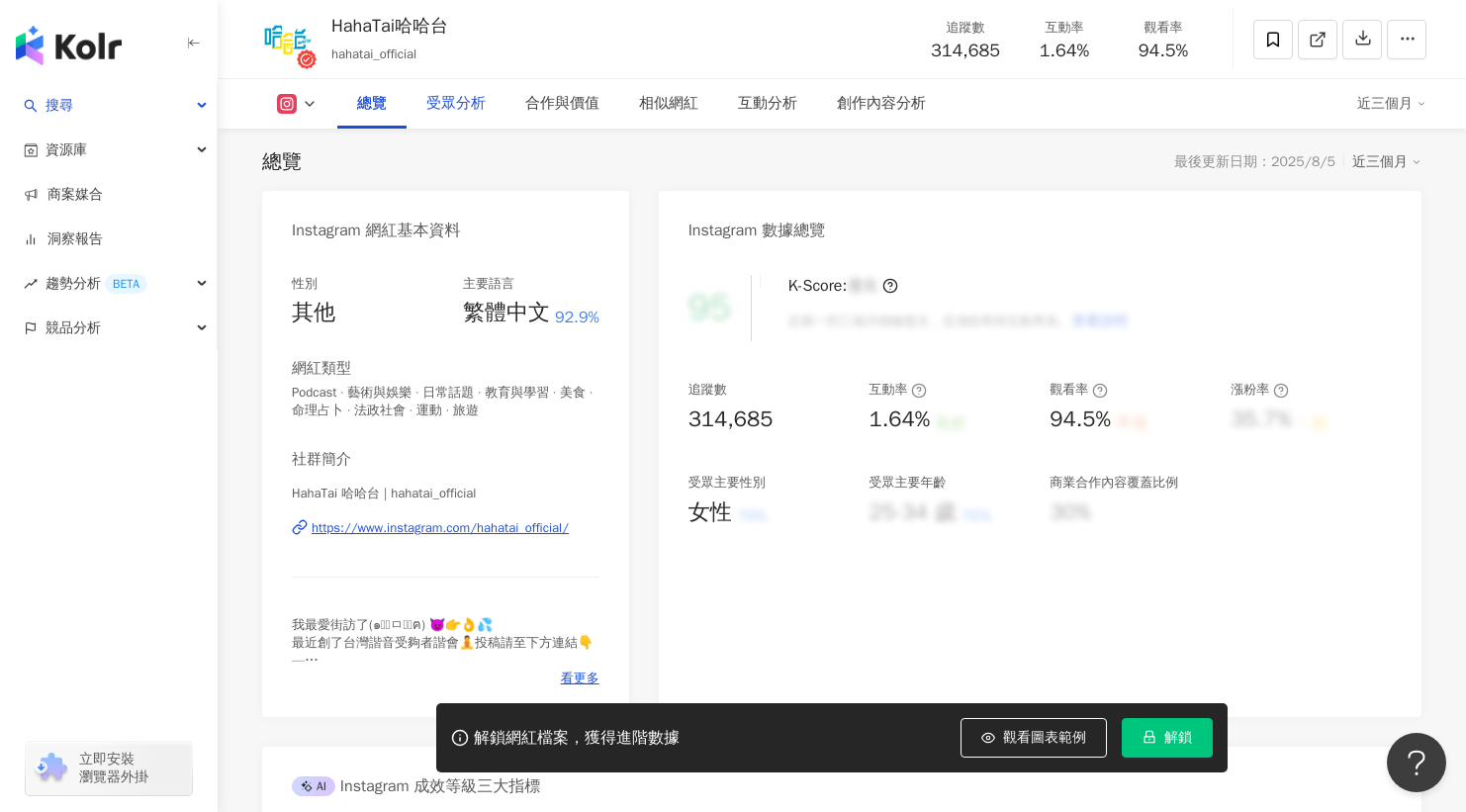 click on "受眾分析" at bounding box center (456, 104) 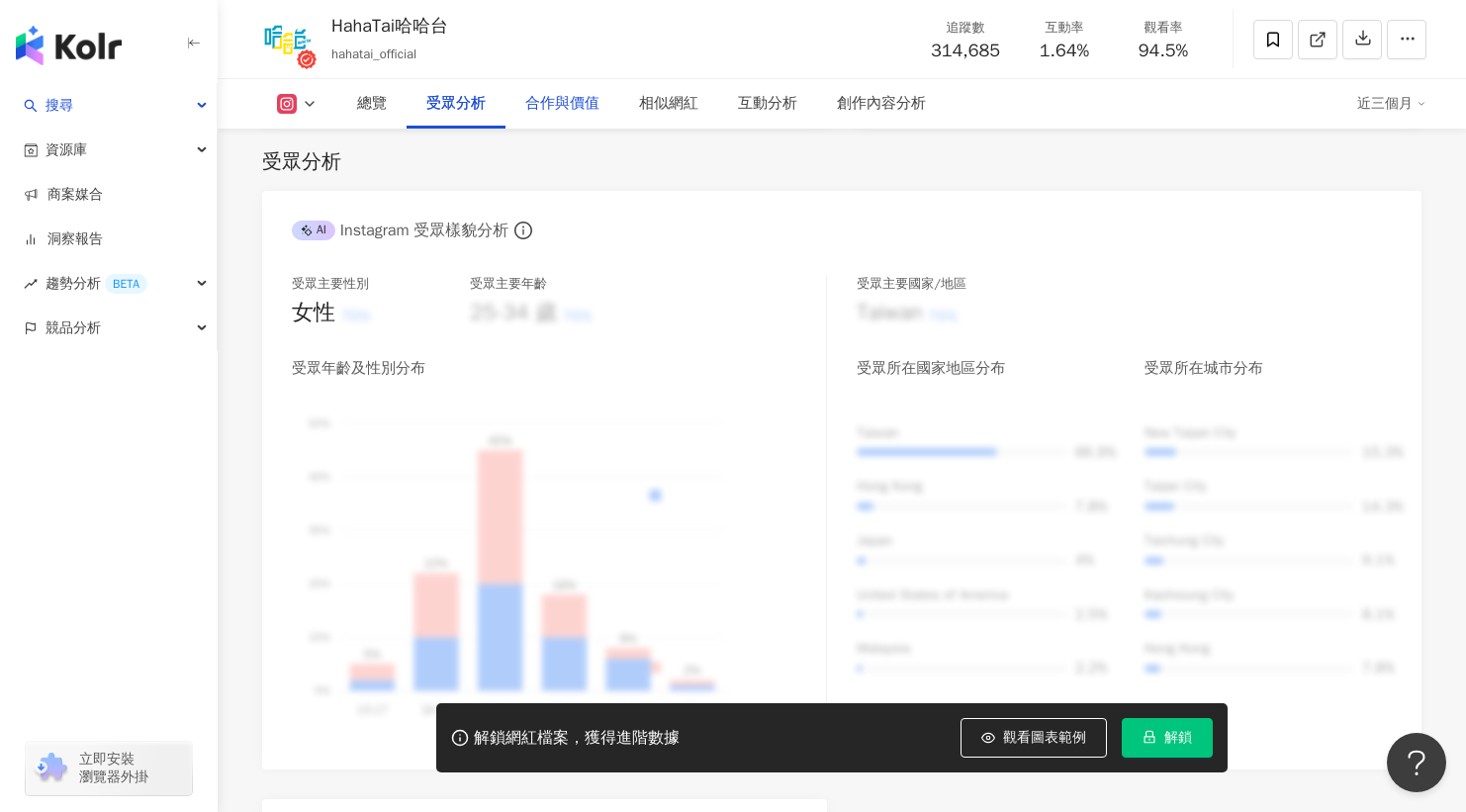 click on "合作與價值" at bounding box center [562, 104] 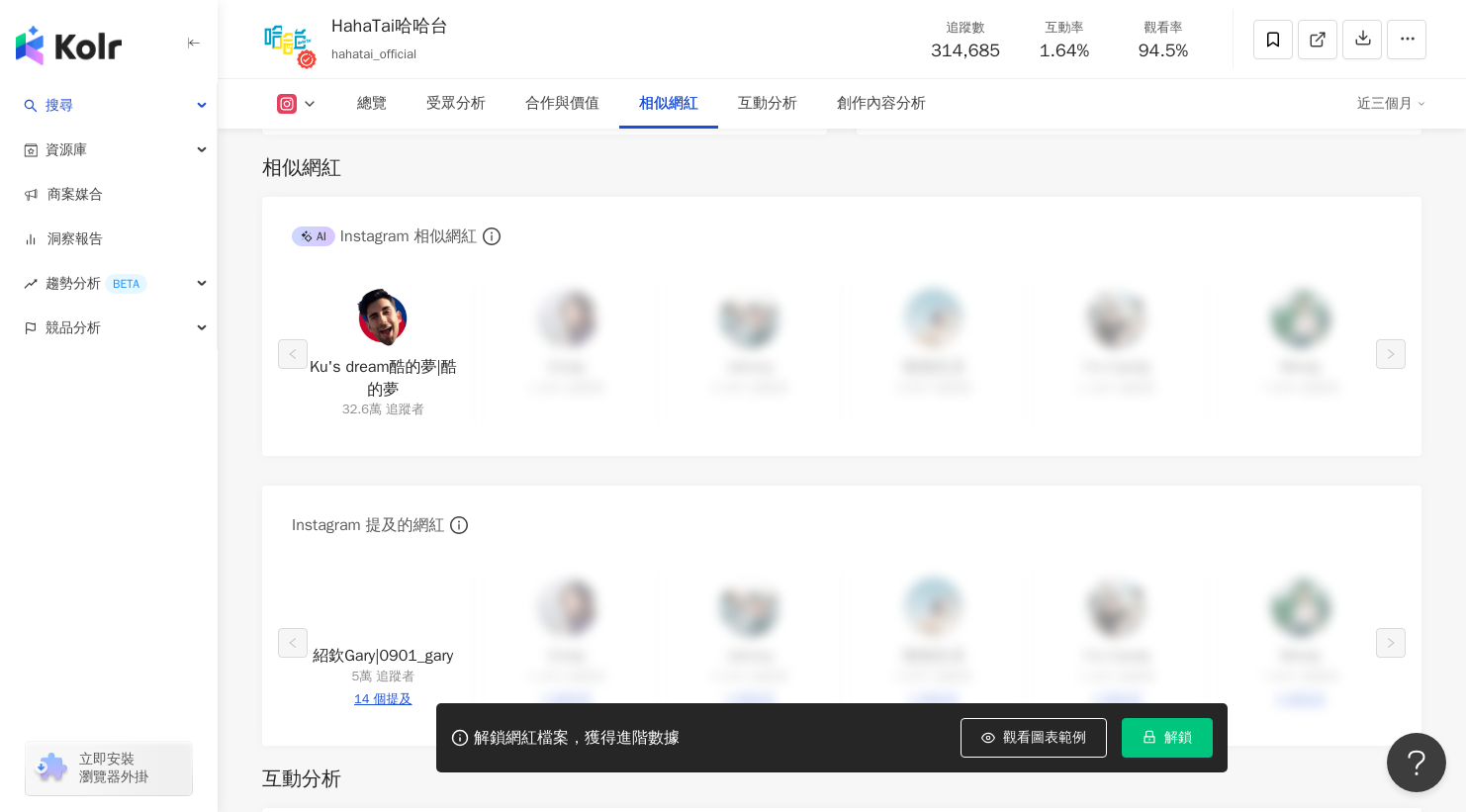 scroll, scrollTop: 3267, scrollLeft: 0, axis: vertical 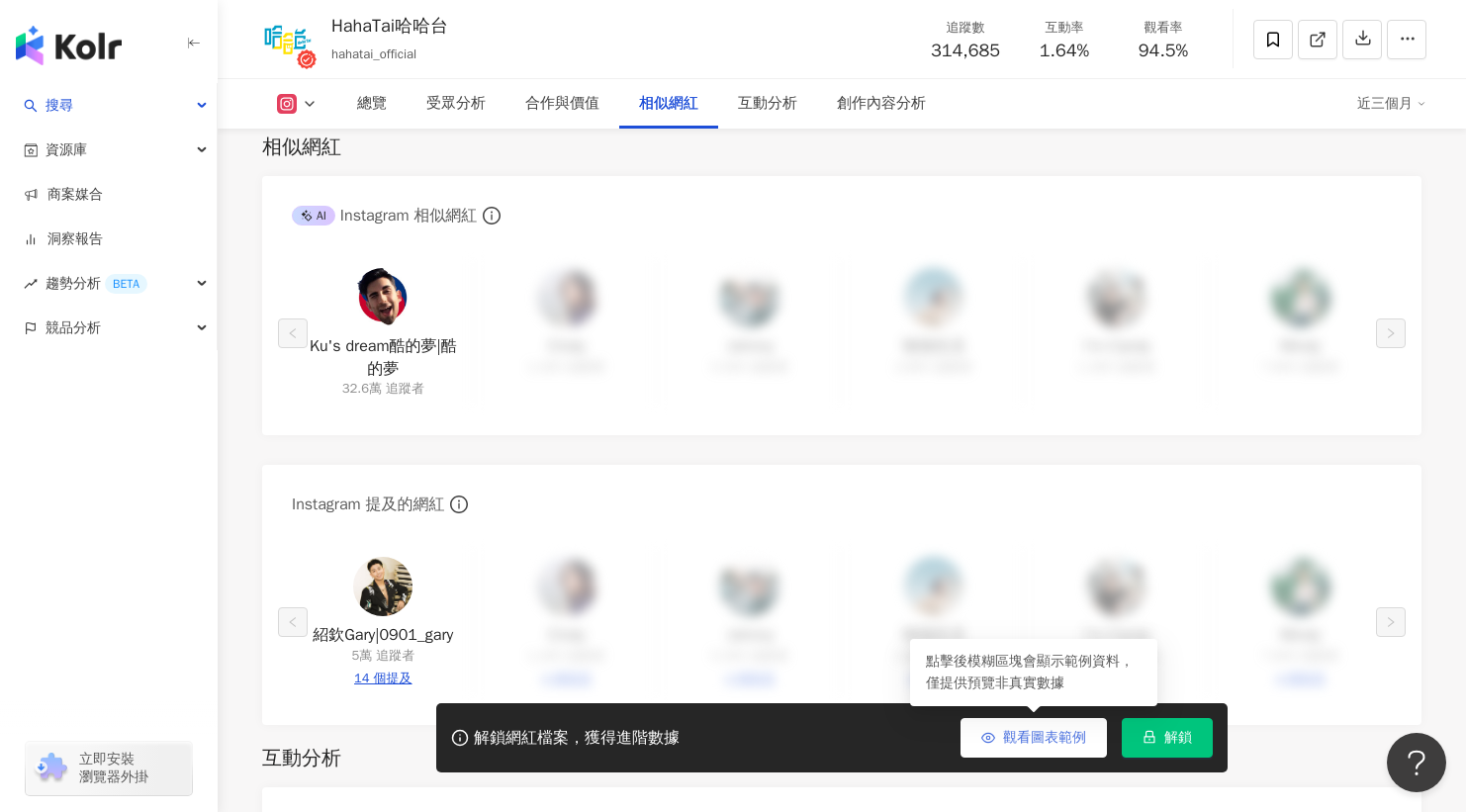 click on "觀看圖表範例" at bounding box center (1045, 738) 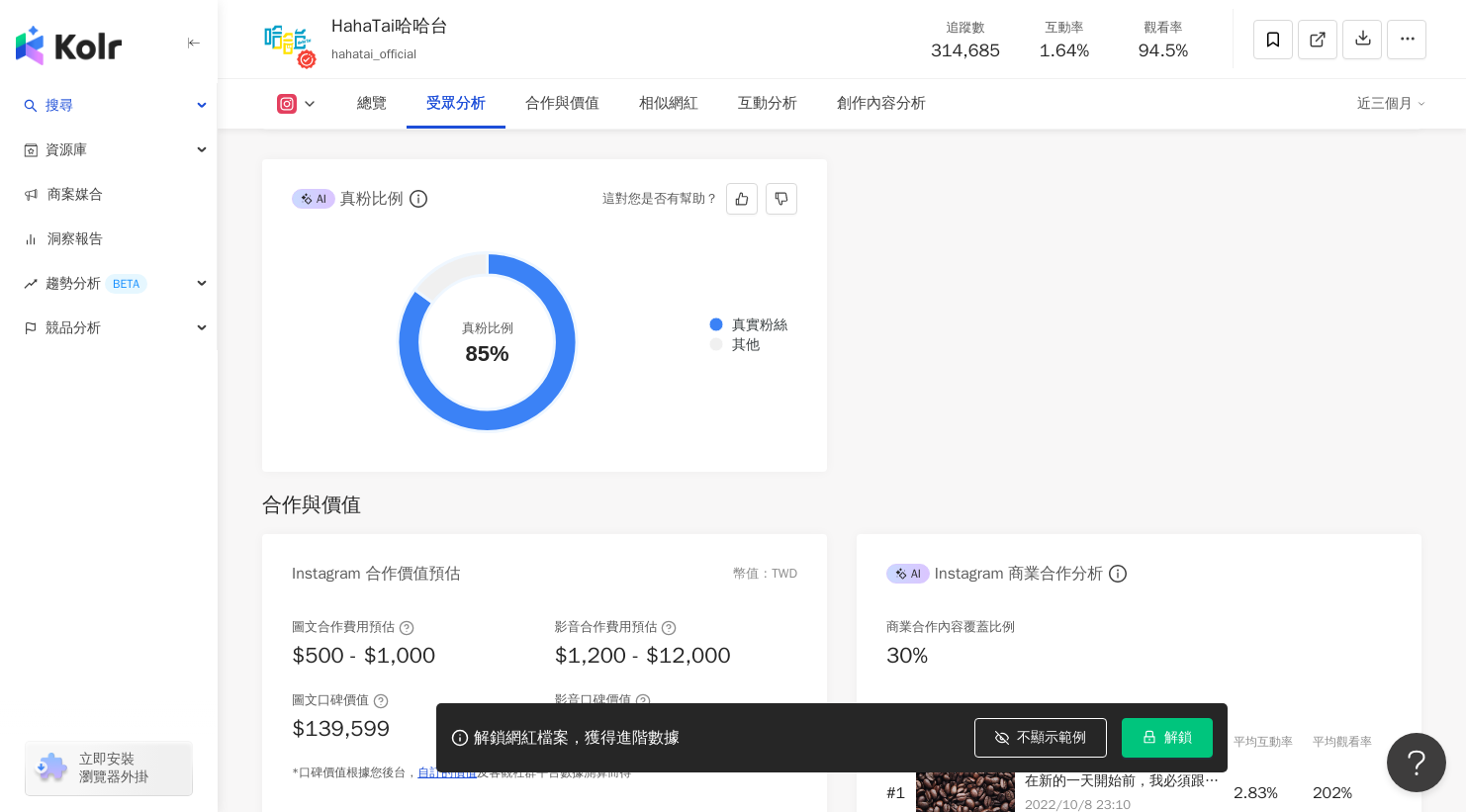 scroll, scrollTop: 1766, scrollLeft: 0, axis: vertical 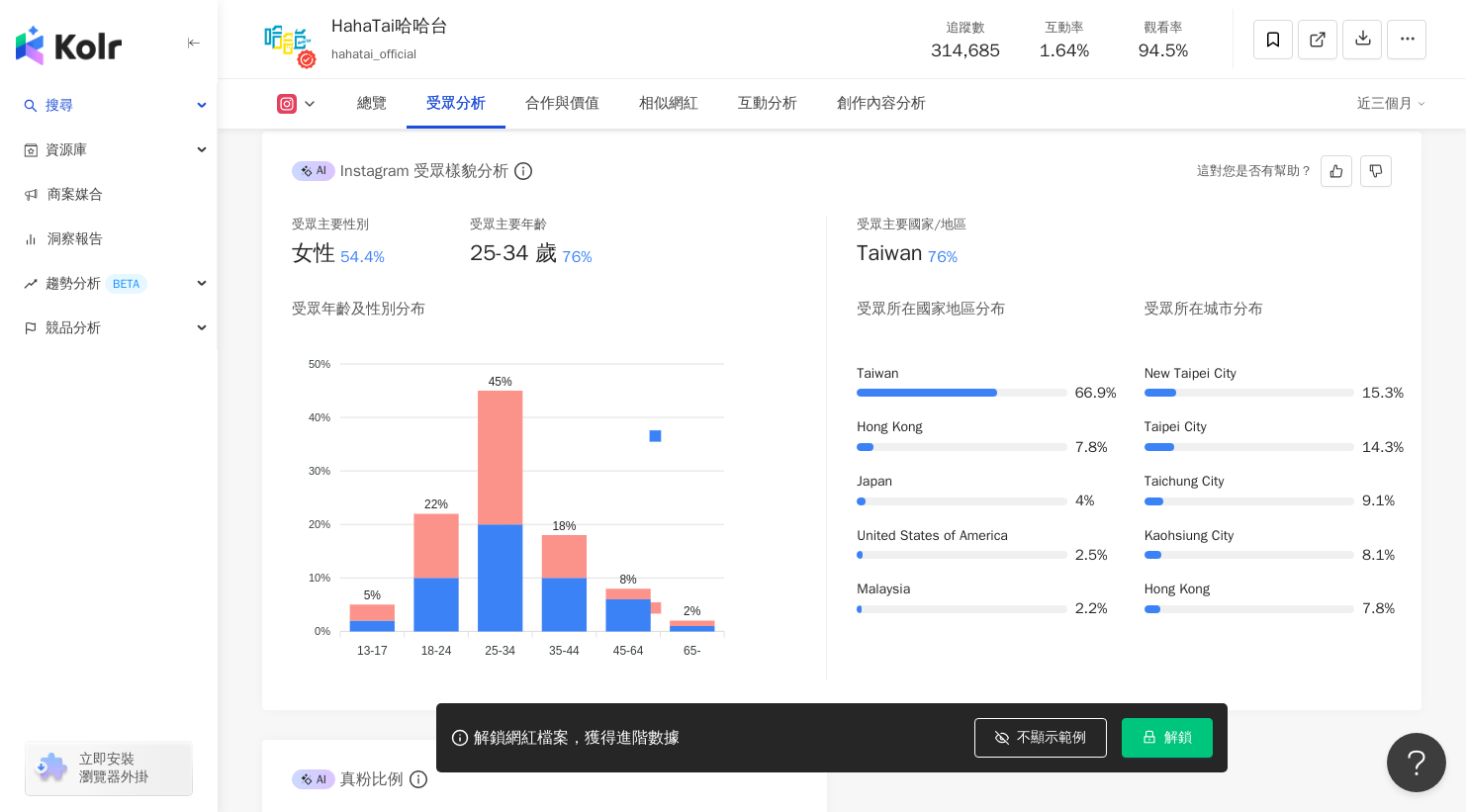 click on "受眾分析 AI Instagram 受眾樣貌分析 這對您是否有幫助？ 受眾主要性別   女性 54.4% 受眾主要年齡   25-34 歲 76% 受眾年齡及性別分布 男性 女性 50% 50% 40% 40% 30% 30% 20% 20% 10% 10% 0% 0% 5% 22% 45% 18% 8% 2% 13-17 13-17 18-24 18-24 25-34 25-34 35-44 35-44 45-64 45-64 65- 65- 受眾主要國家/地區   Taiwan 76% 受眾所在國家地區分布 受眾所在城市分布 Taiwan 66.9% Hong Kong 7.8% Japan 4% United States of America 2.5% Malaysia 2.2% New Taipei City 15.3% Taipei City 14.3% Taichung City 9.1% Kaohsiung City 8.1% Hong Kong 7.8% AI 真粉比例 真實粉絲 其他 真粉比例 85%" at bounding box center [842, 561] 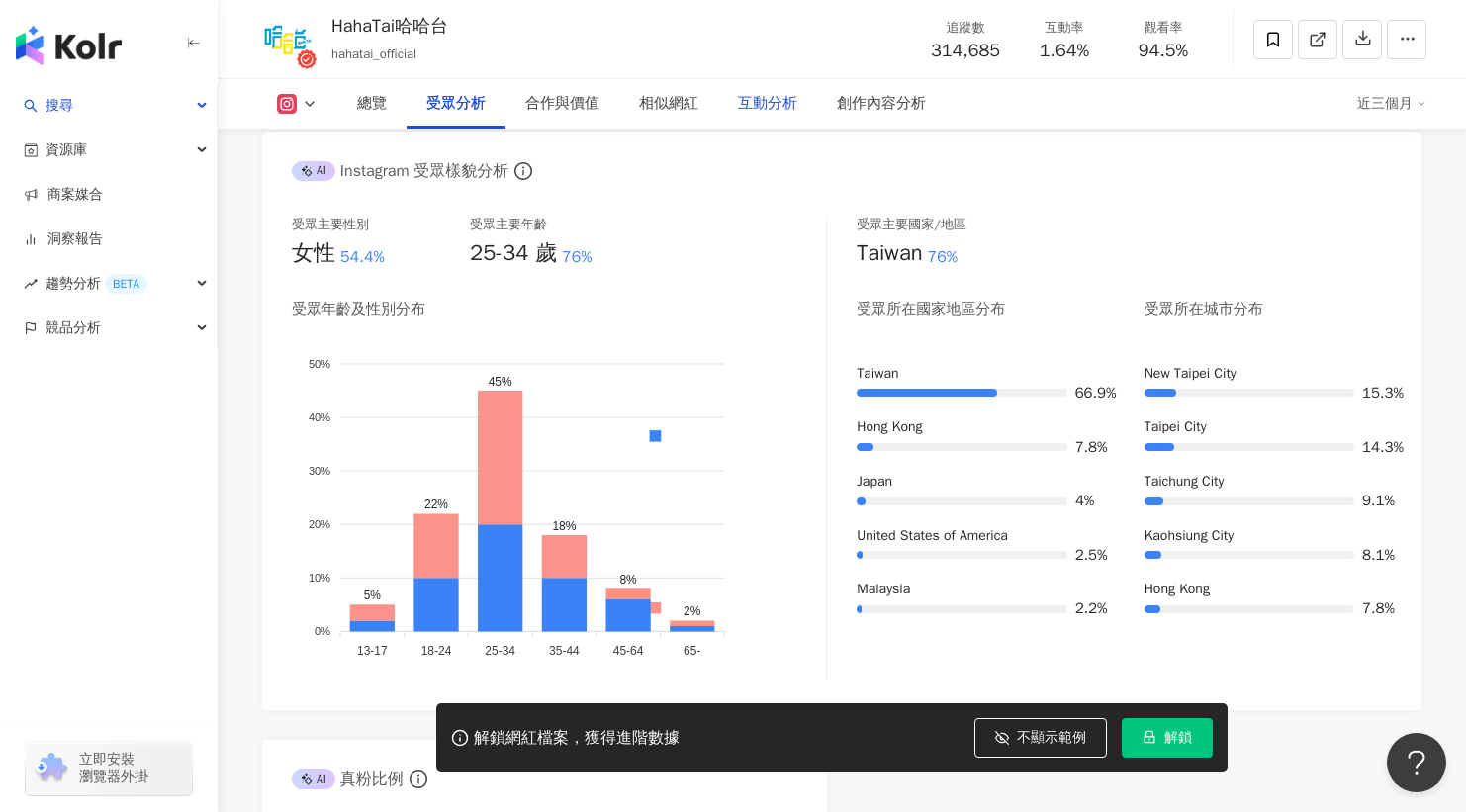 click on "互動分析" at bounding box center [768, 104] 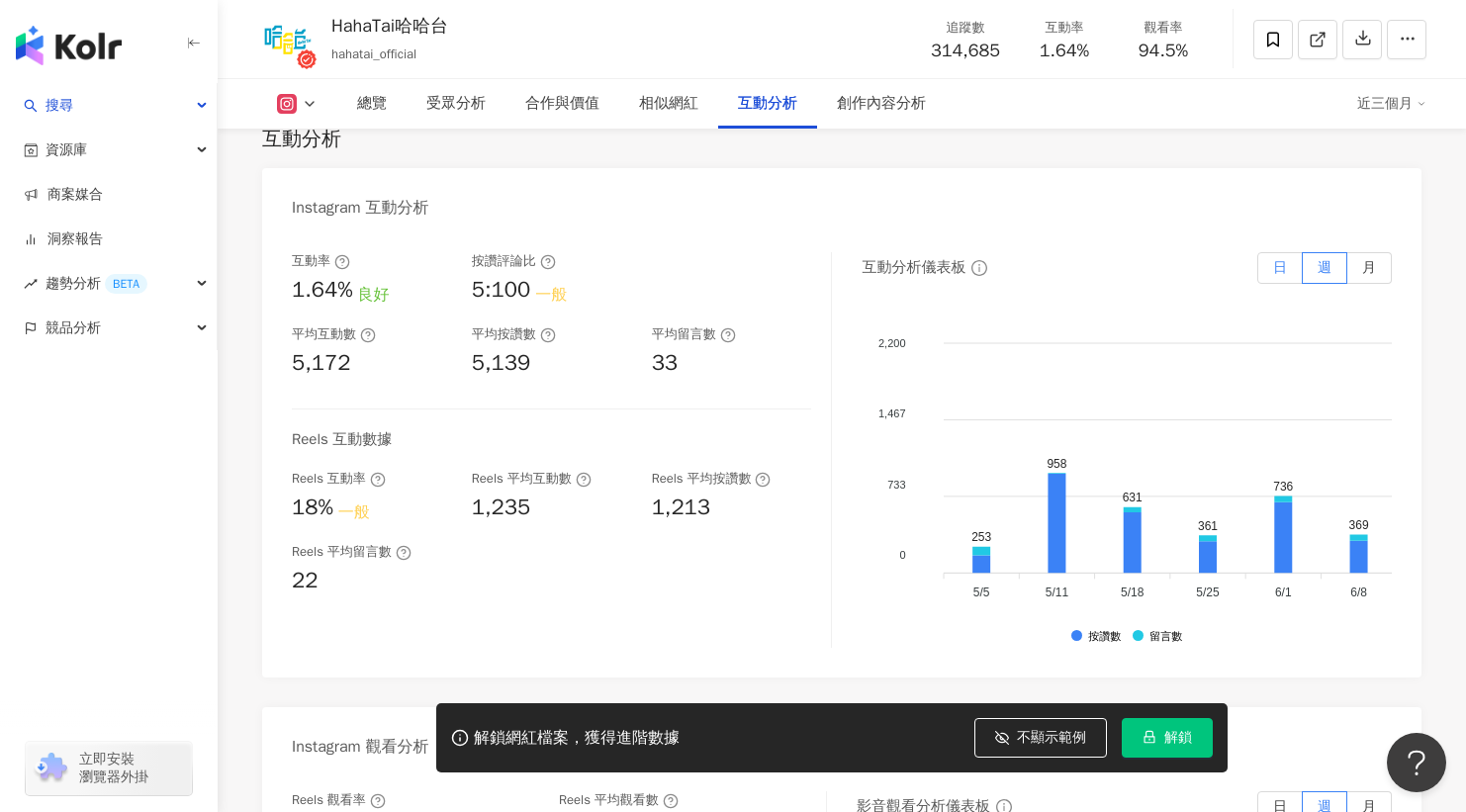 click on "日" at bounding box center [1280, 268] 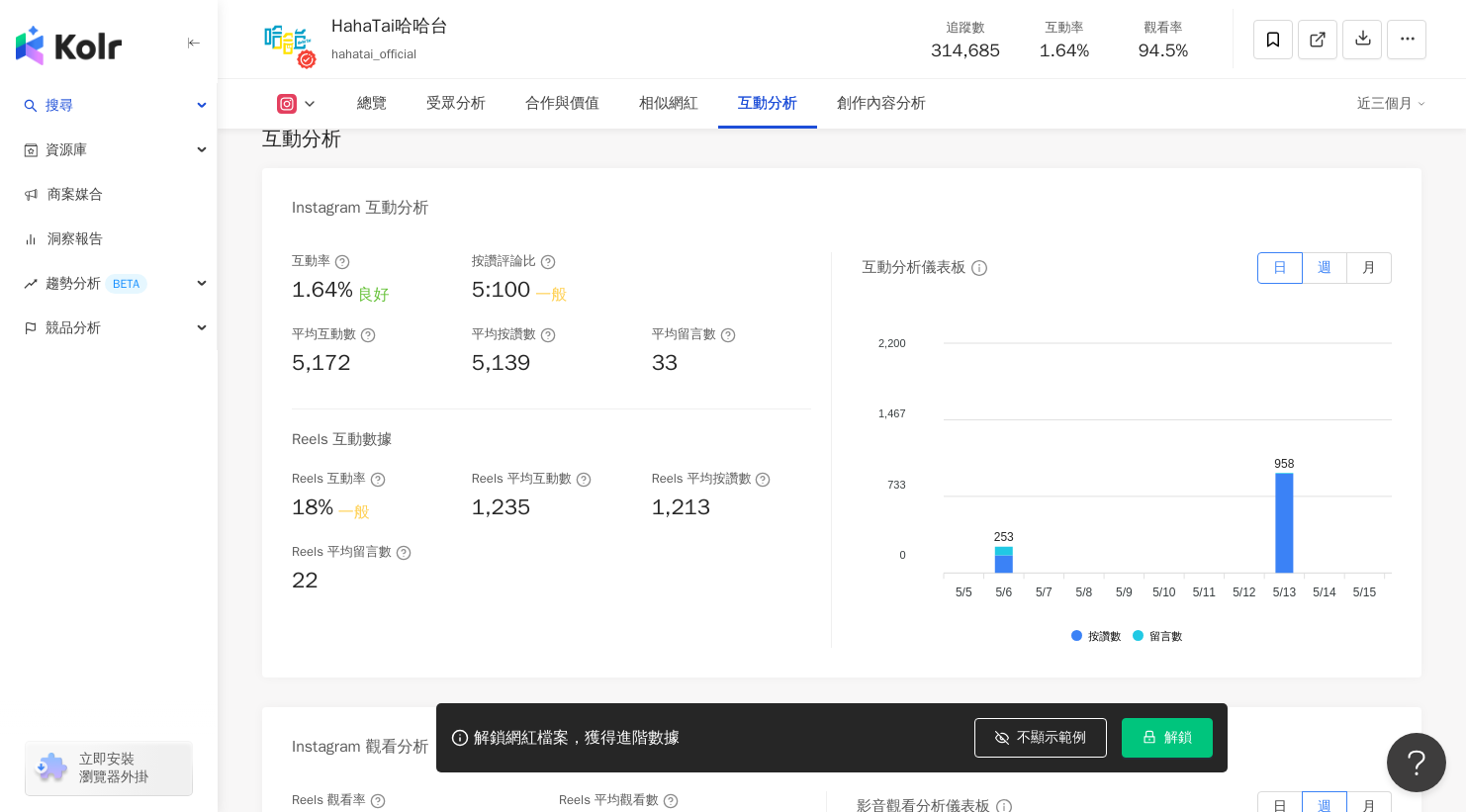 click on "週" at bounding box center (1325, 267) 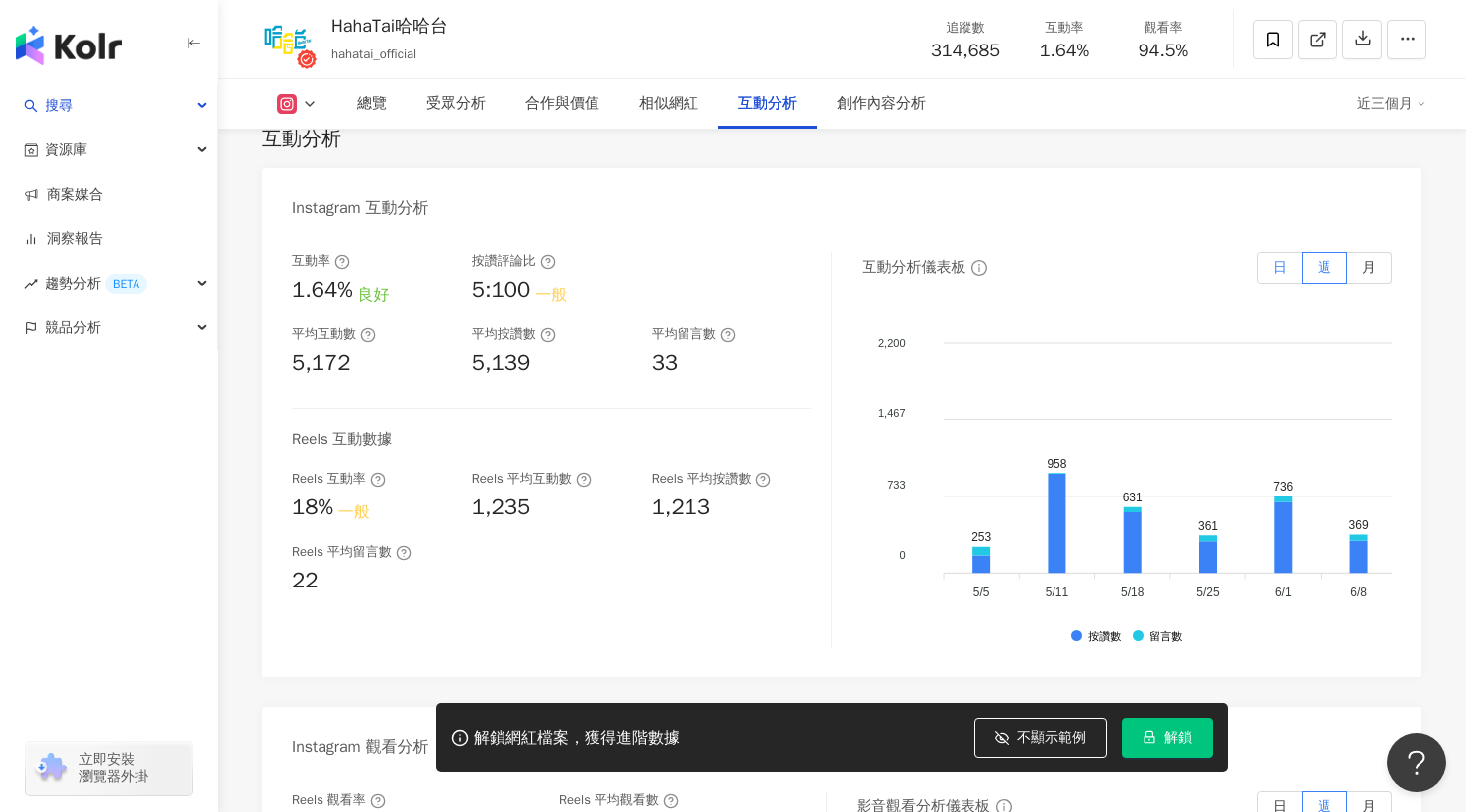 click on "日" at bounding box center (1280, 268) 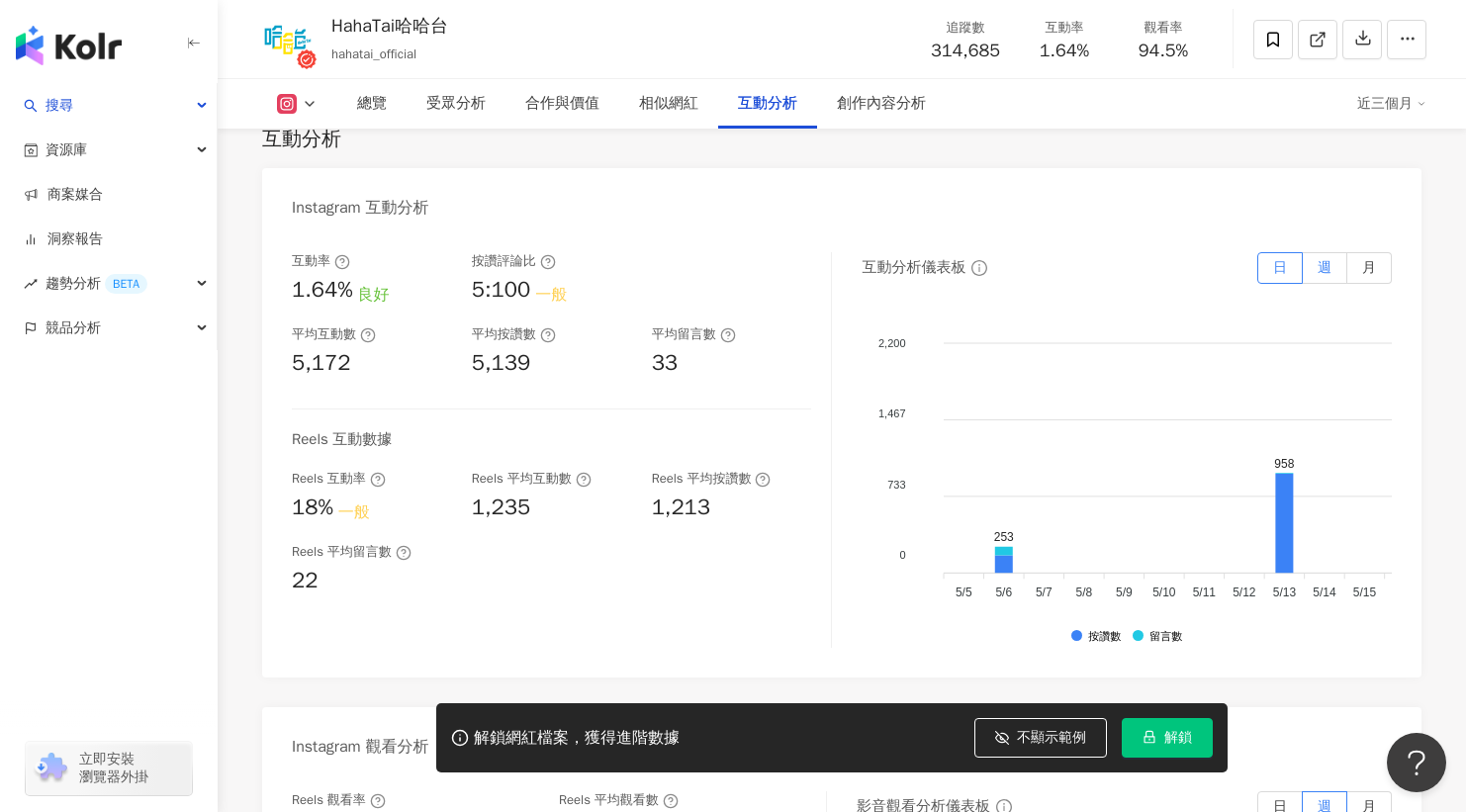 click on "週" at bounding box center [1325, 267] 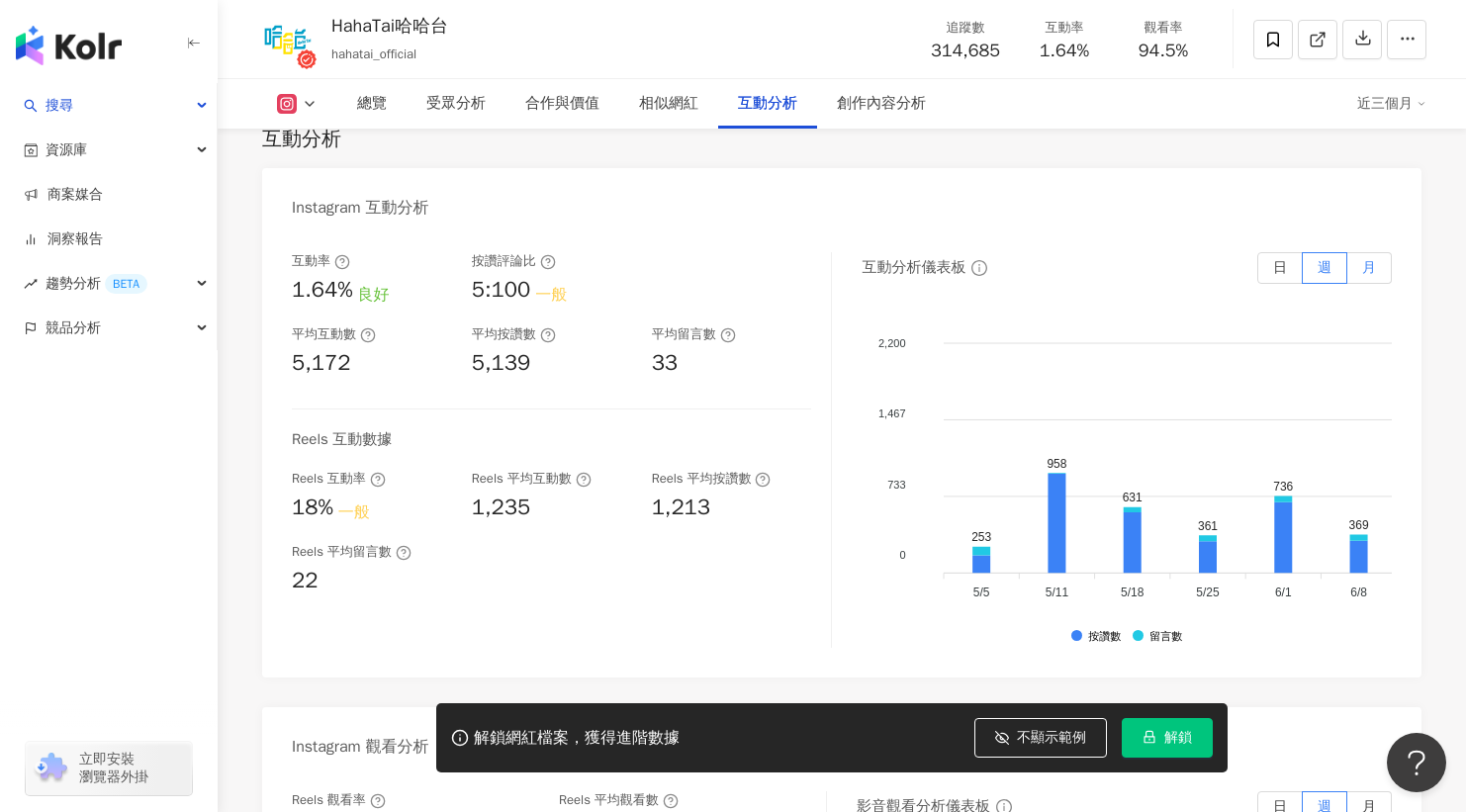 click on "月" at bounding box center (1369, 267) 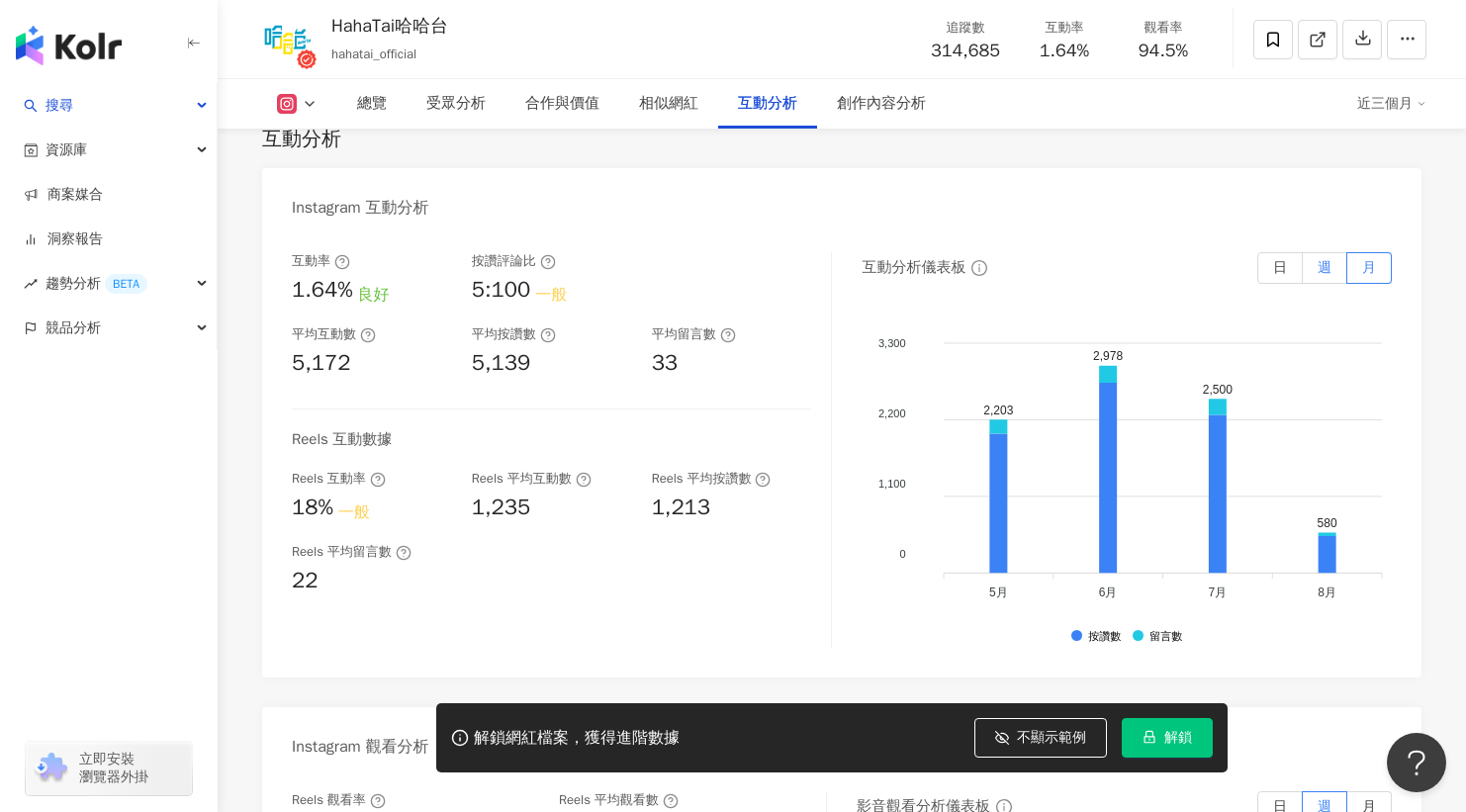 click on "週" at bounding box center [1325, 268] 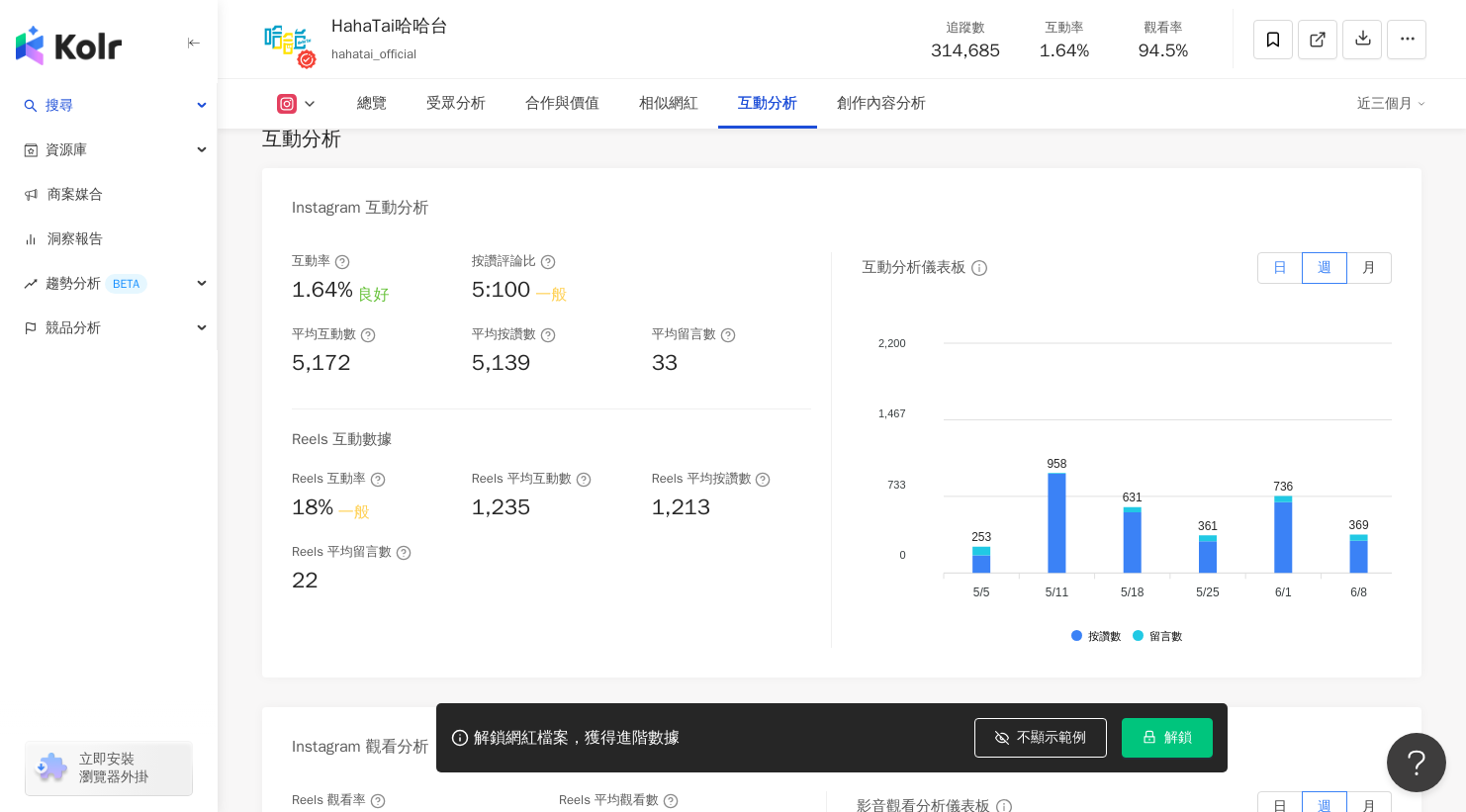 click on "日" at bounding box center [1280, 267] 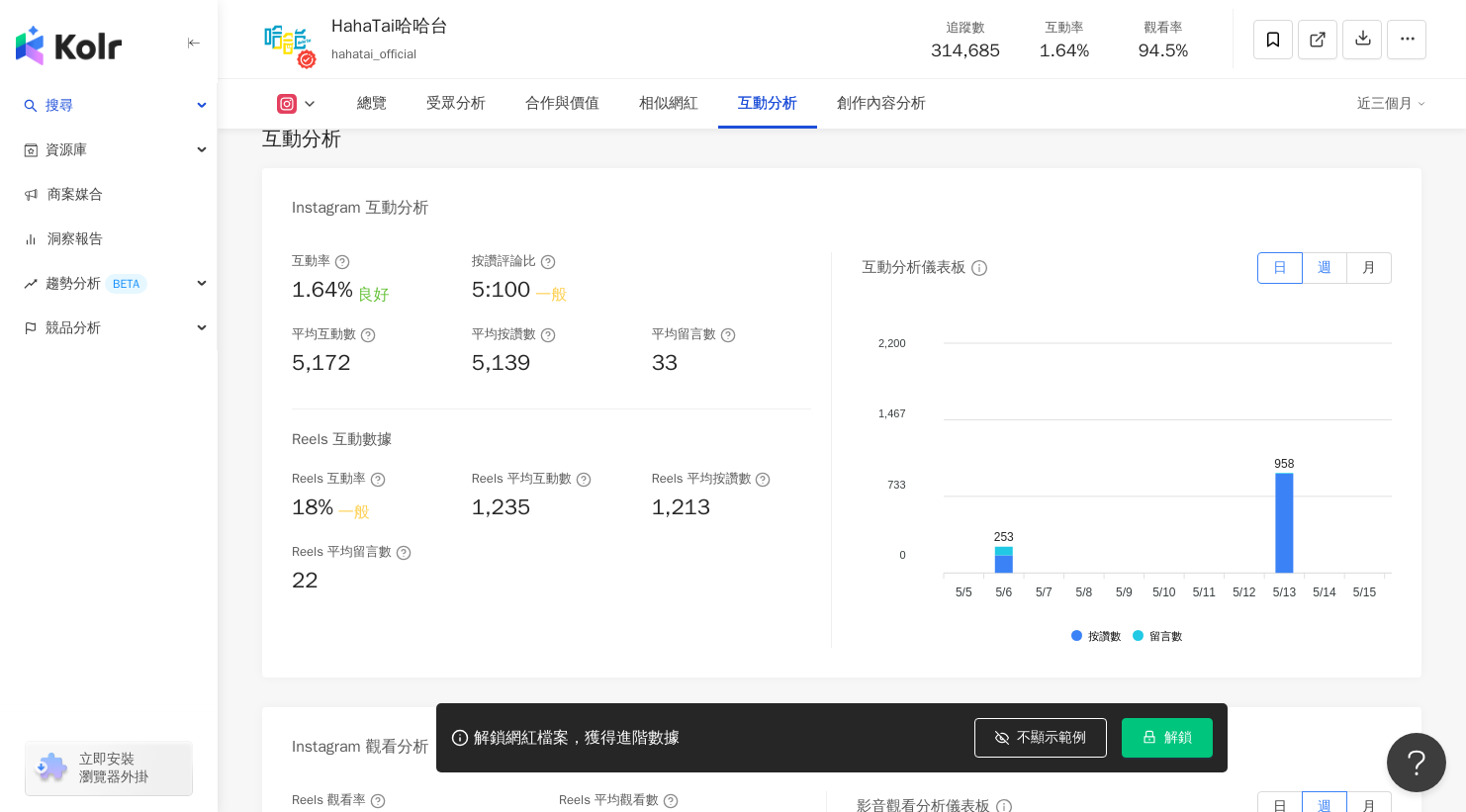 click on "週" at bounding box center [1325, 268] 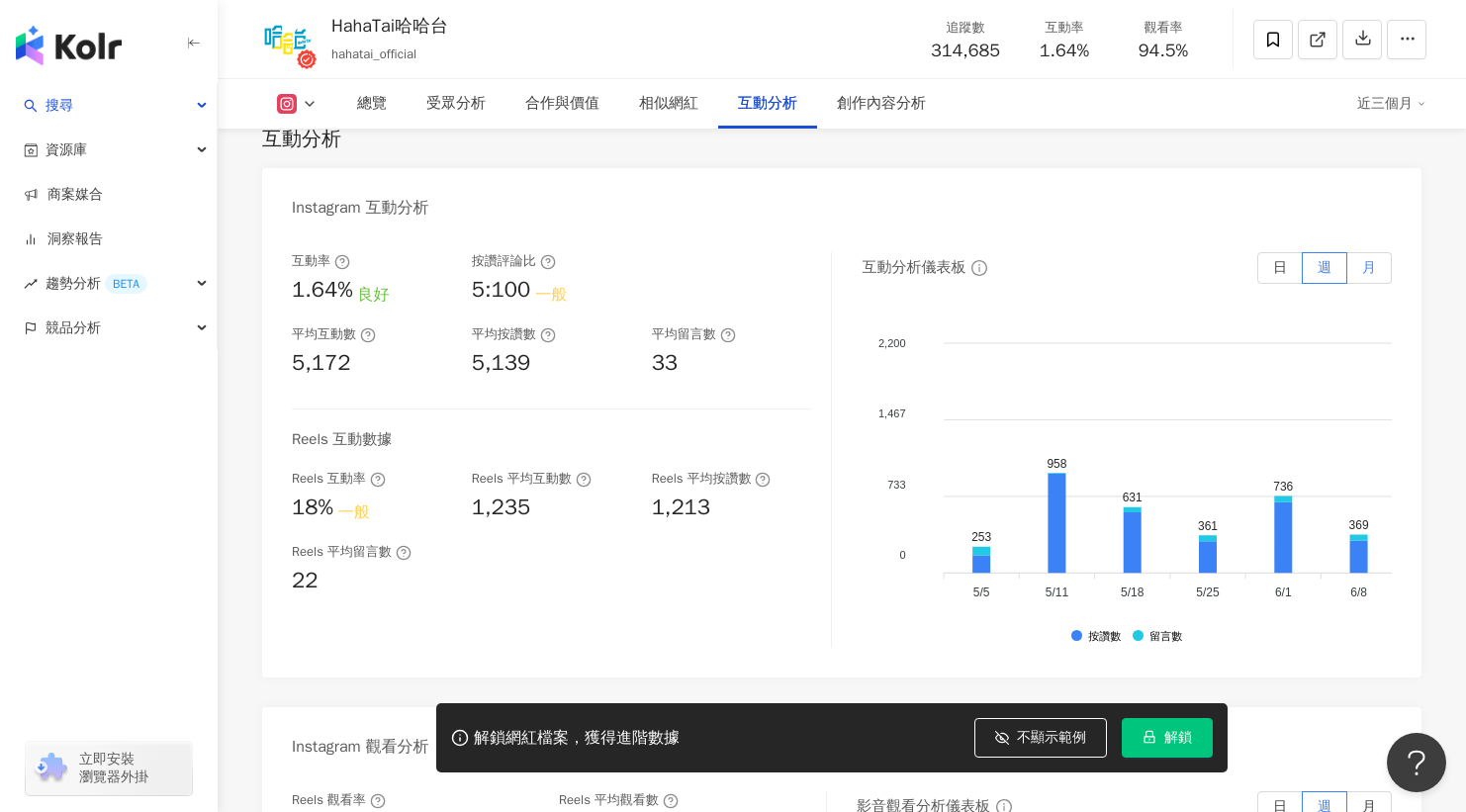 click on "月" at bounding box center (1369, 267) 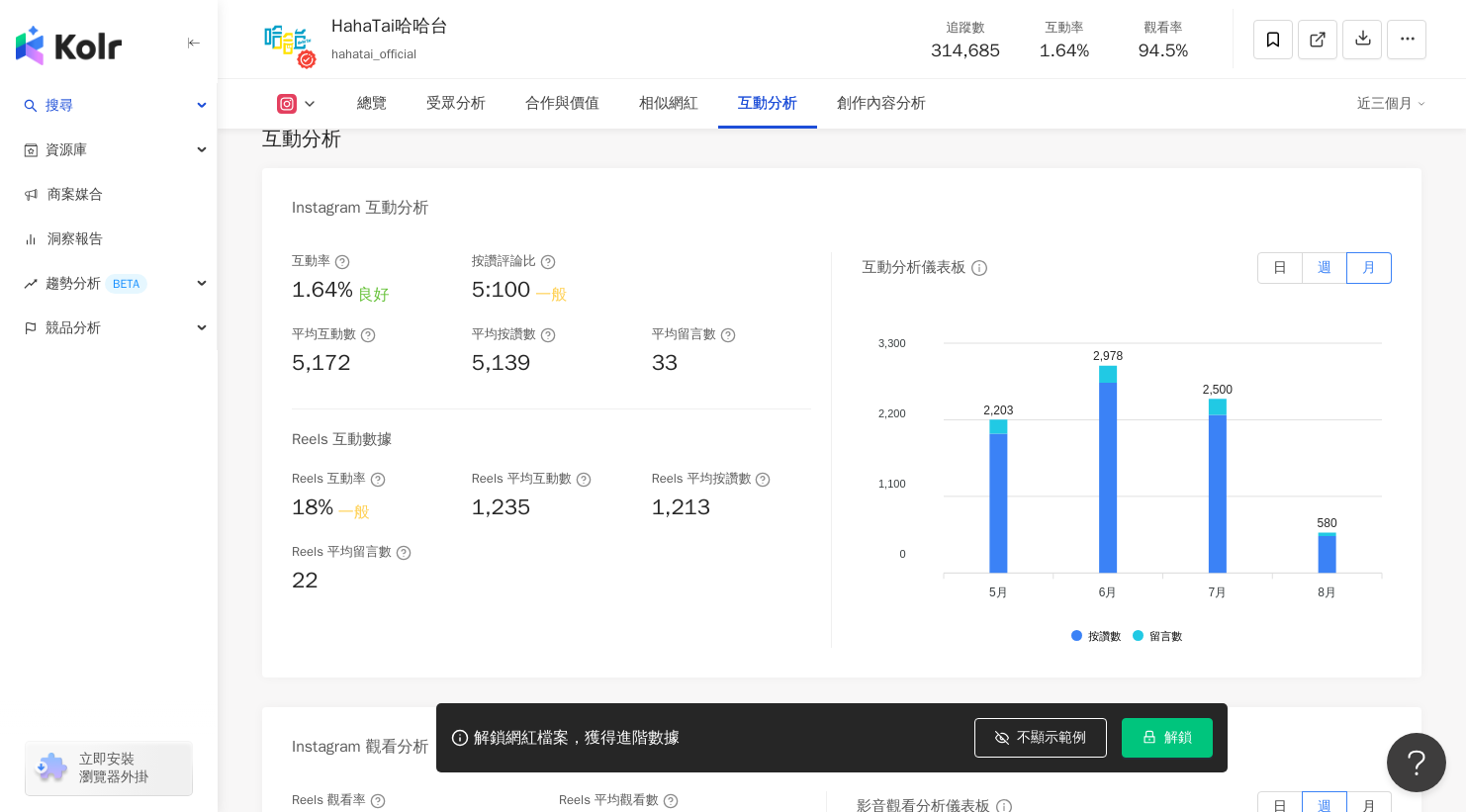 click on "週" at bounding box center [1325, 268] 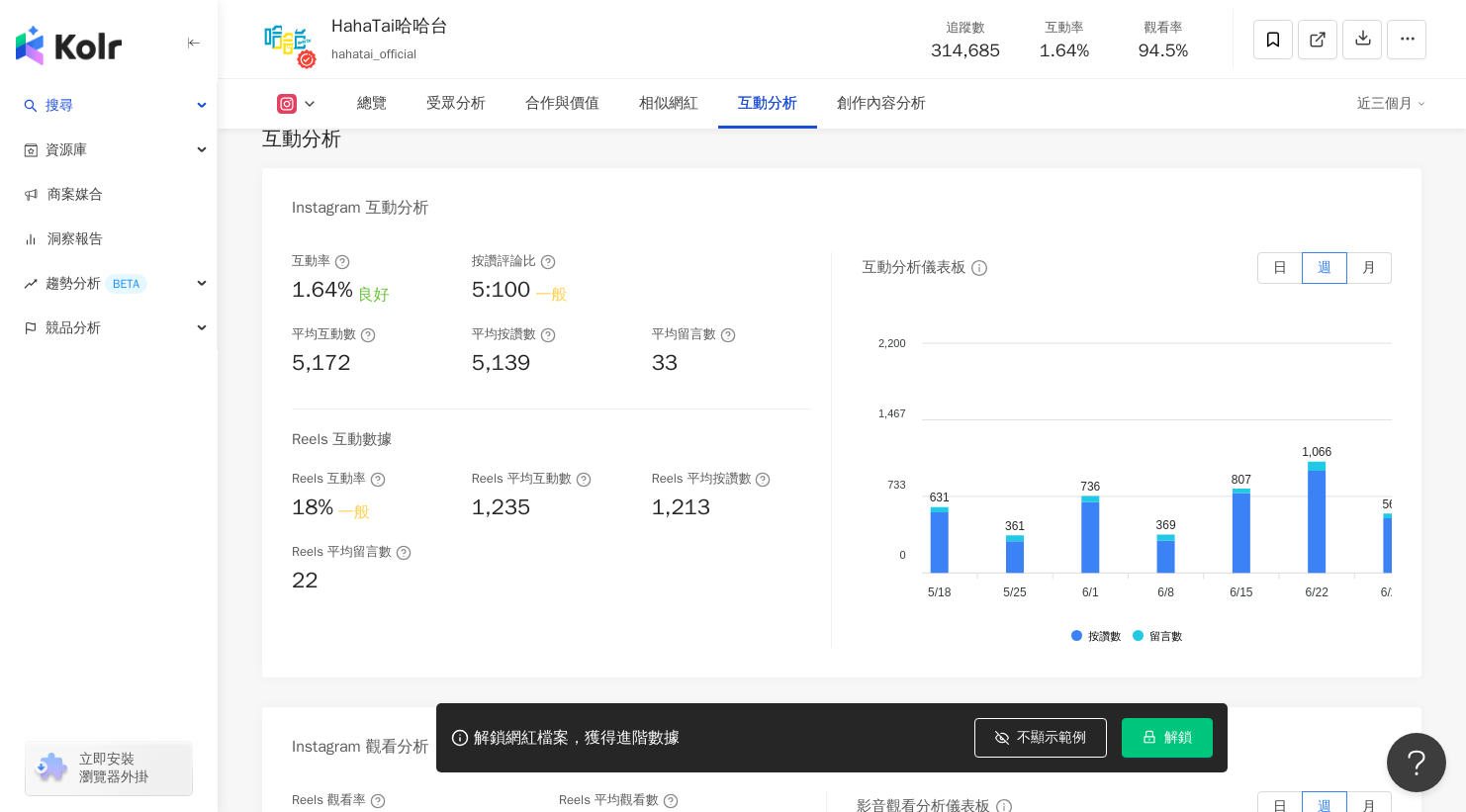 scroll, scrollTop: 0, scrollLeft: 0, axis: both 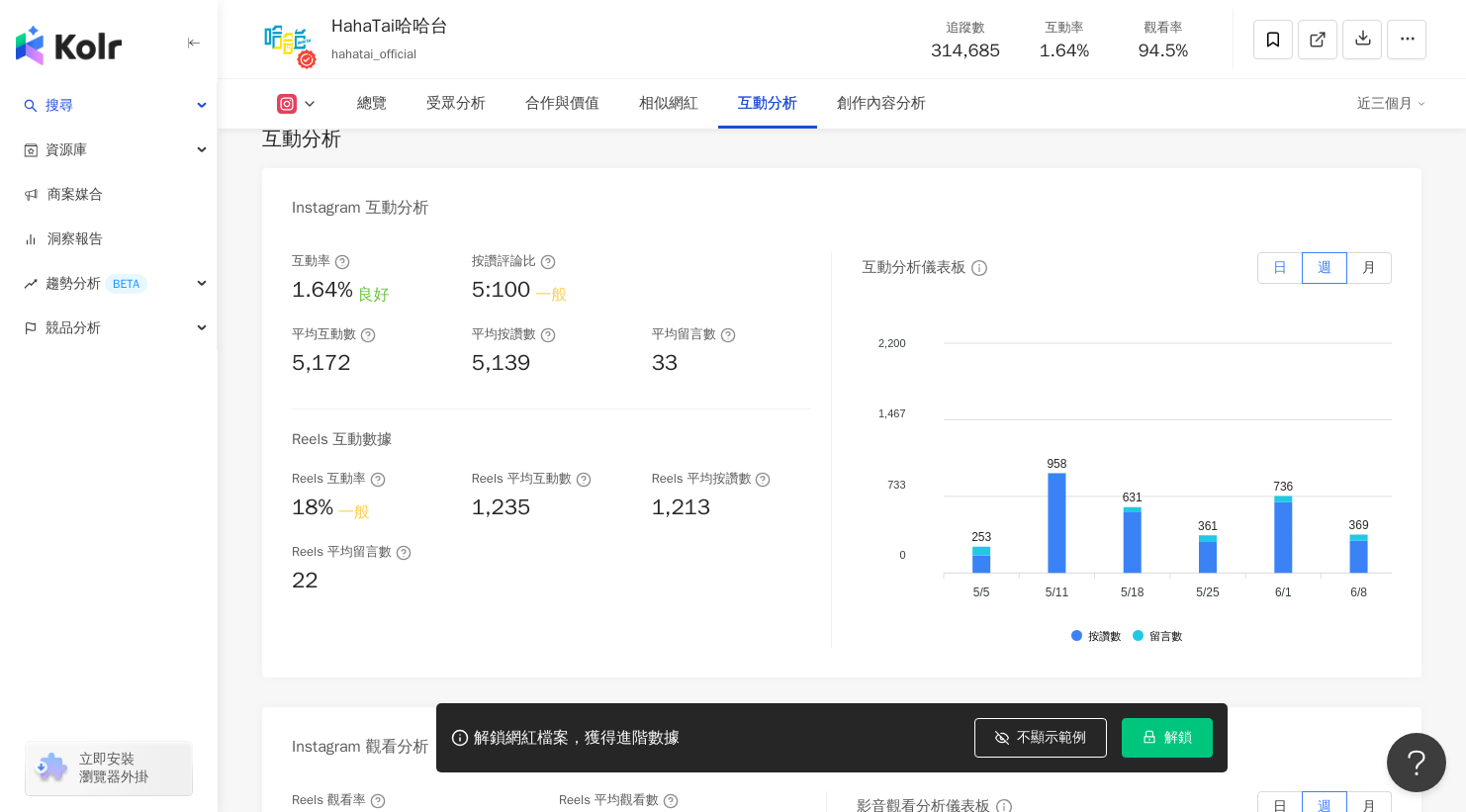 click on "日" at bounding box center [1280, 267] 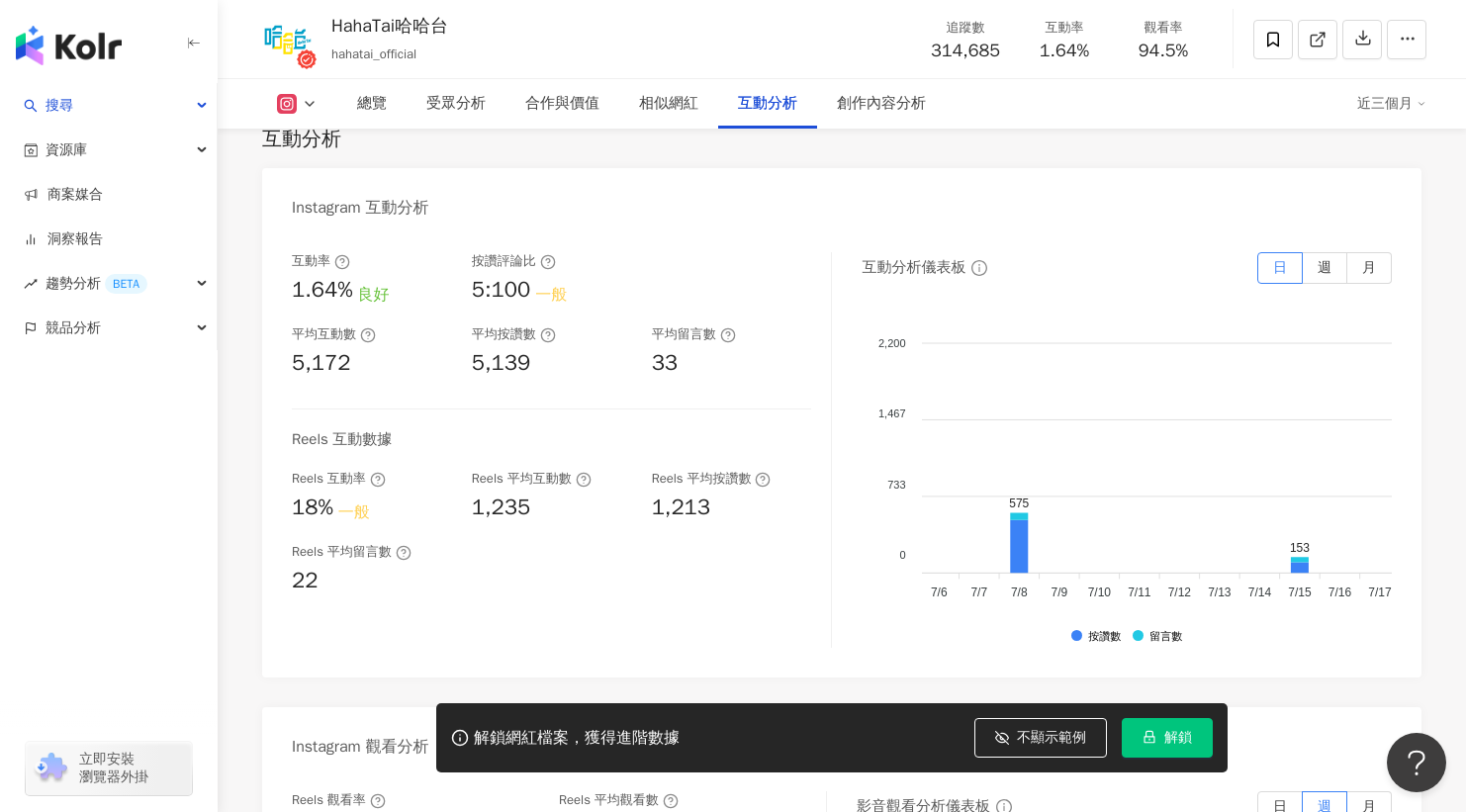 scroll, scrollTop: 0, scrollLeft: 3288, axis: horizontal 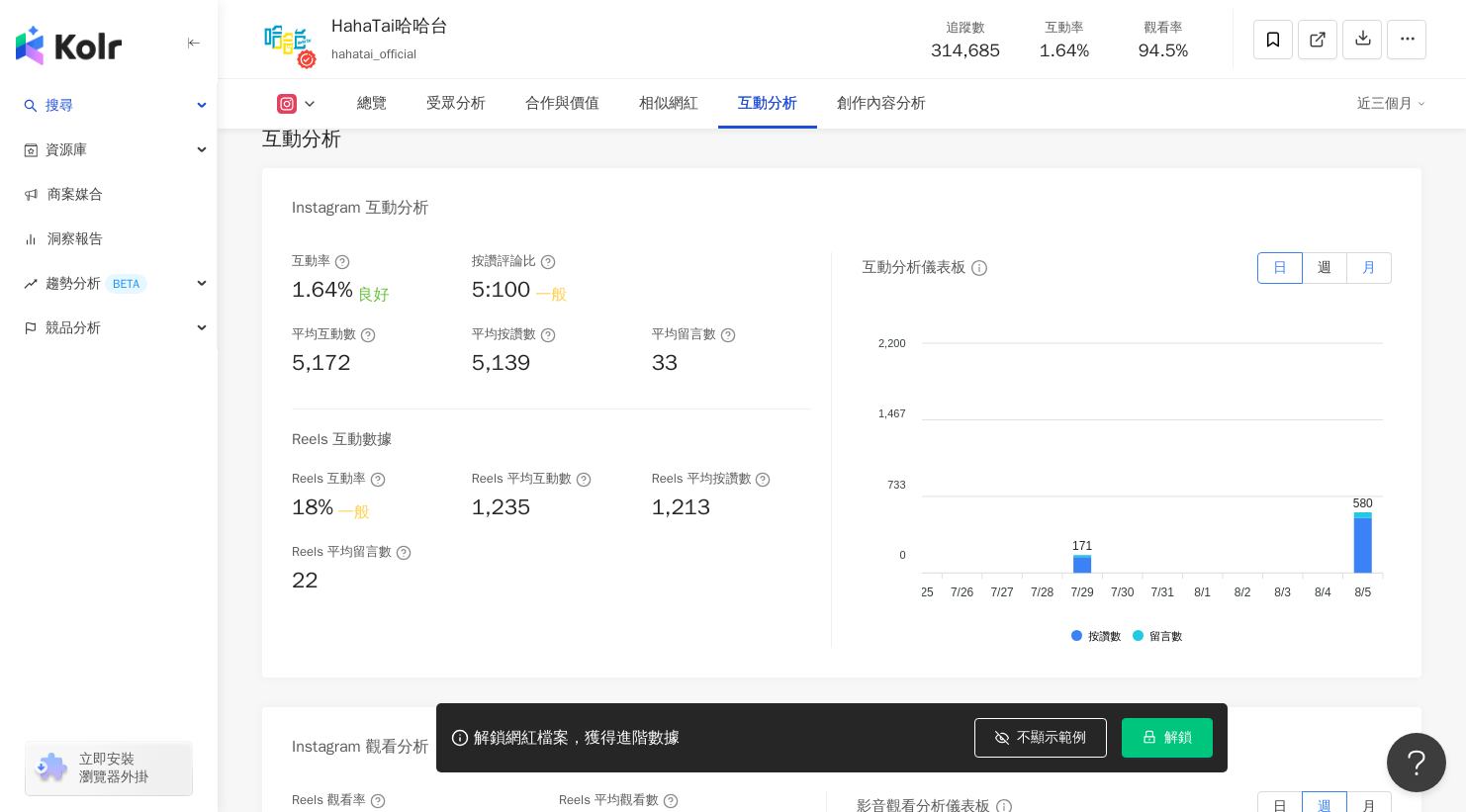 click on "月" at bounding box center [1369, 267] 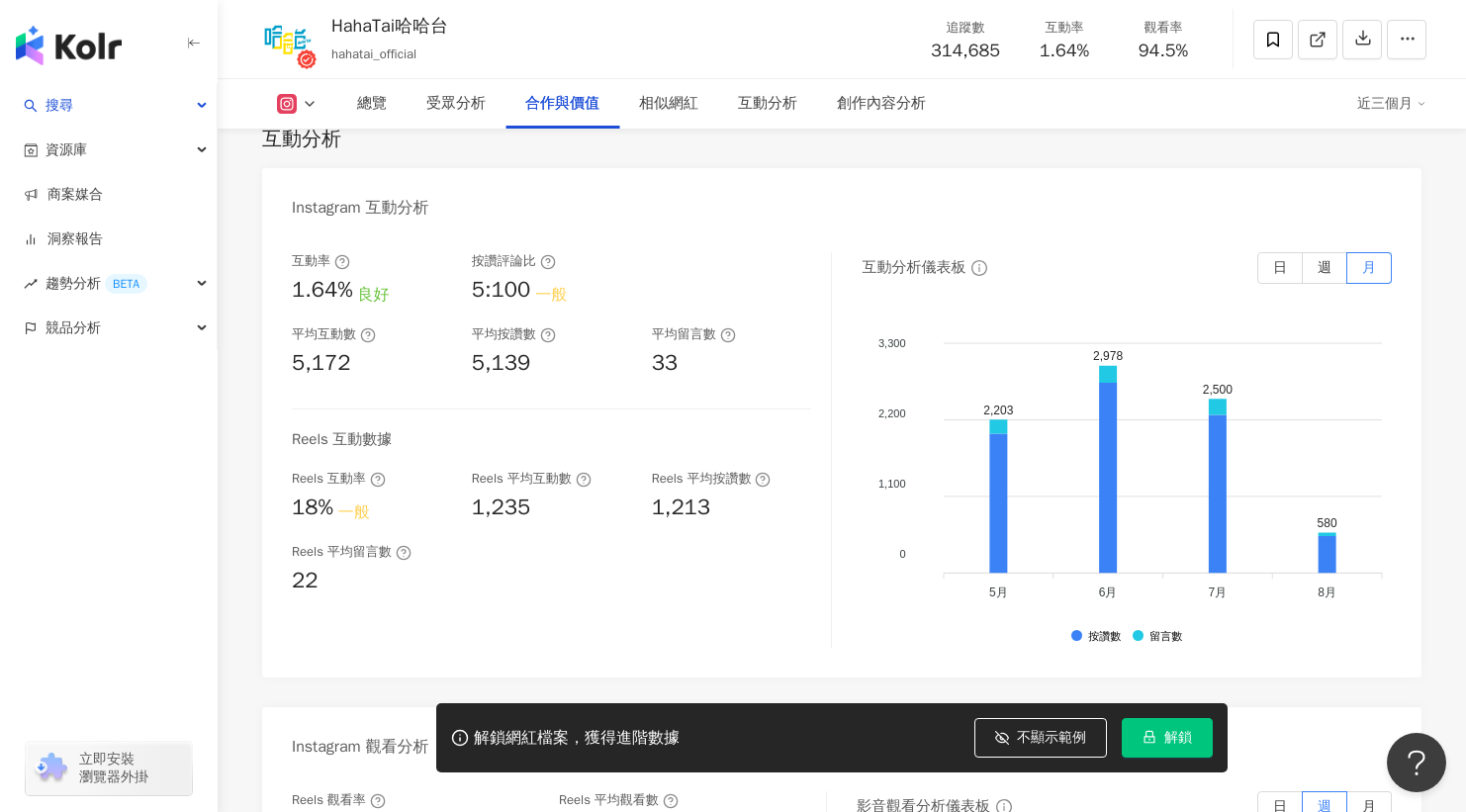 scroll, scrollTop: 2691, scrollLeft: 0, axis: vertical 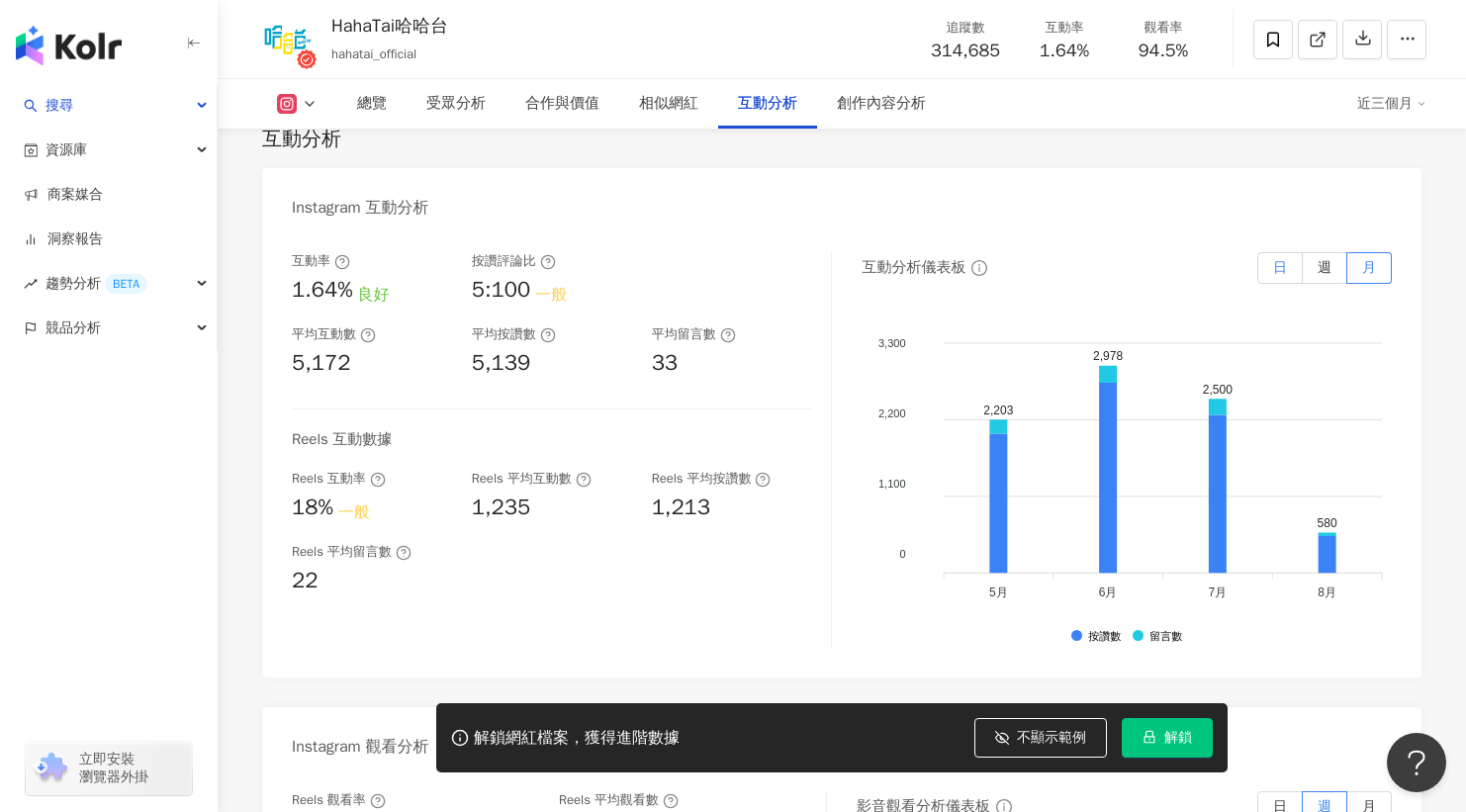 click on "日" at bounding box center [1280, 267] 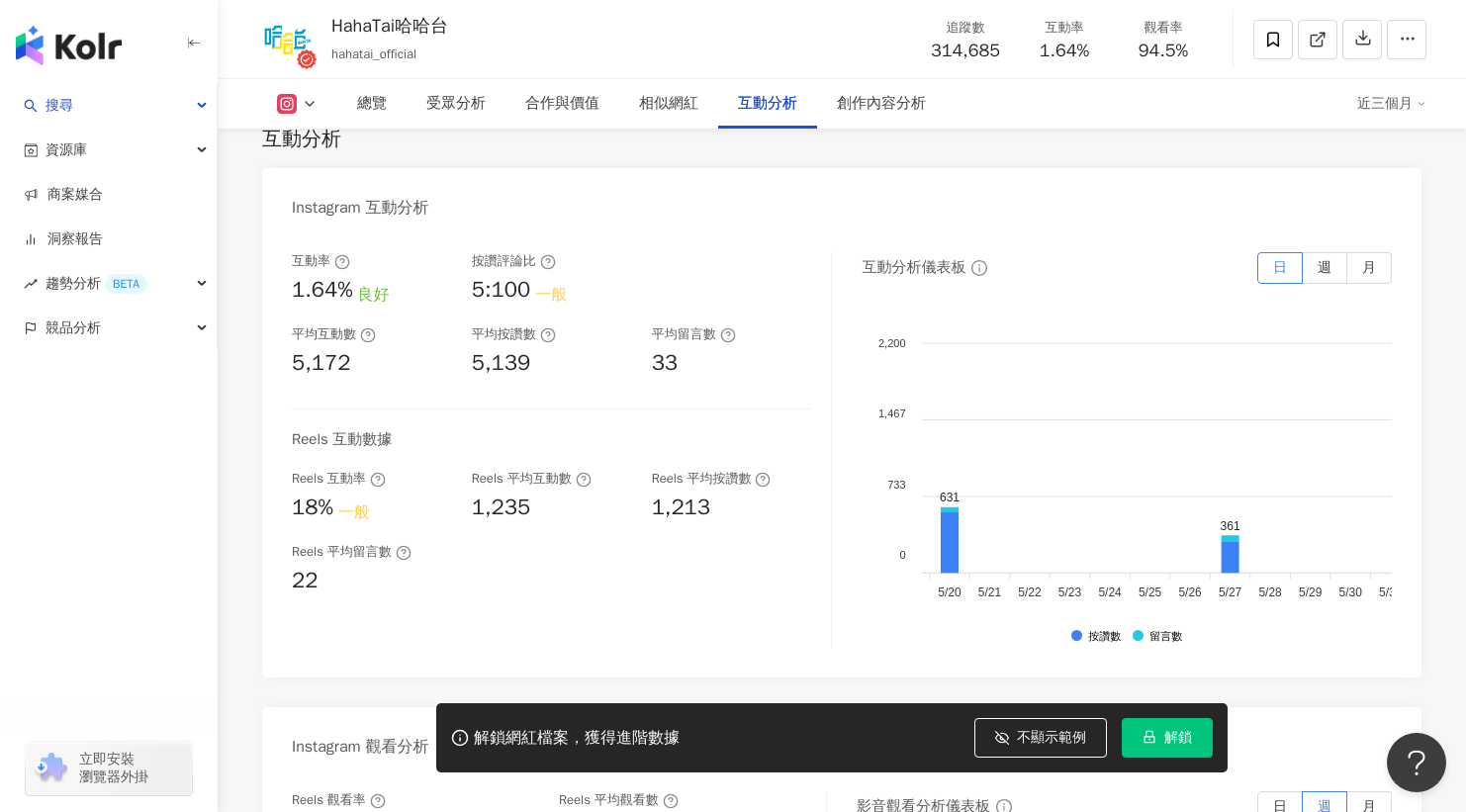 scroll, scrollTop: 0, scrollLeft: 673, axis: horizontal 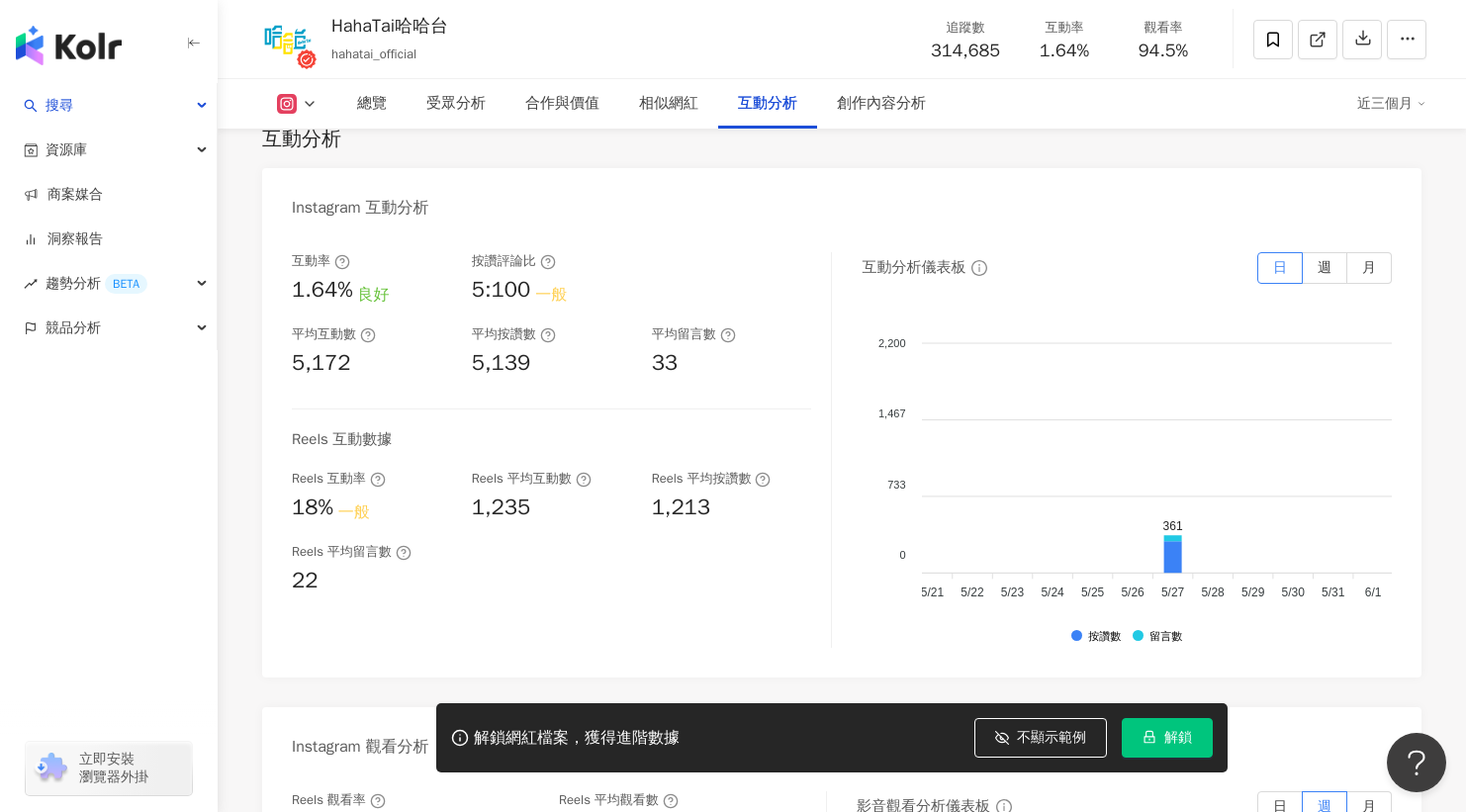 click 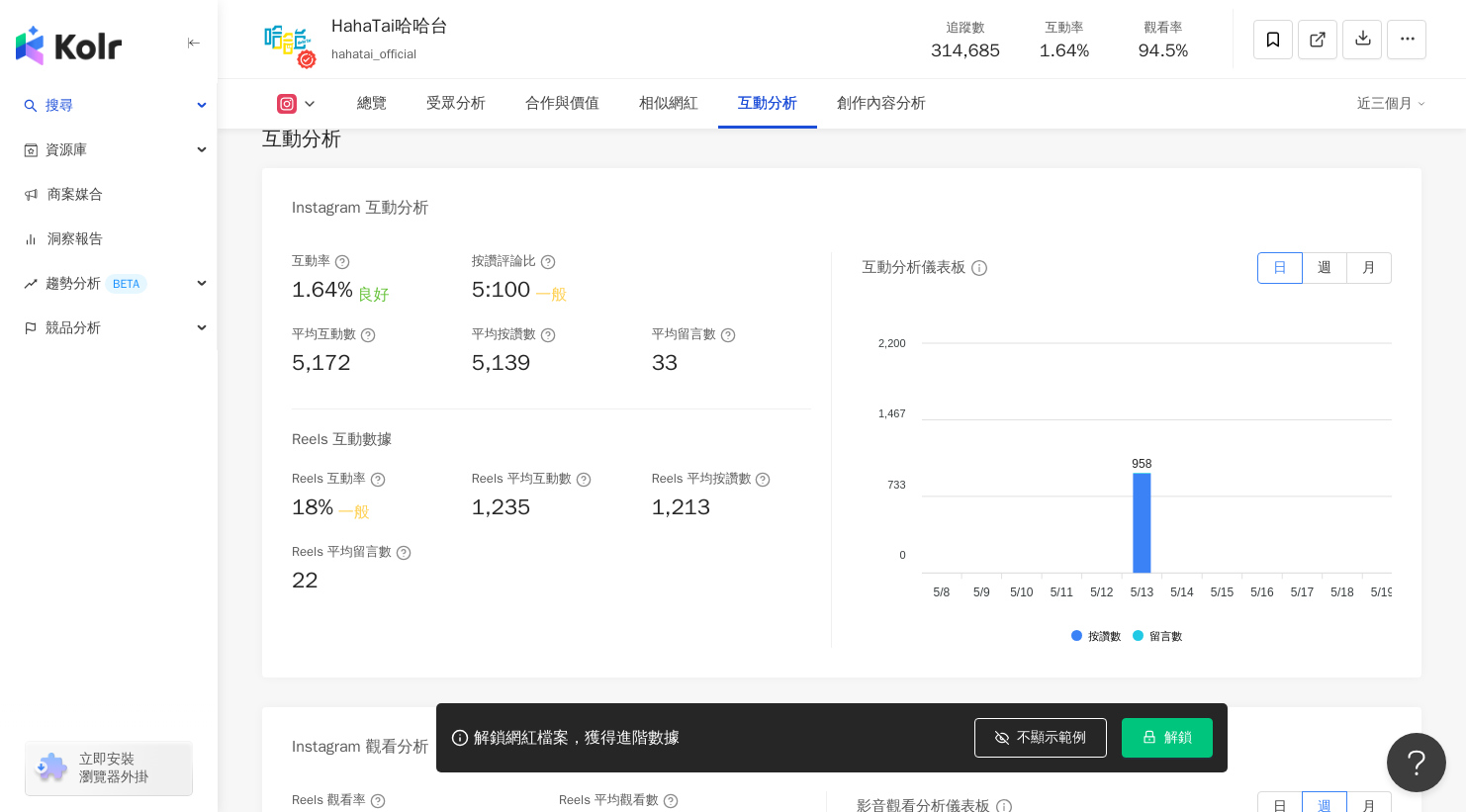 scroll, scrollTop: 0, scrollLeft: 0, axis: both 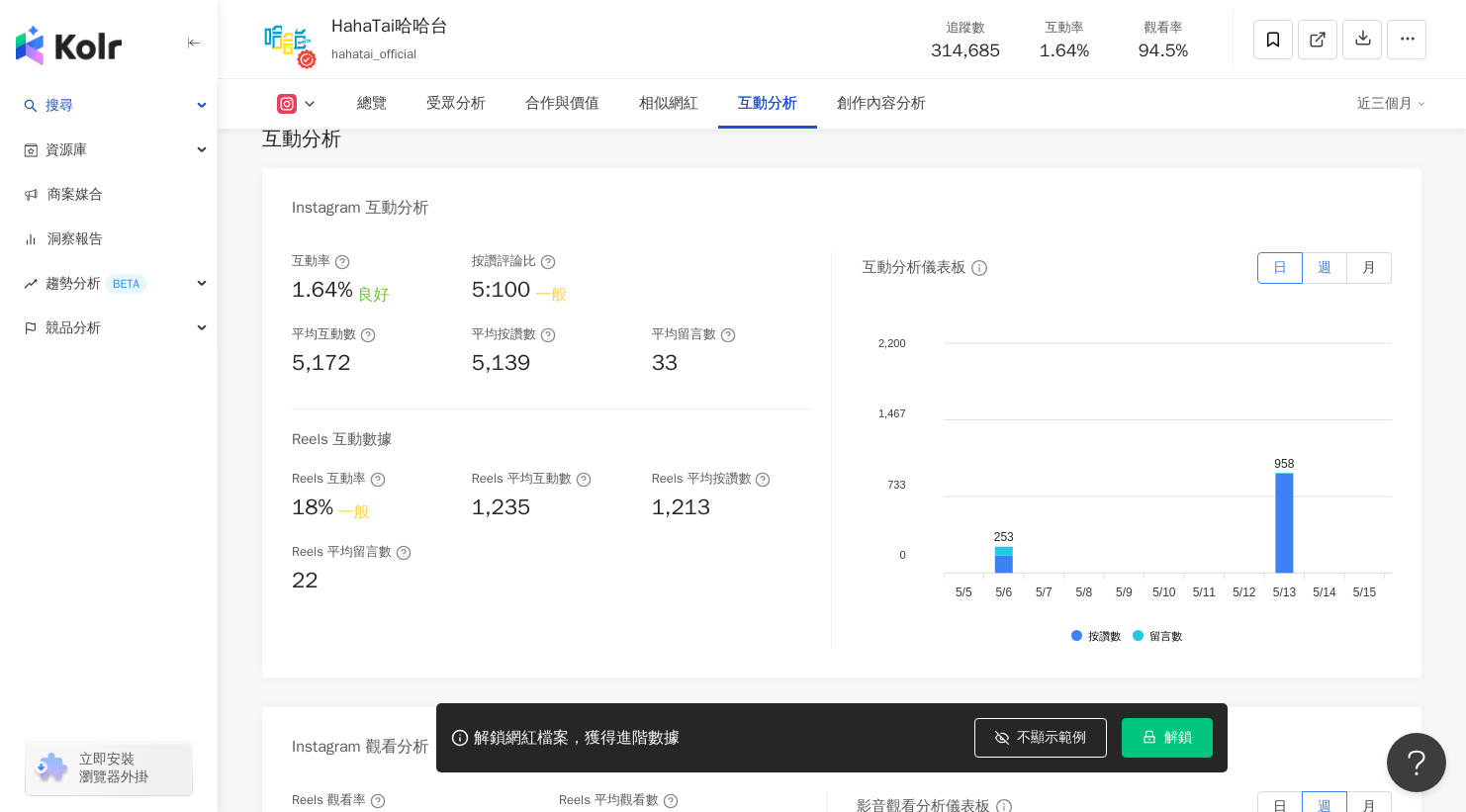click on "週" at bounding box center [1325, 267] 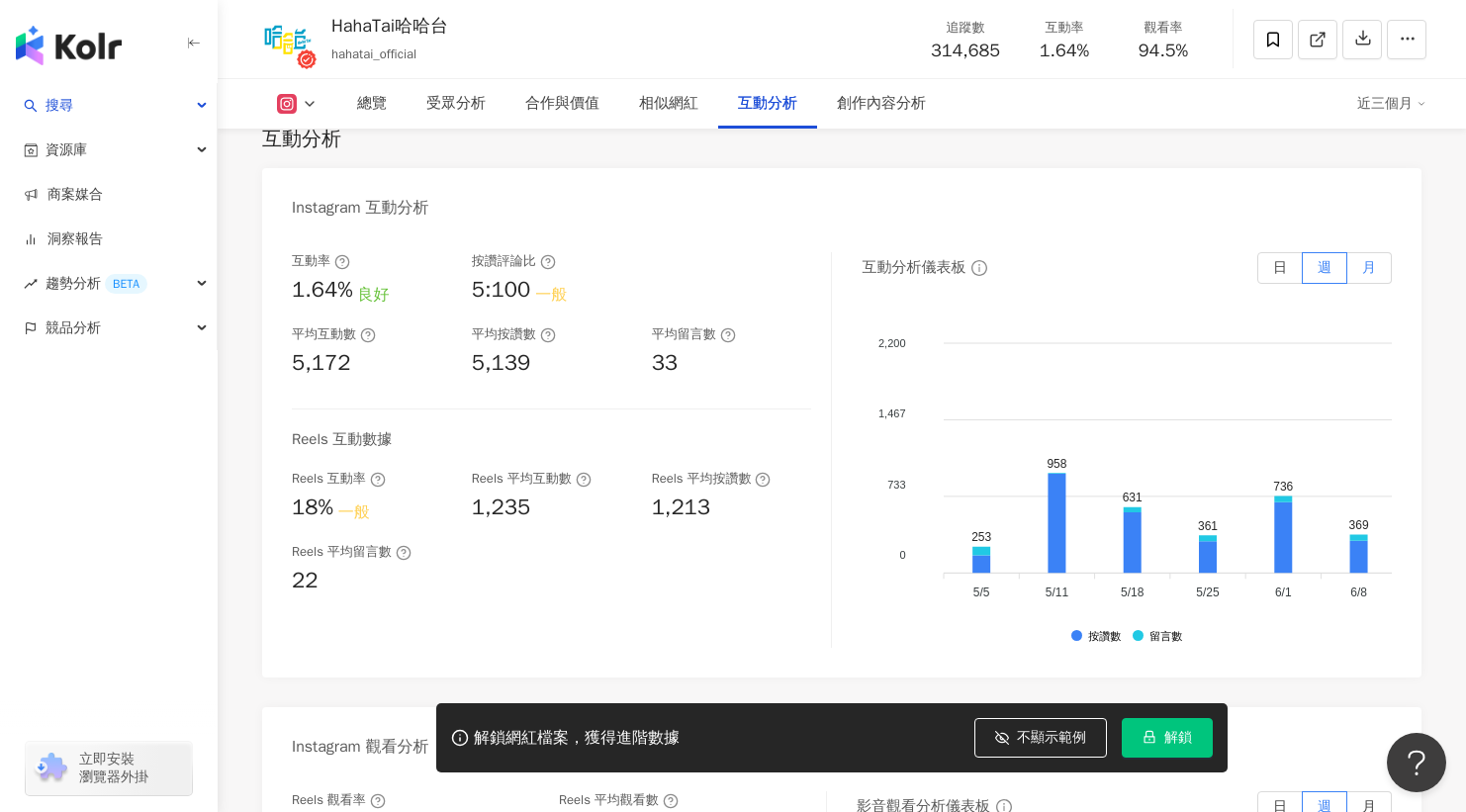 click on "月" at bounding box center (1369, 268) 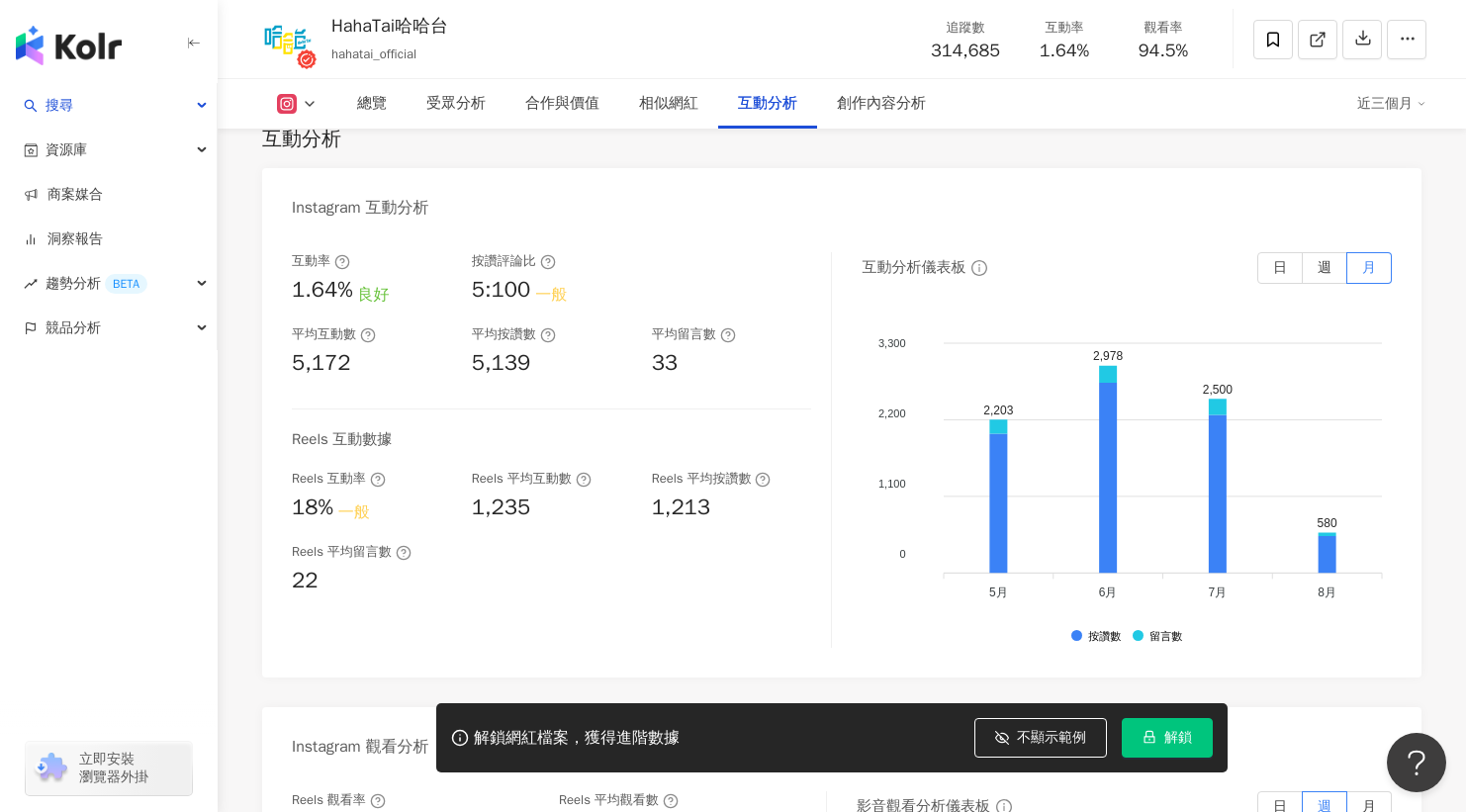 scroll, scrollTop: 3970, scrollLeft: 0, axis: vertical 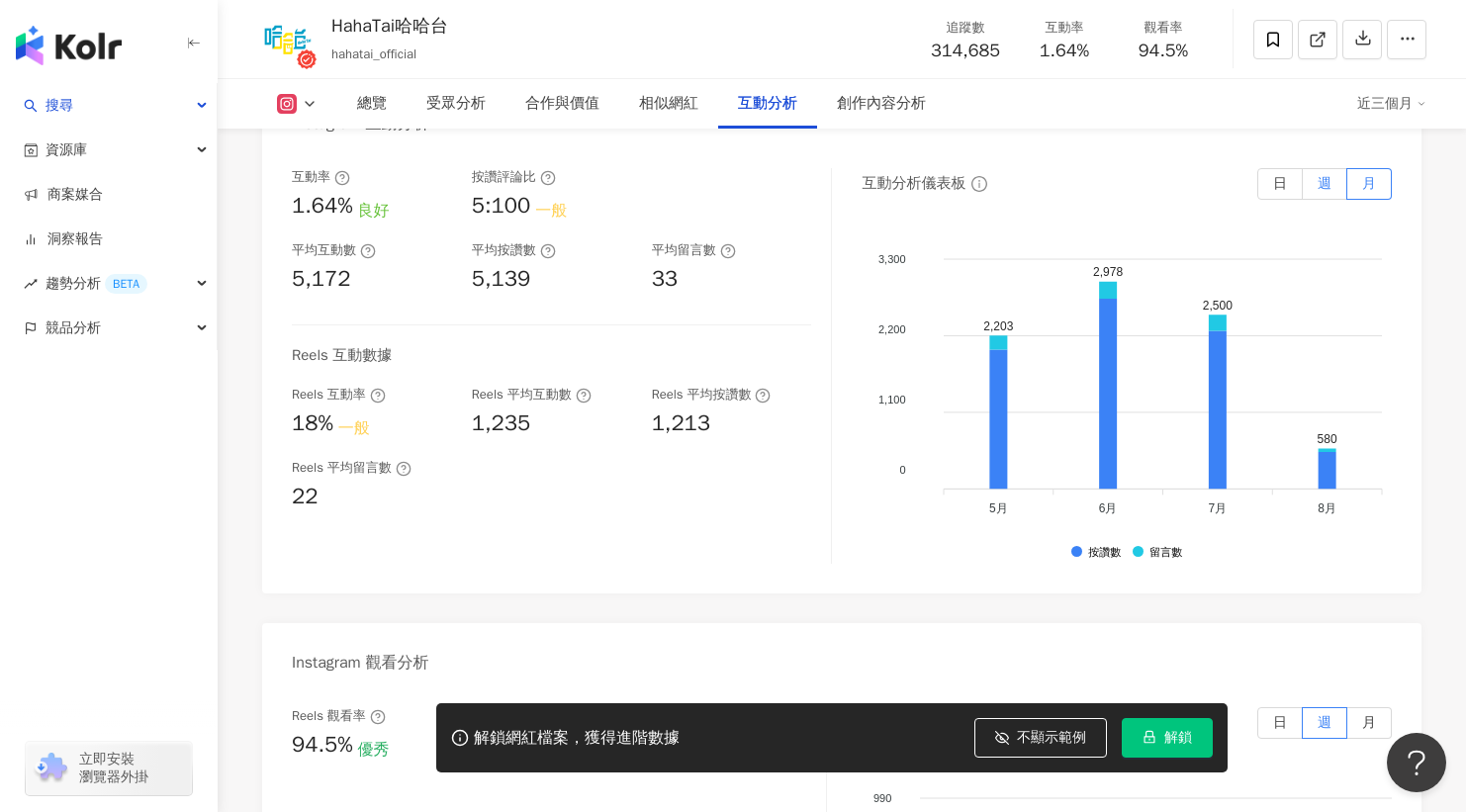 click on "週" at bounding box center [1325, 184] 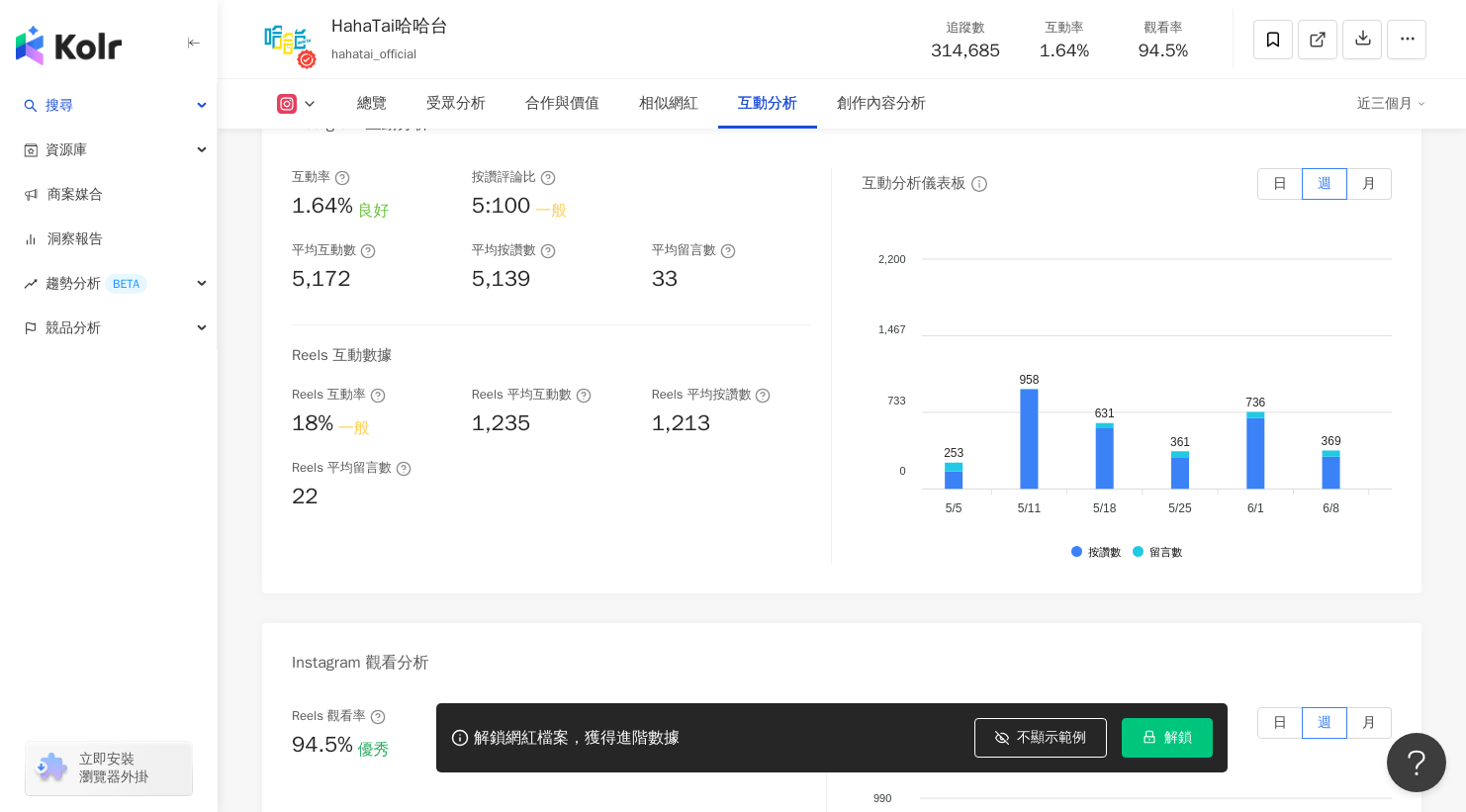 scroll, scrollTop: 0, scrollLeft: 0, axis: both 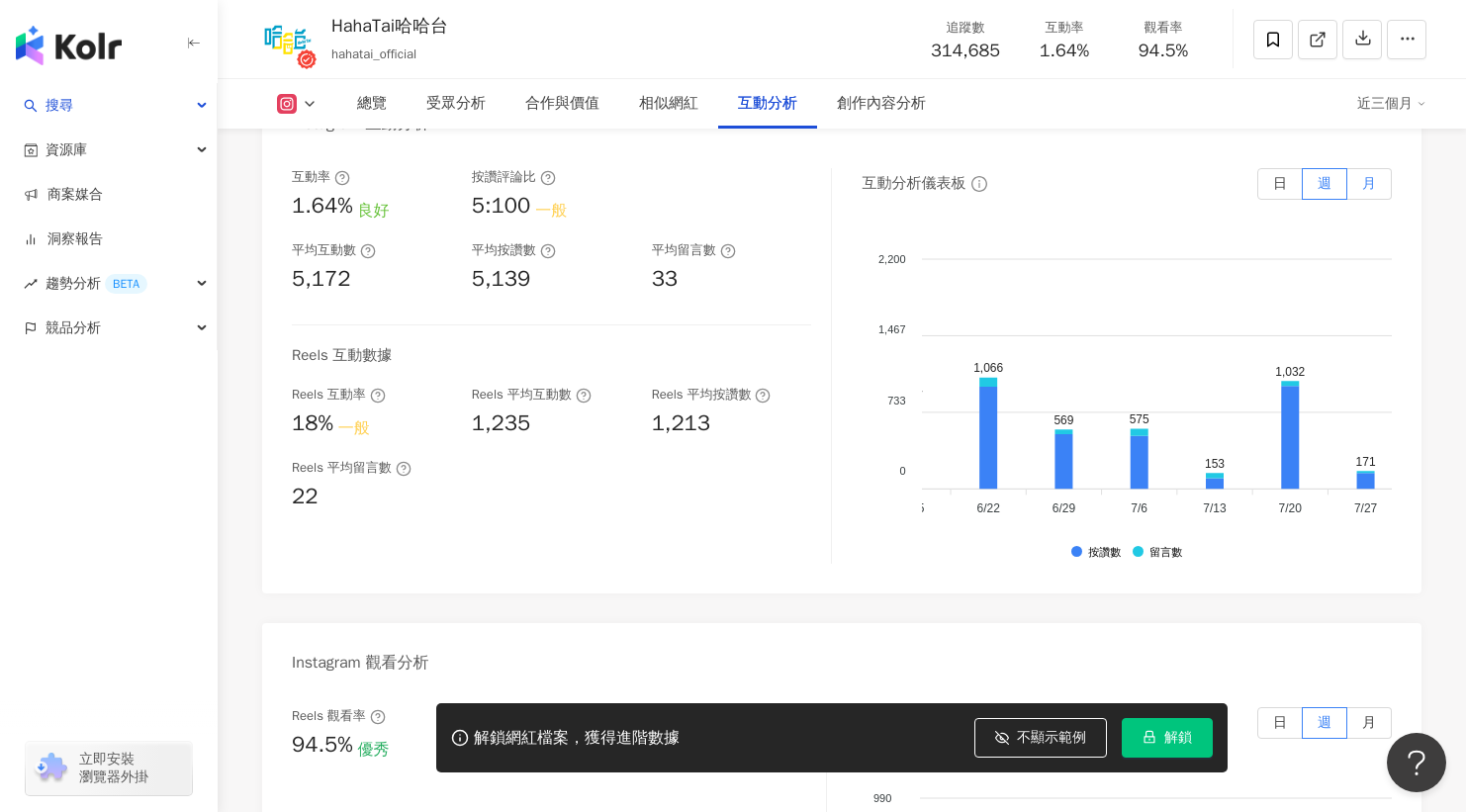 click on "月" at bounding box center [1369, 183] 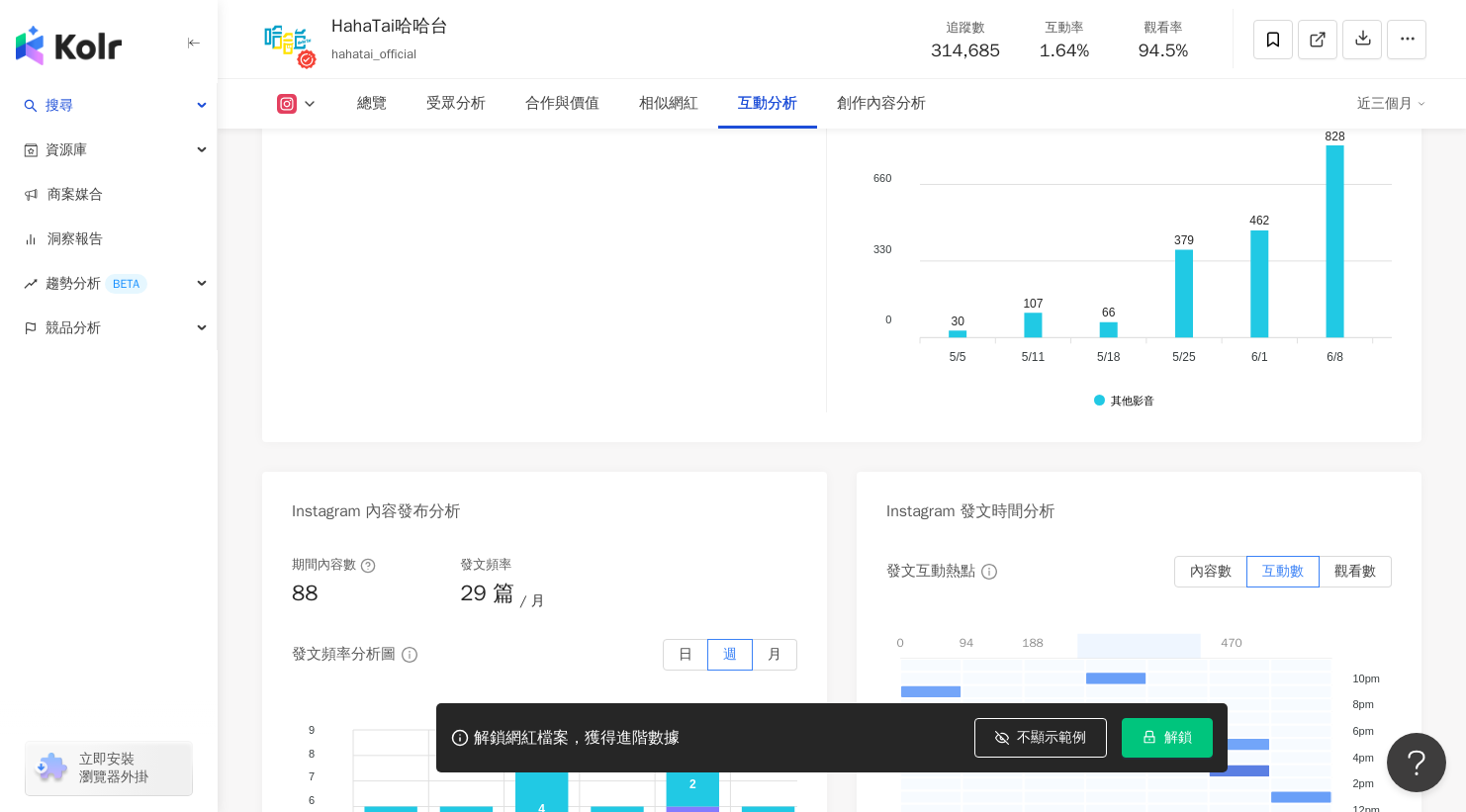 scroll, scrollTop: 4714, scrollLeft: 0, axis: vertical 